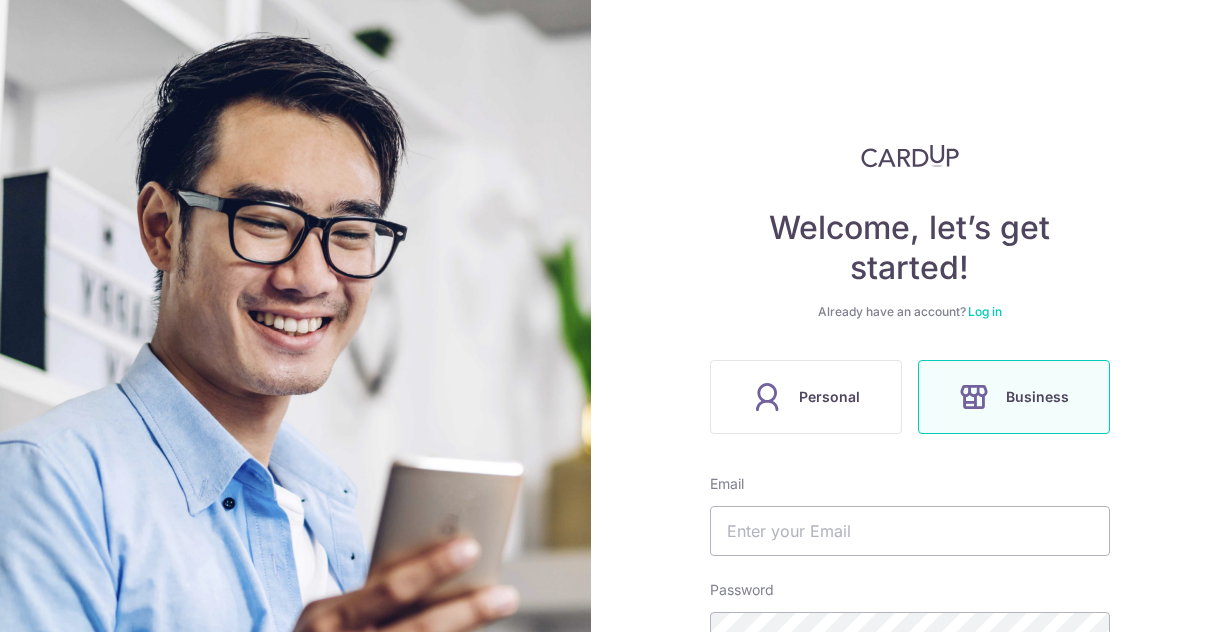 scroll, scrollTop: 0, scrollLeft: 0, axis: both 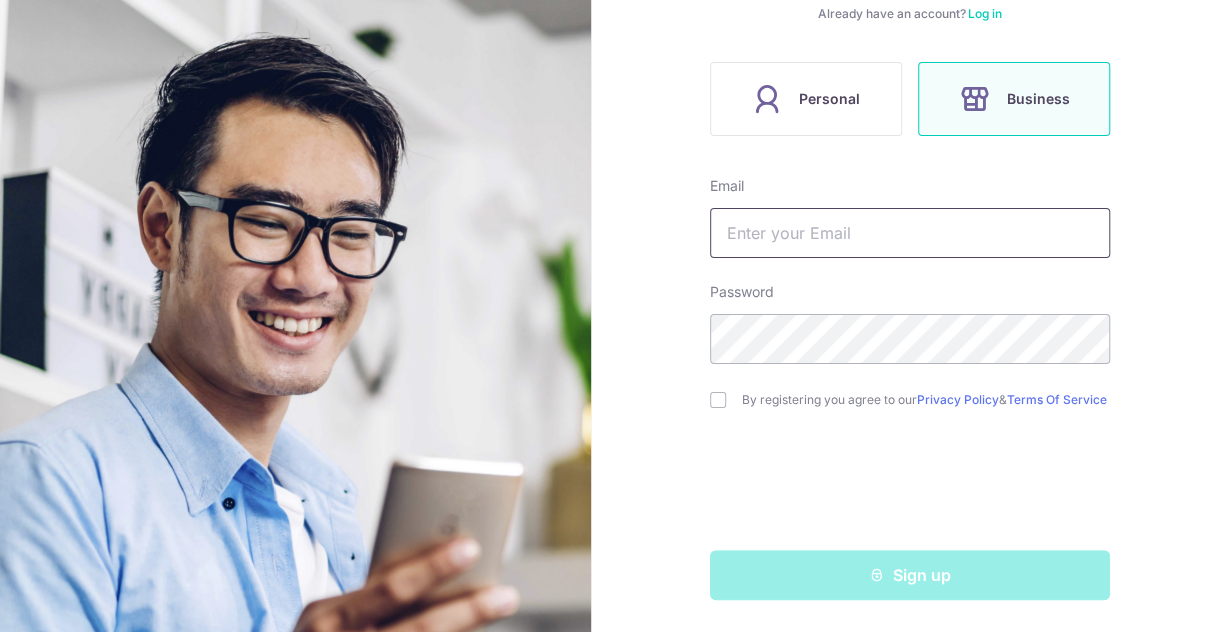 click at bounding box center (910, 233) 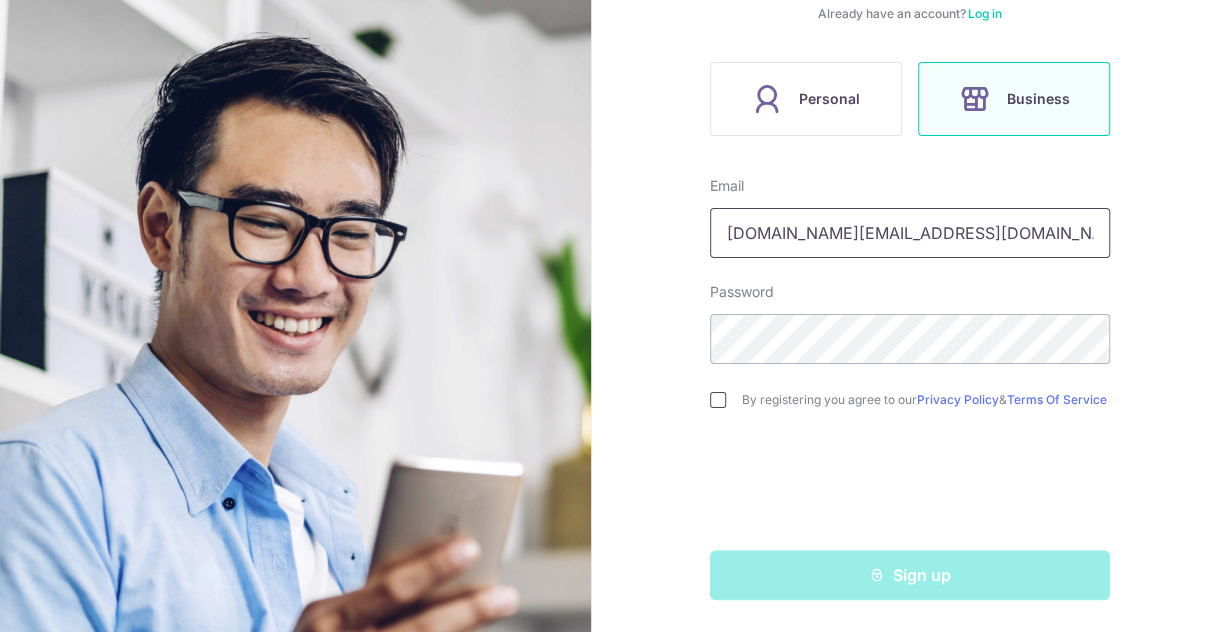 type on "[DOMAIN_NAME][EMAIL_ADDRESS][DOMAIN_NAME]" 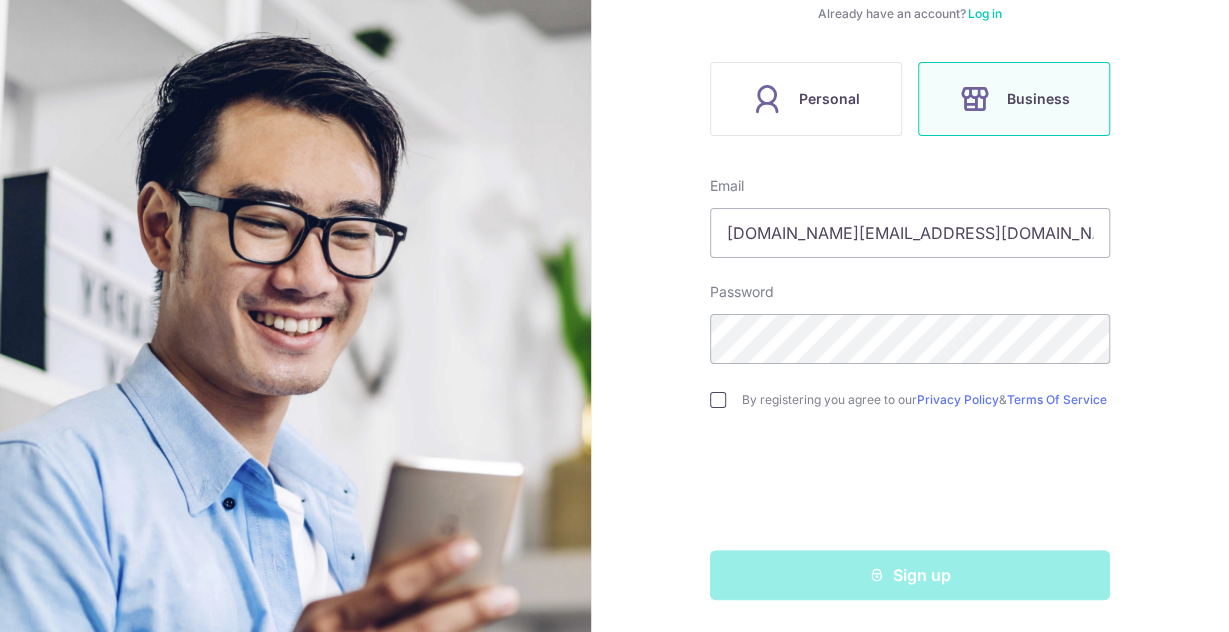 click at bounding box center [718, 400] 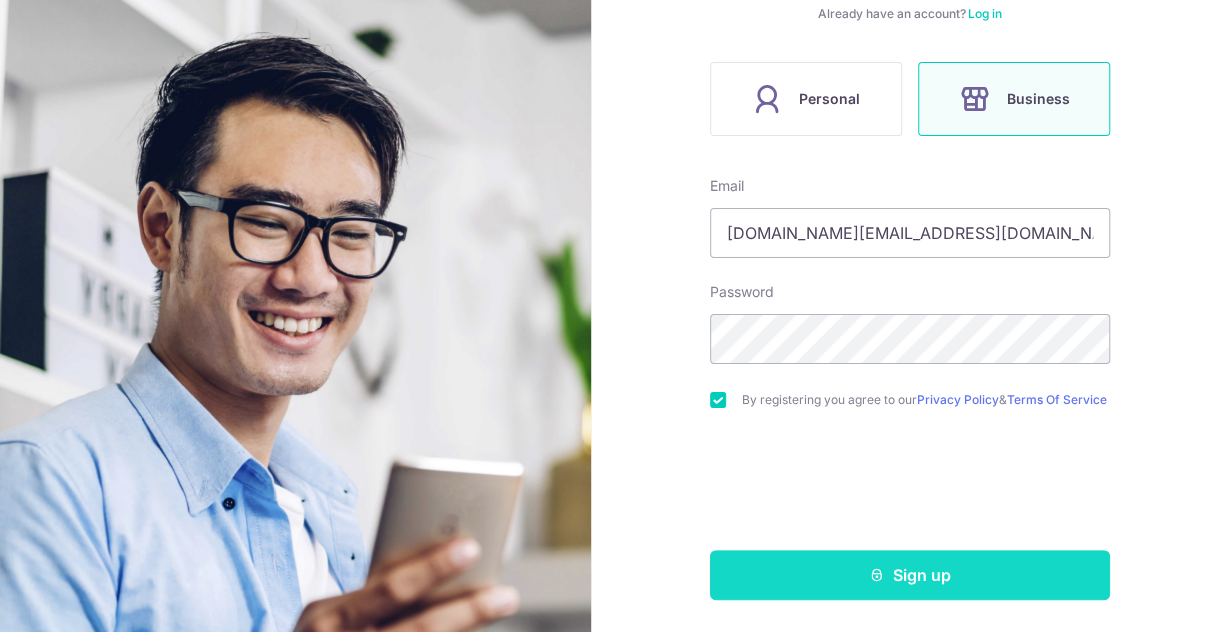 click on "Sign up" at bounding box center [910, 575] 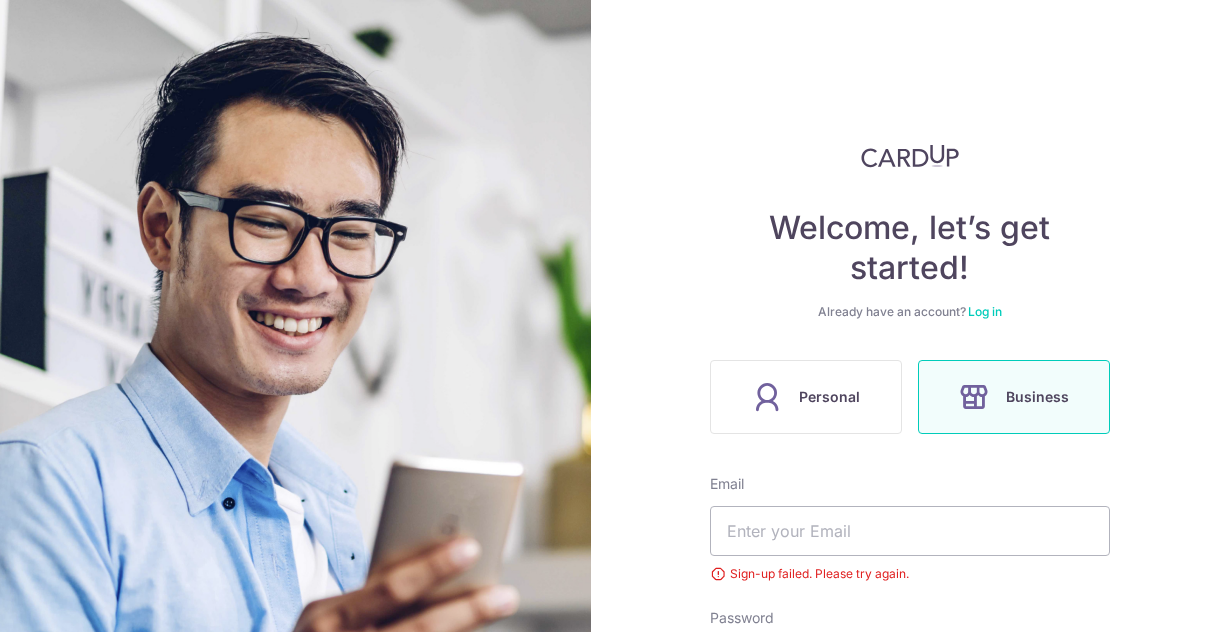 scroll, scrollTop: 0, scrollLeft: 0, axis: both 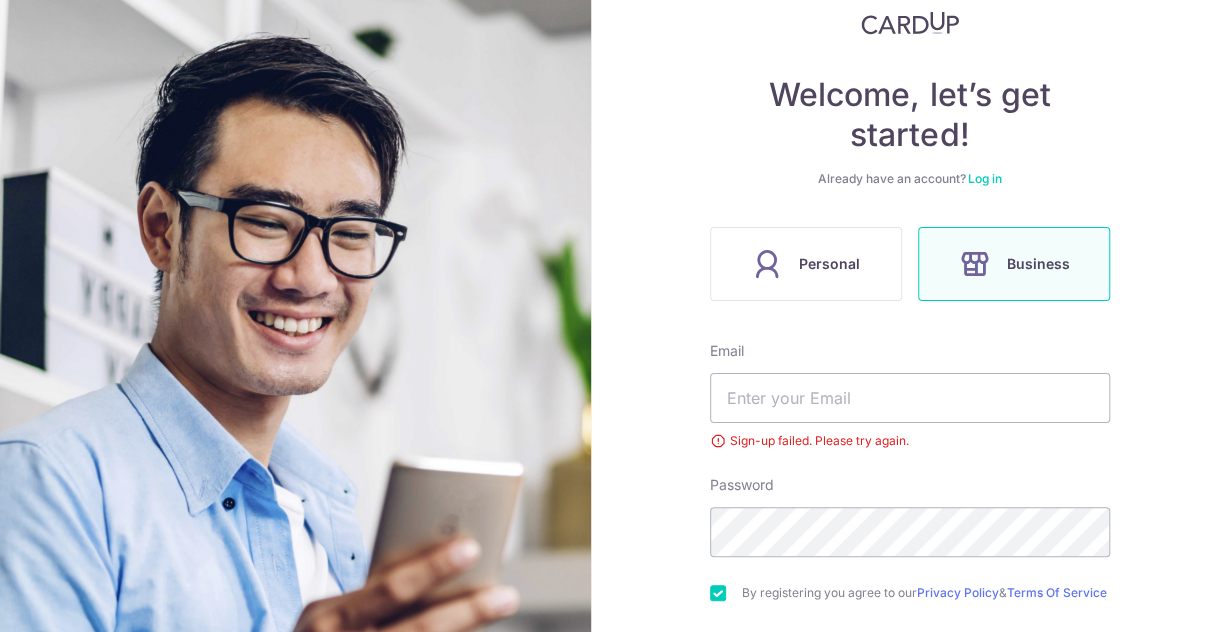 click on "Business" at bounding box center [1037, 264] 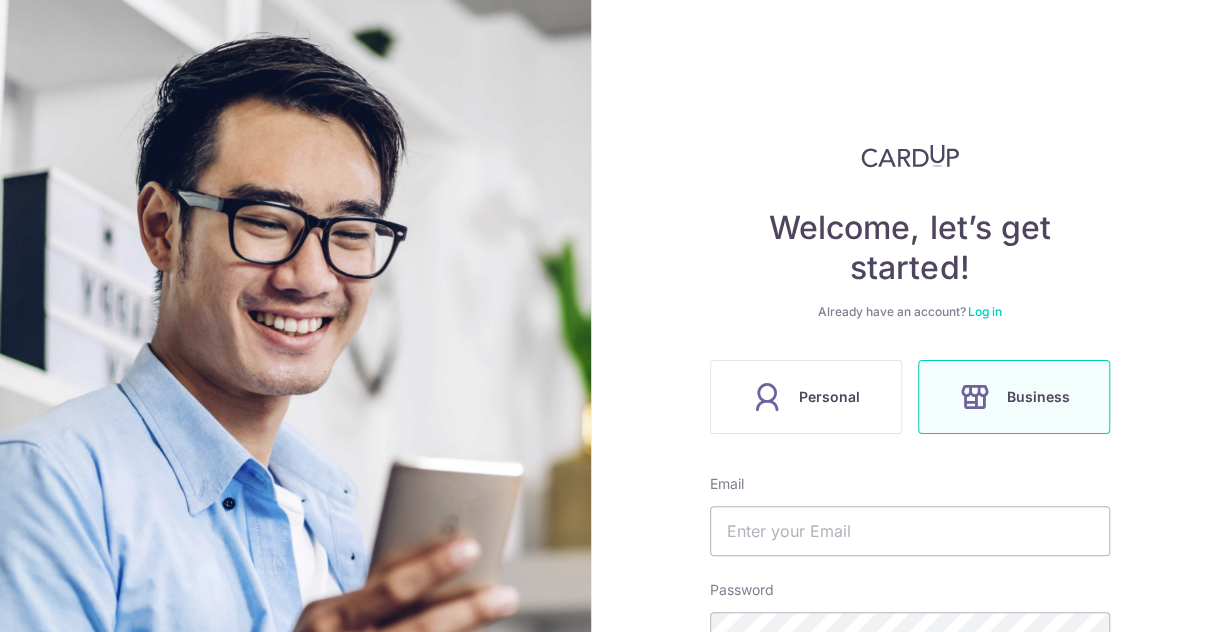 click on "Log in" at bounding box center [985, 311] 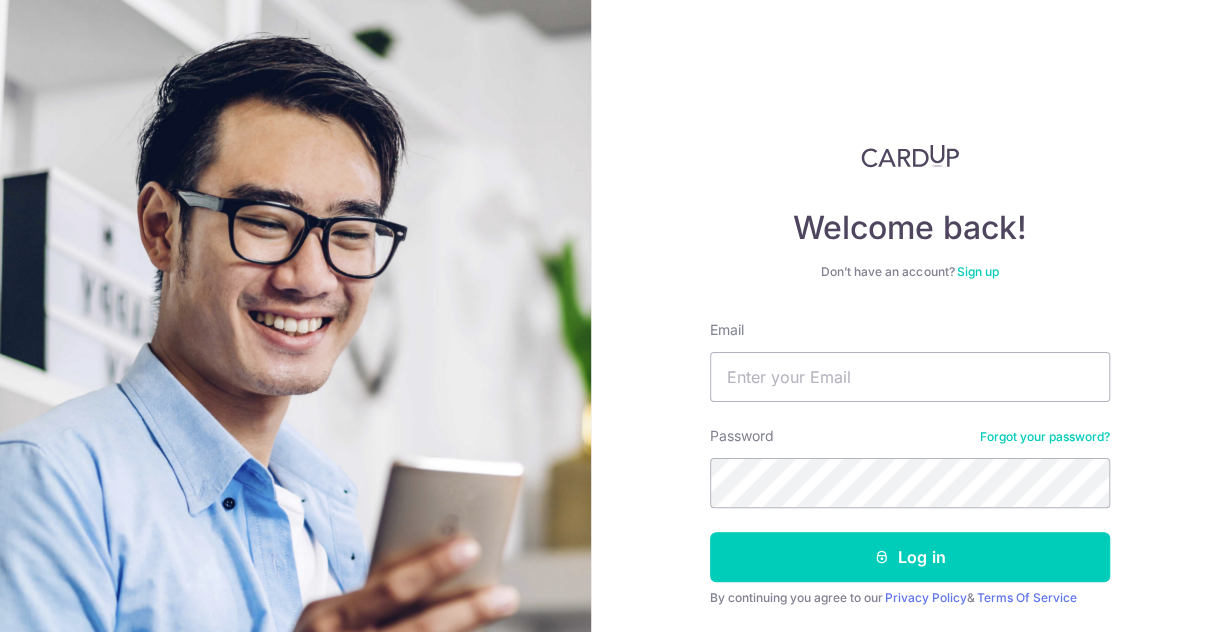 scroll, scrollTop: 61, scrollLeft: 0, axis: vertical 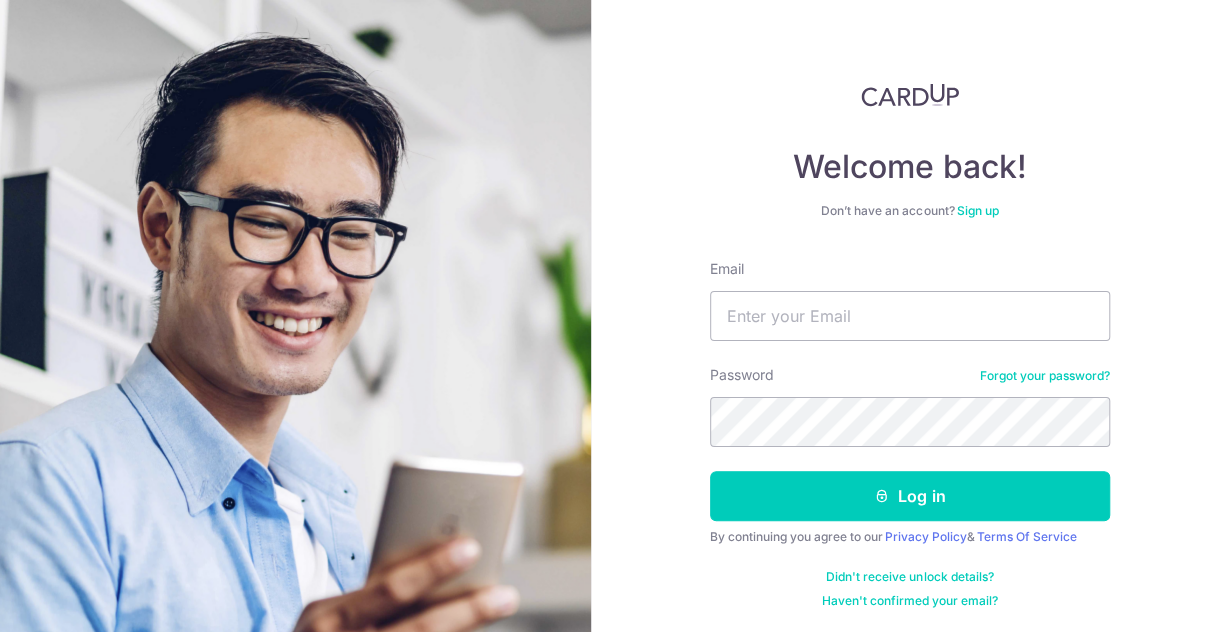 click on "Email
Password
Forgot your password?
Log in
By continuing you agree to our
Privacy Policy
&  Terms Of Service
Didn't receive unlock details?
Haven't confirmed your email?" at bounding box center (910, 434) 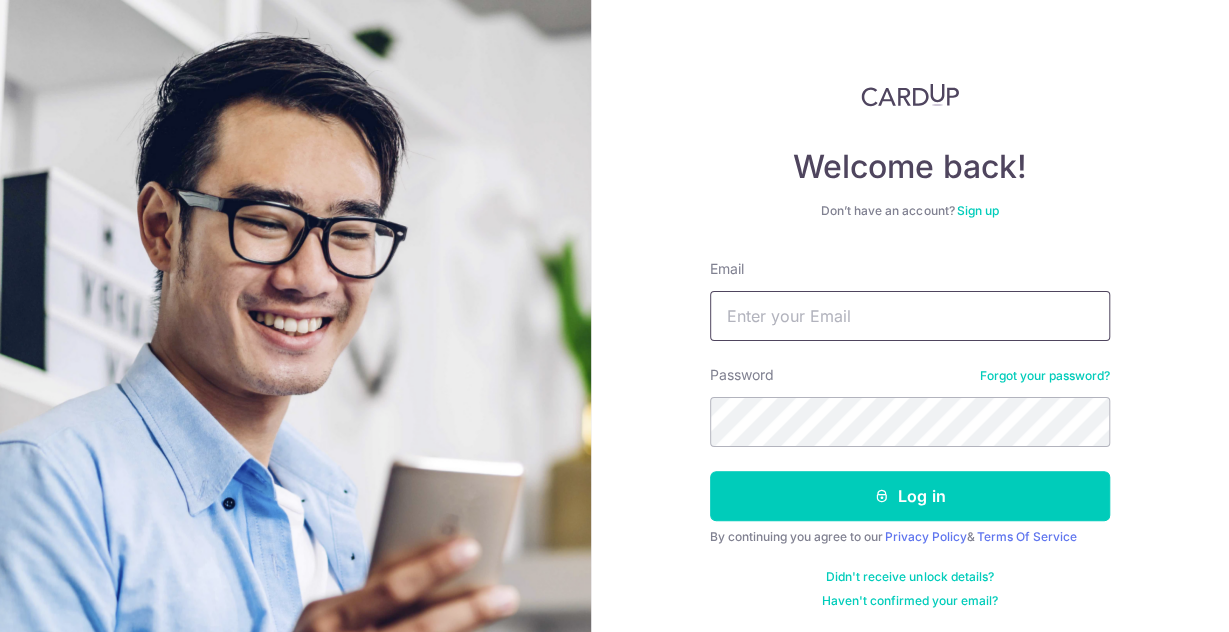 click on "Email" at bounding box center (910, 316) 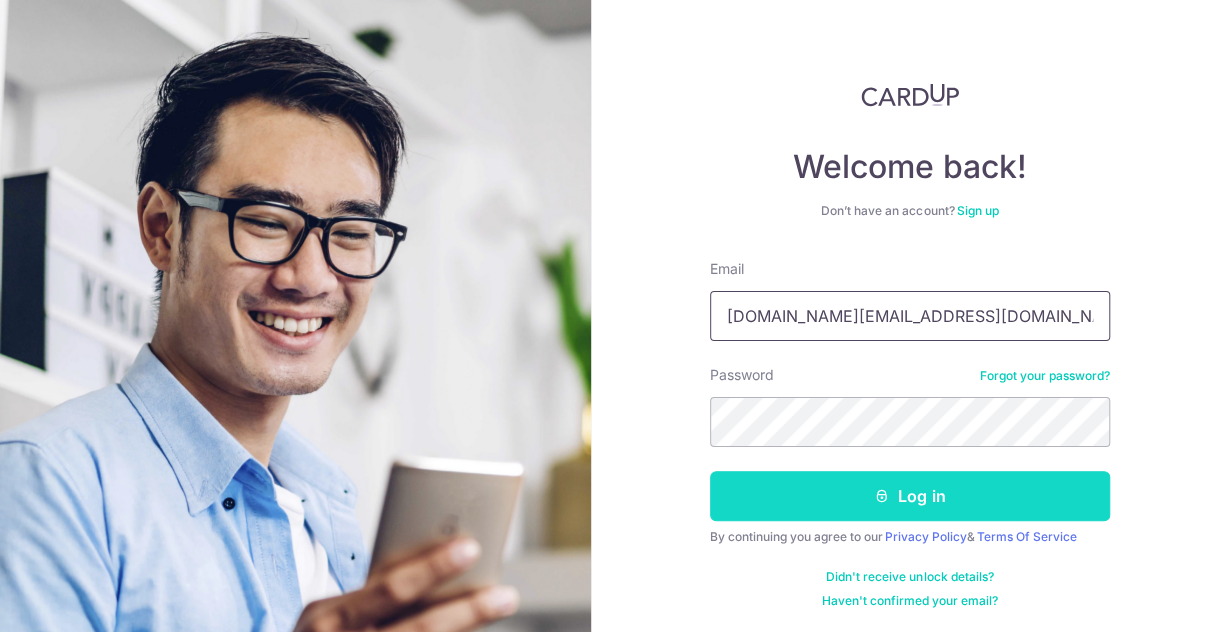 type on "[DOMAIN_NAME][EMAIL_ADDRESS][DOMAIN_NAME]" 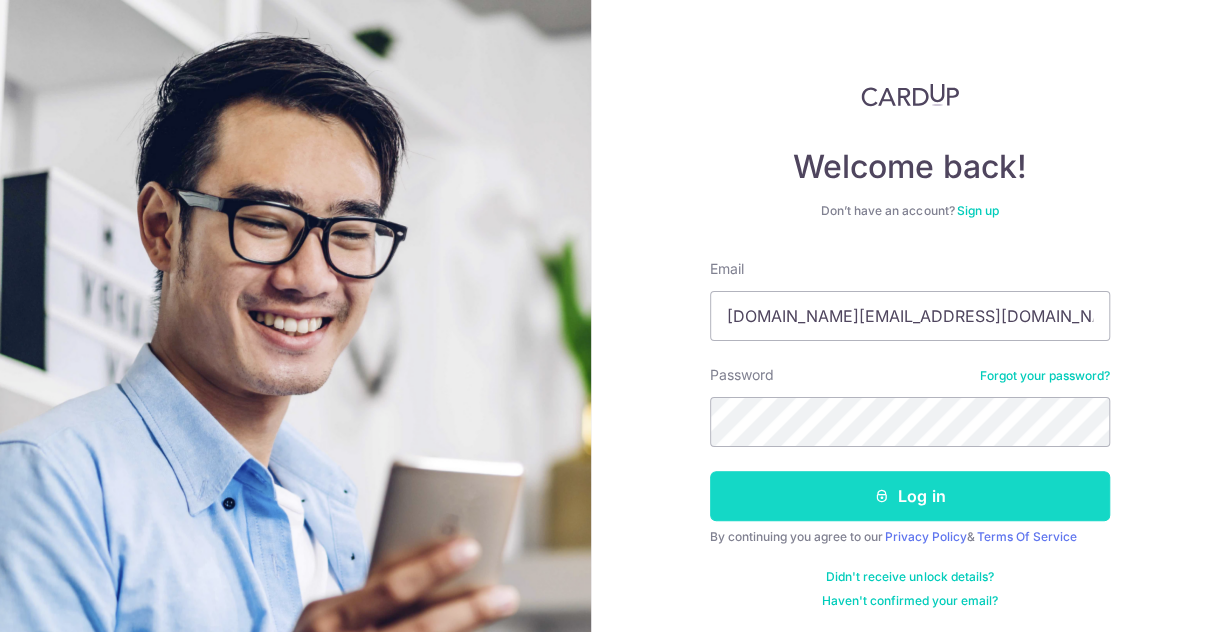 click on "Log in" at bounding box center (910, 496) 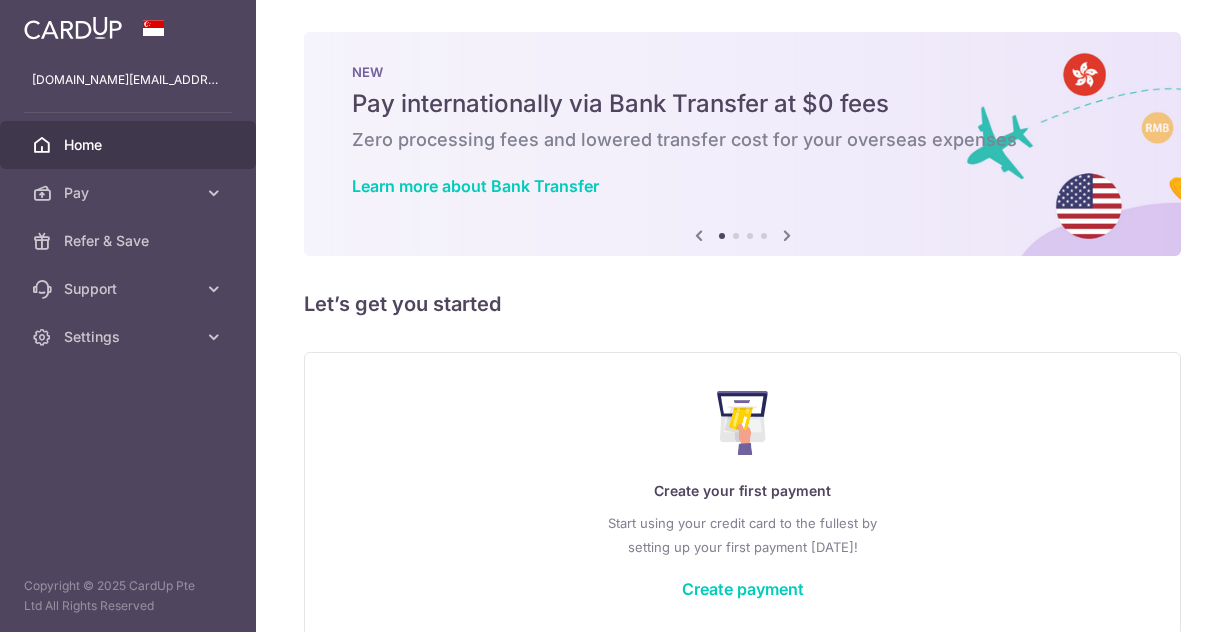 scroll, scrollTop: 0, scrollLeft: 0, axis: both 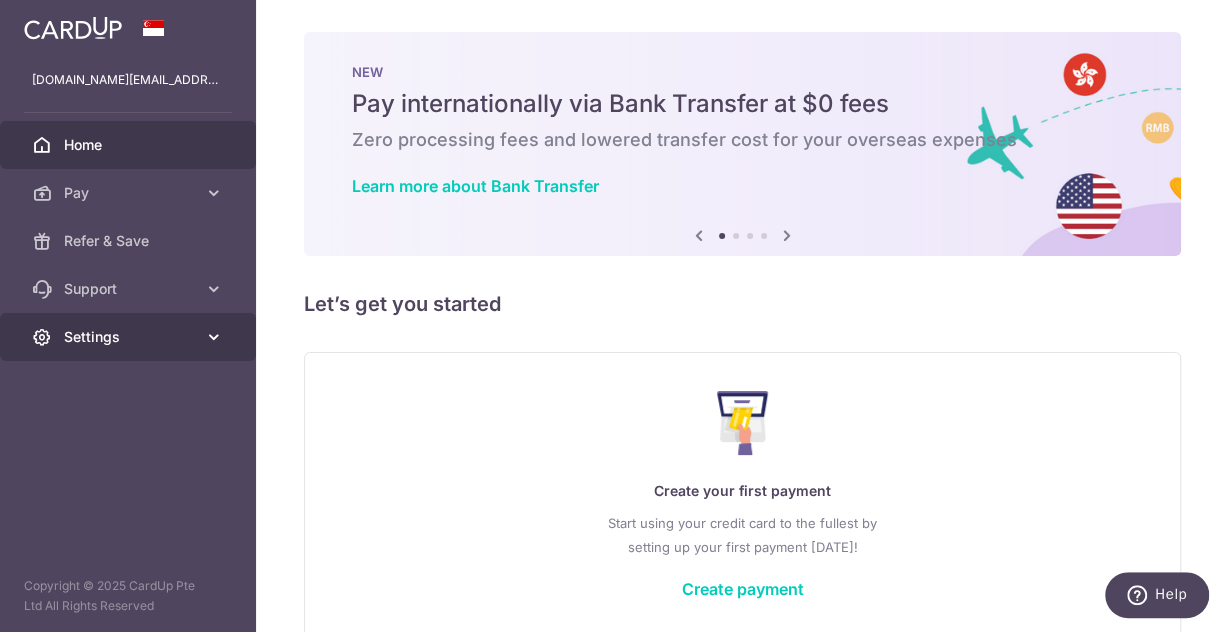 click on "Settings" at bounding box center (130, 337) 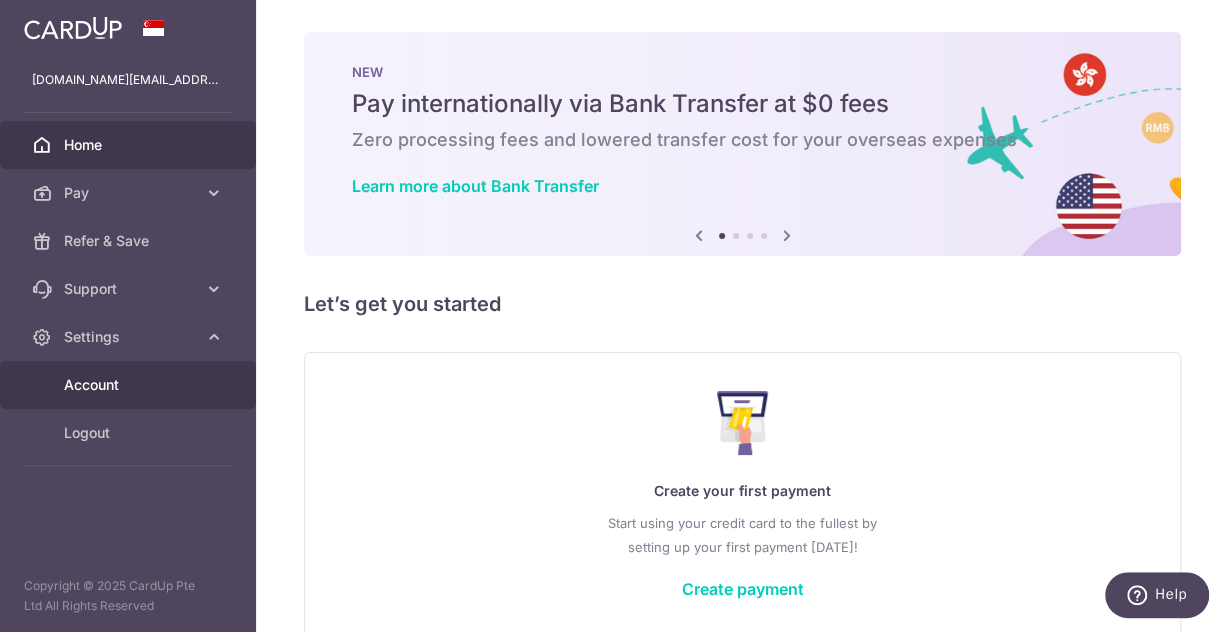 click on "Account" at bounding box center (130, 385) 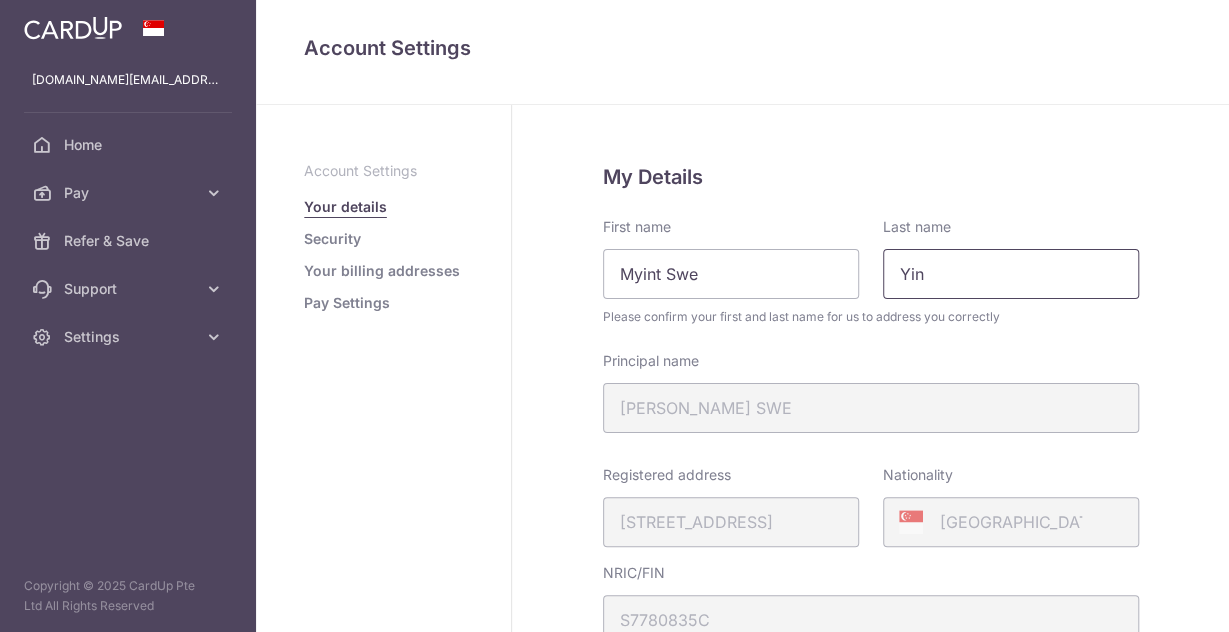 scroll, scrollTop: 0, scrollLeft: 0, axis: both 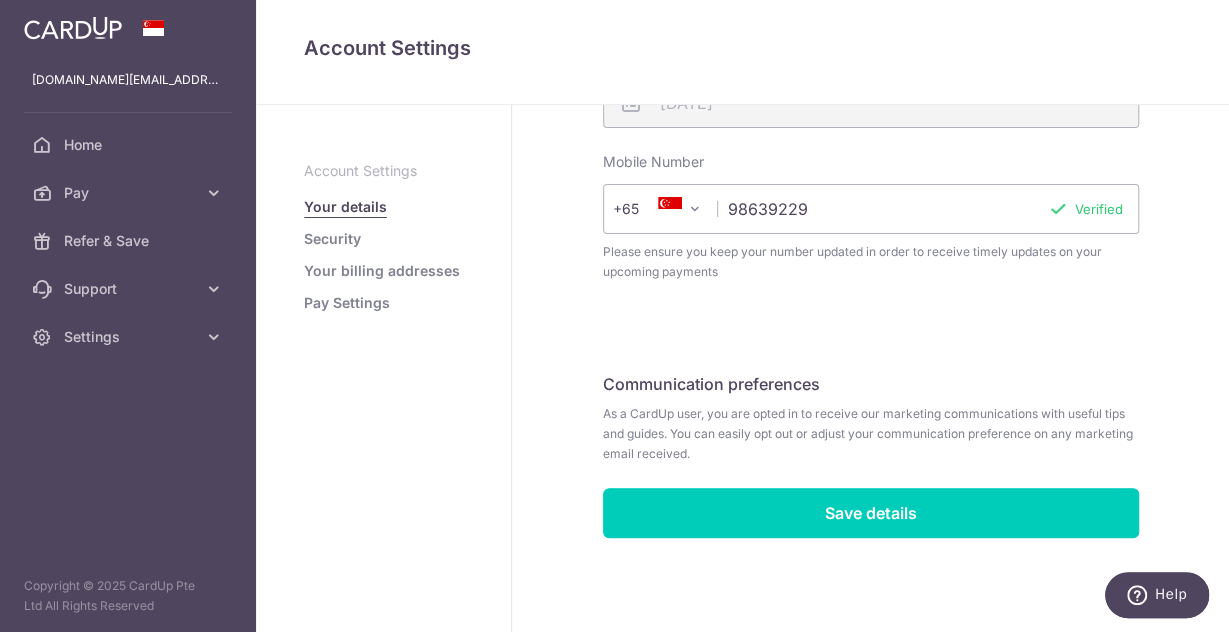 click on "Security" at bounding box center [332, 239] 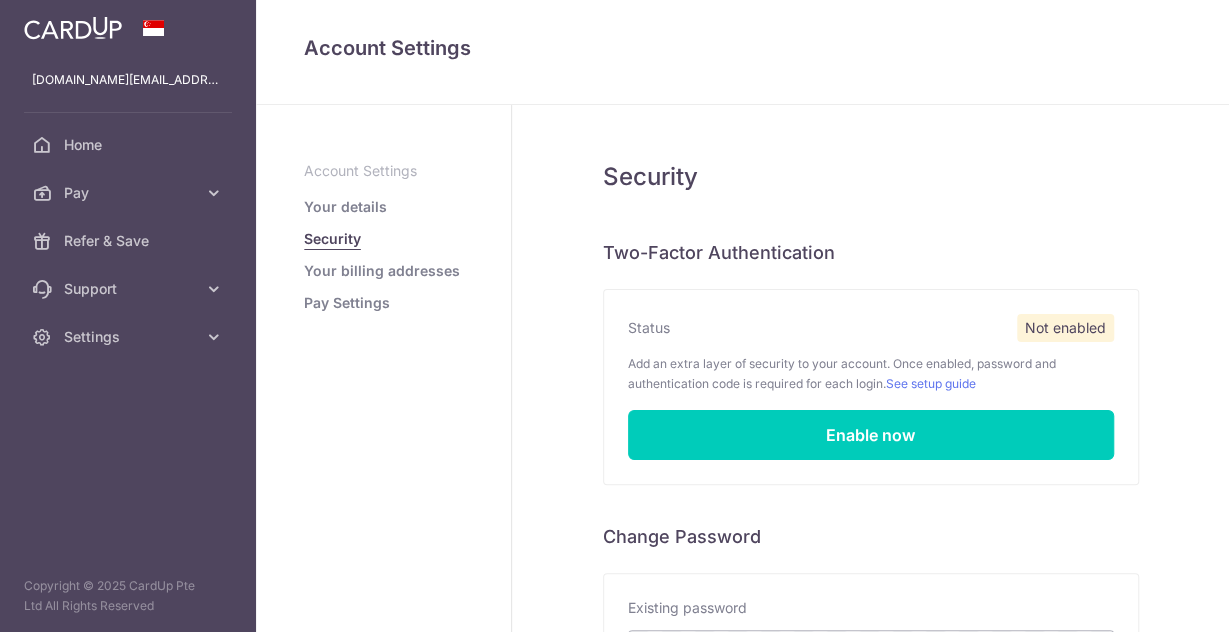 scroll, scrollTop: 0, scrollLeft: 0, axis: both 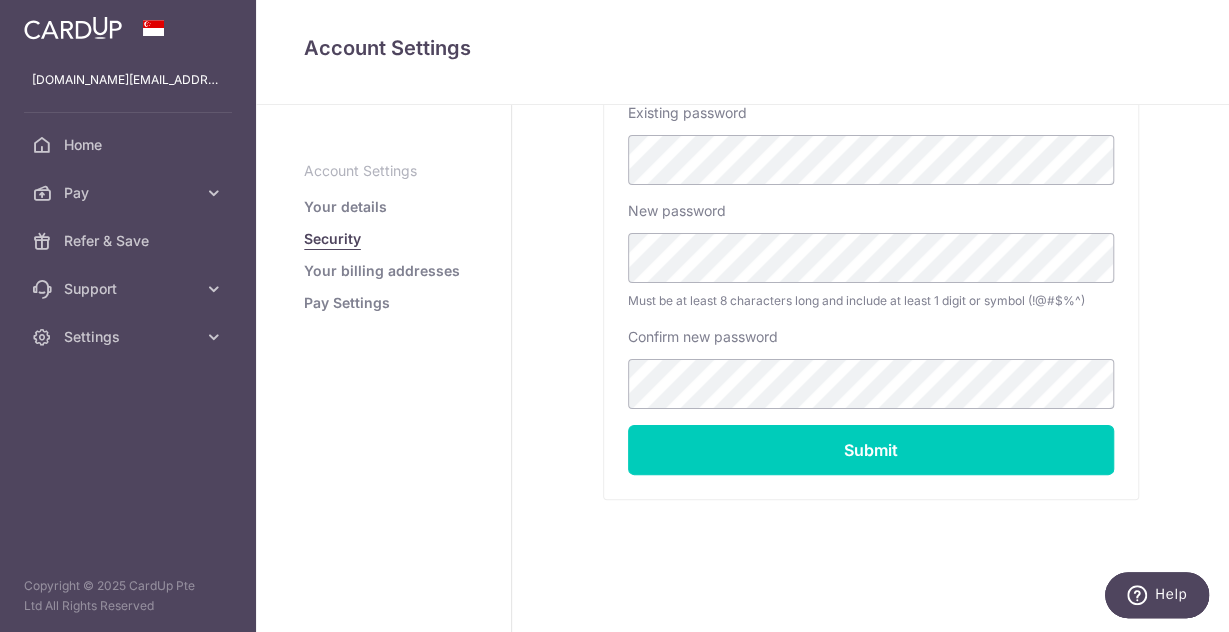 click on "Your billing addresses" at bounding box center [382, 271] 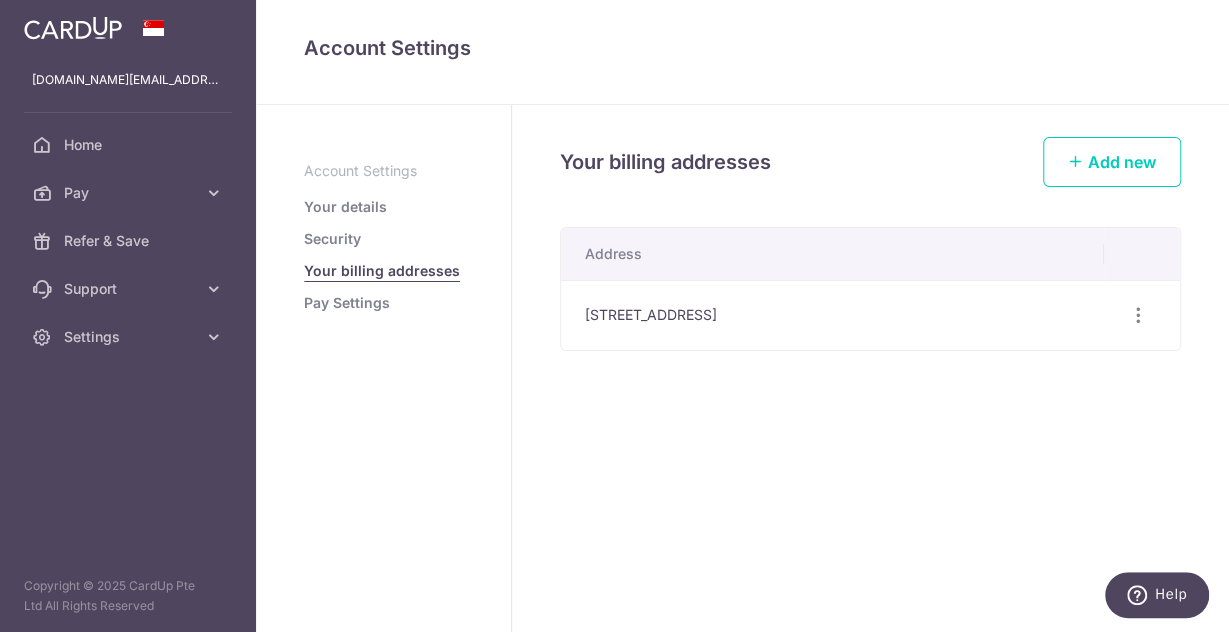 scroll, scrollTop: 0, scrollLeft: 0, axis: both 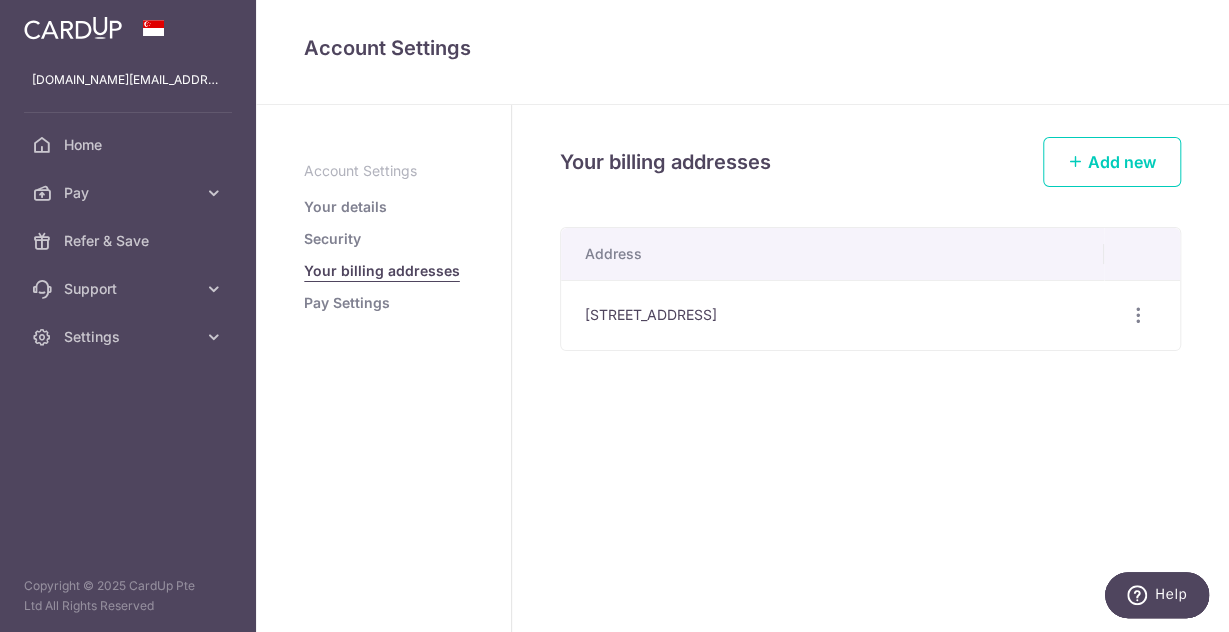 click on "Pay Settings" at bounding box center [347, 303] 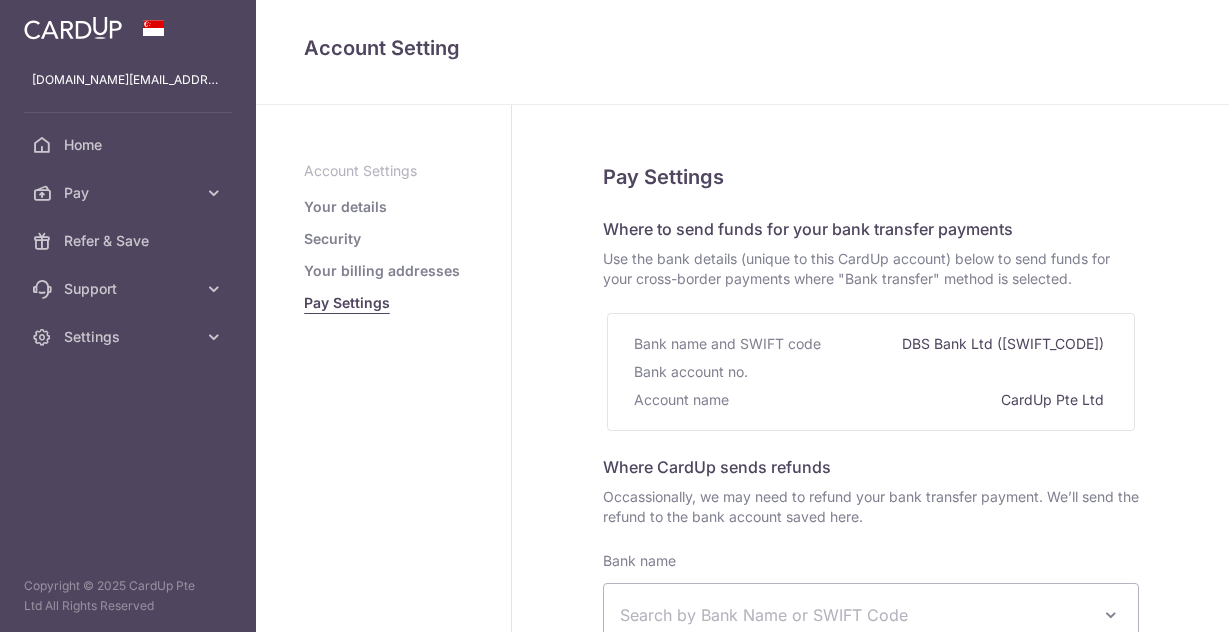 select 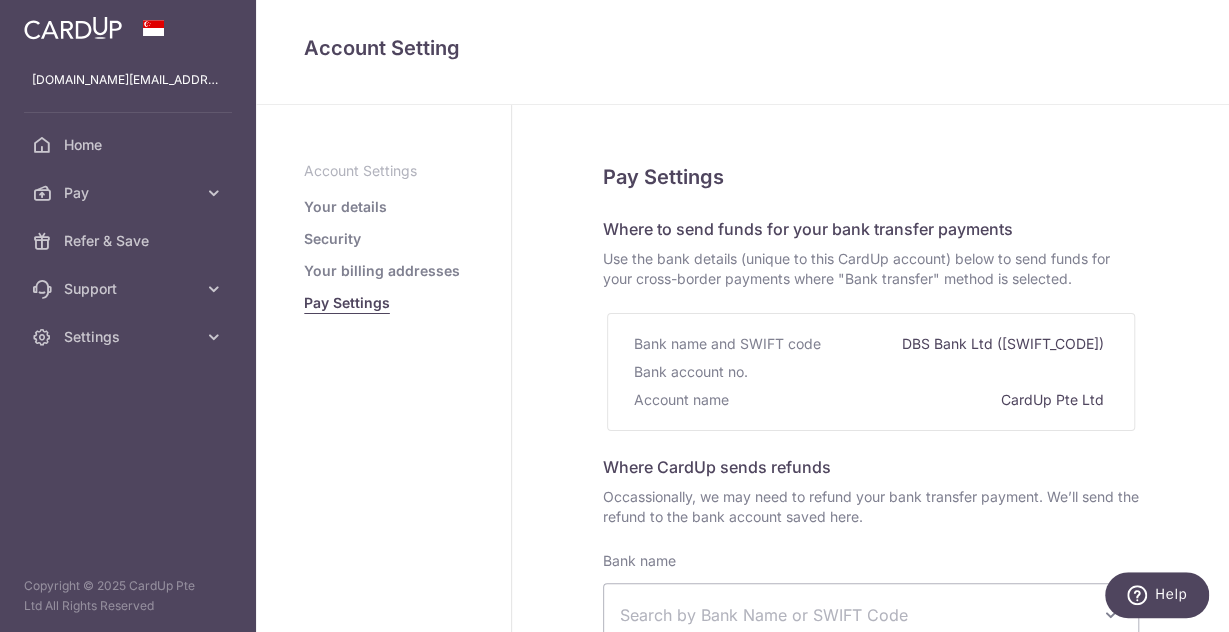 scroll, scrollTop: 0, scrollLeft: 0, axis: both 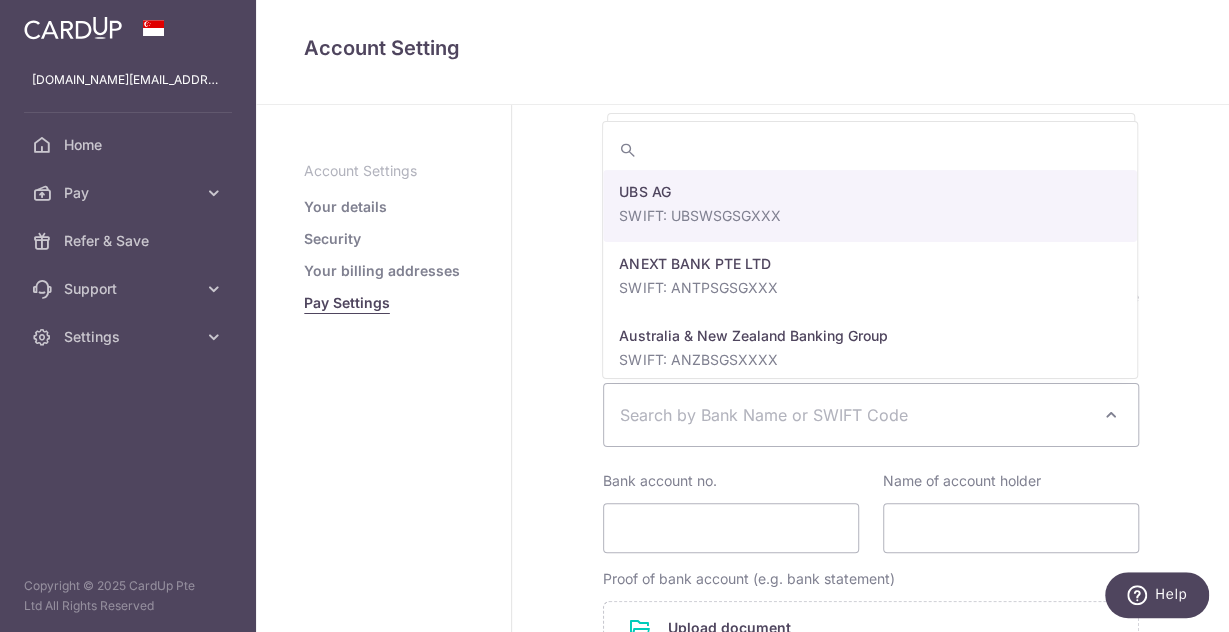 click on "Search by Bank Name or SWIFT Code" at bounding box center [855, 415] 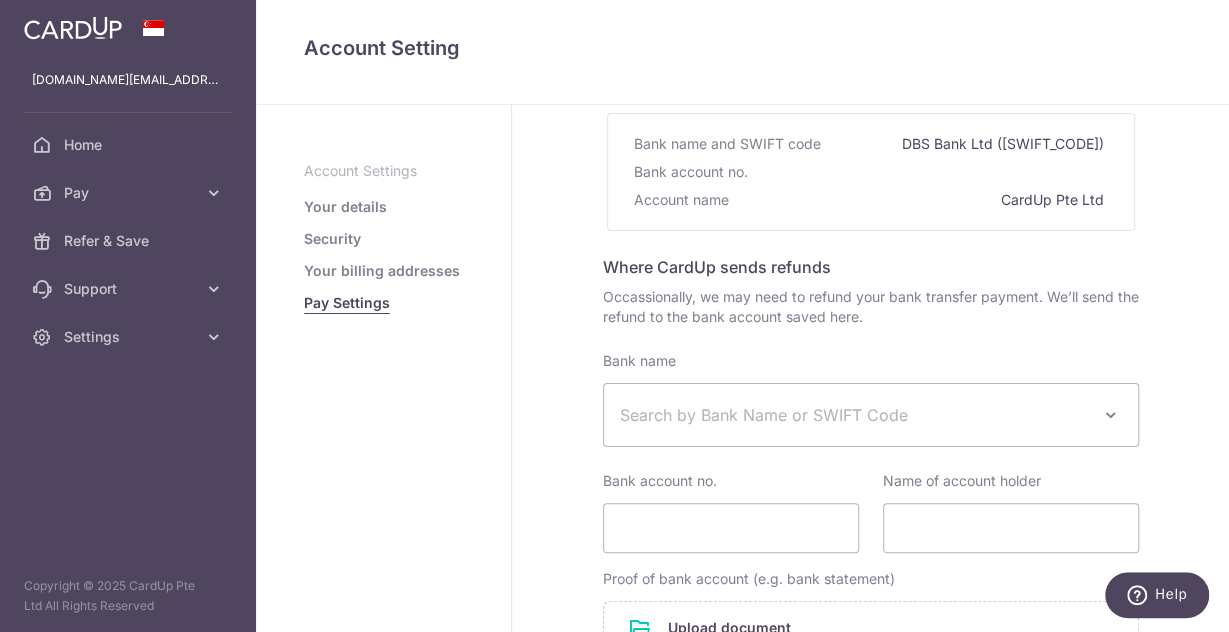 click on "Pay Settings
Where to send funds for your bank transfer payments
Use the bank details (unique to this CardUp account) below to send funds for your cross-border payments where "Bank transfer" method is selected.
Bank name and SWIFT code
DBS Bank Ltd (DBSSSGSG)
Bank account no.
Account name
CardUp Pte Ltd
Where CardUp sends refunds" at bounding box center (870, 400) 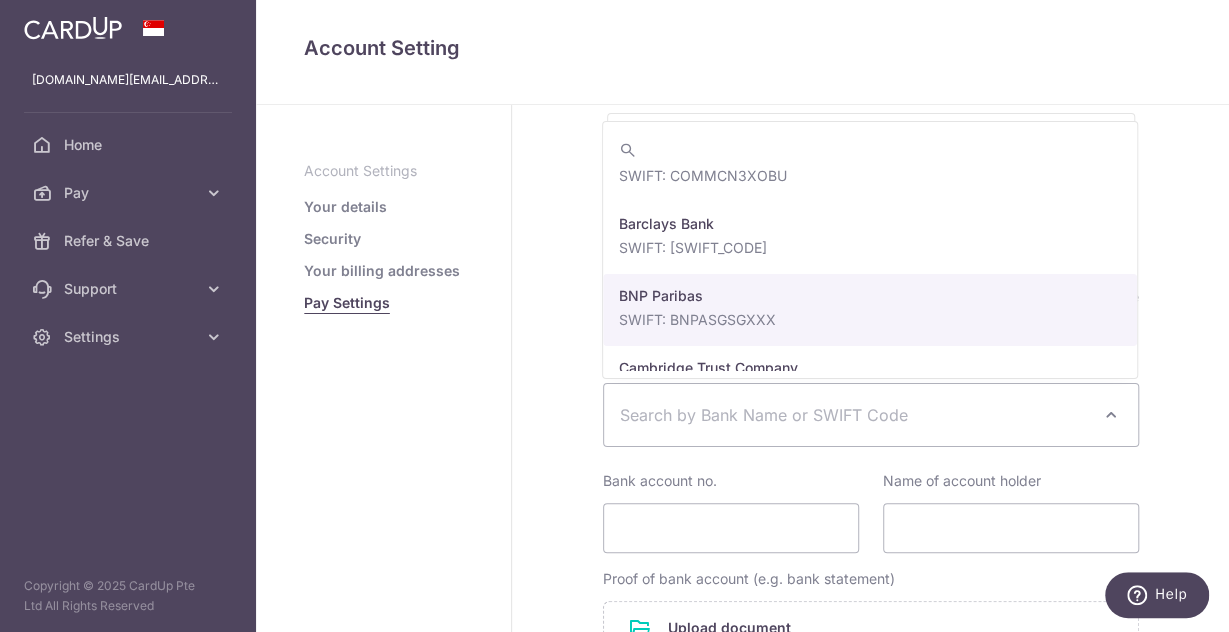 scroll, scrollTop: 500, scrollLeft: 0, axis: vertical 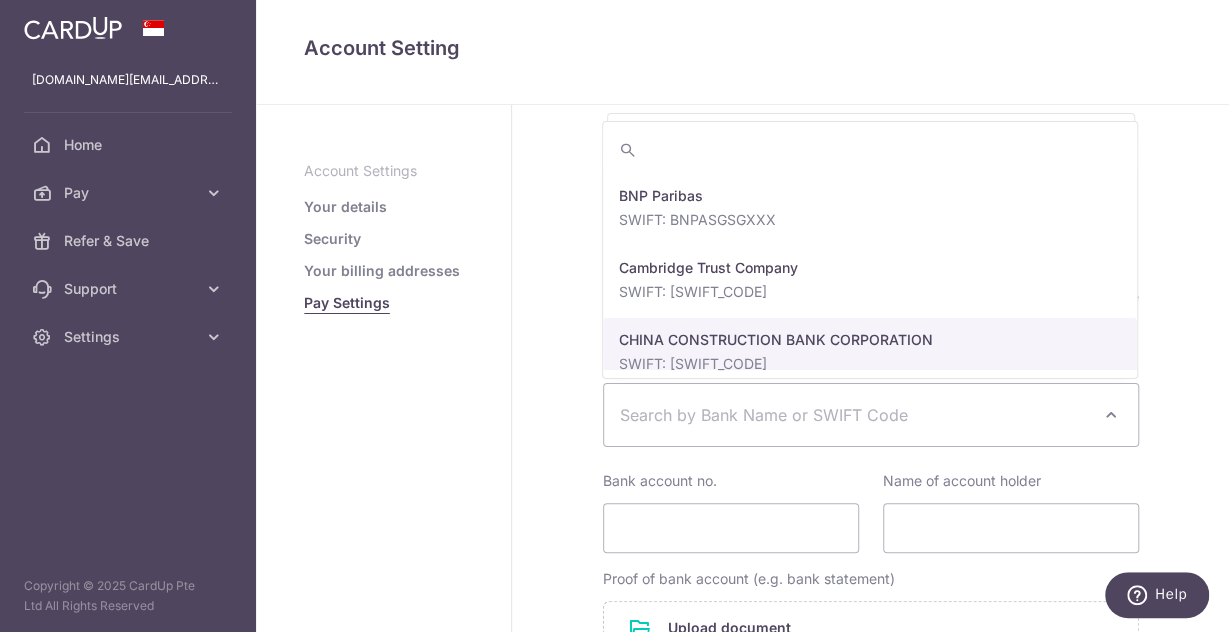 click on "Pay Settings
Where to send funds for your bank transfer payments
Use the bank details (unique to this CardUp account) below to send funds for your cross-border payments where "Bank transfer" method is selected.
Bank name and SWIFT code
DBS Bank Ltd (DBSSSGSG)
Bank account no.
Account name
CardUp Pte Ltd
Where CardUp sends refunds" at bounding box center [870, 400] 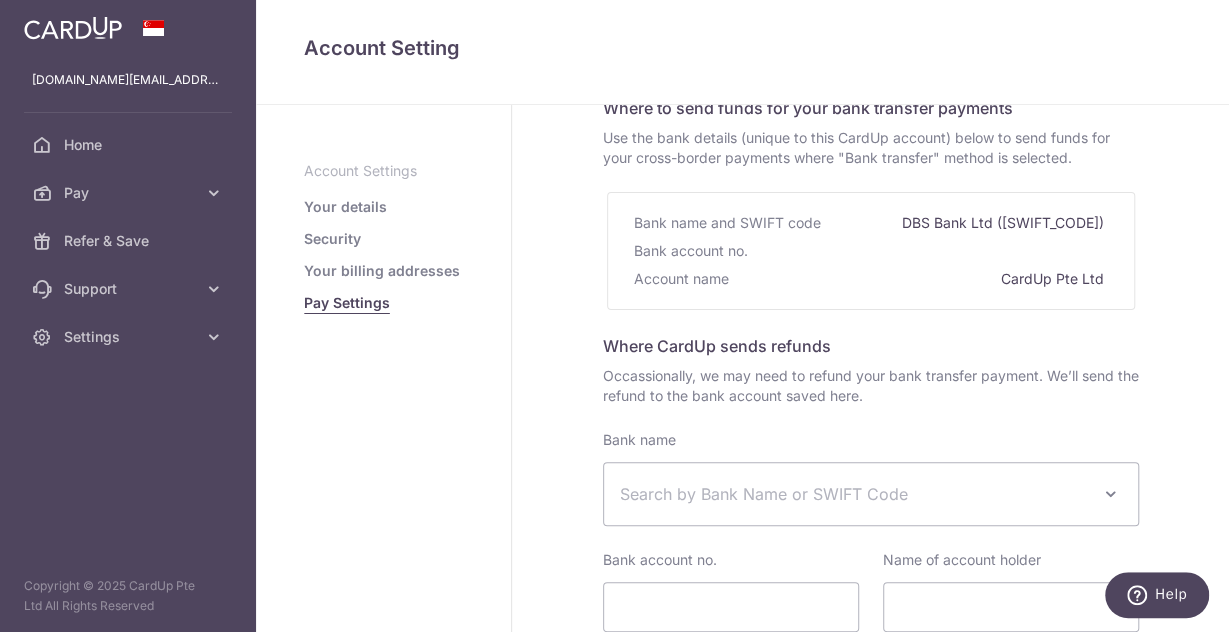 scroll, scrollTop: 61, scrollLeft: 0, axis: vertical 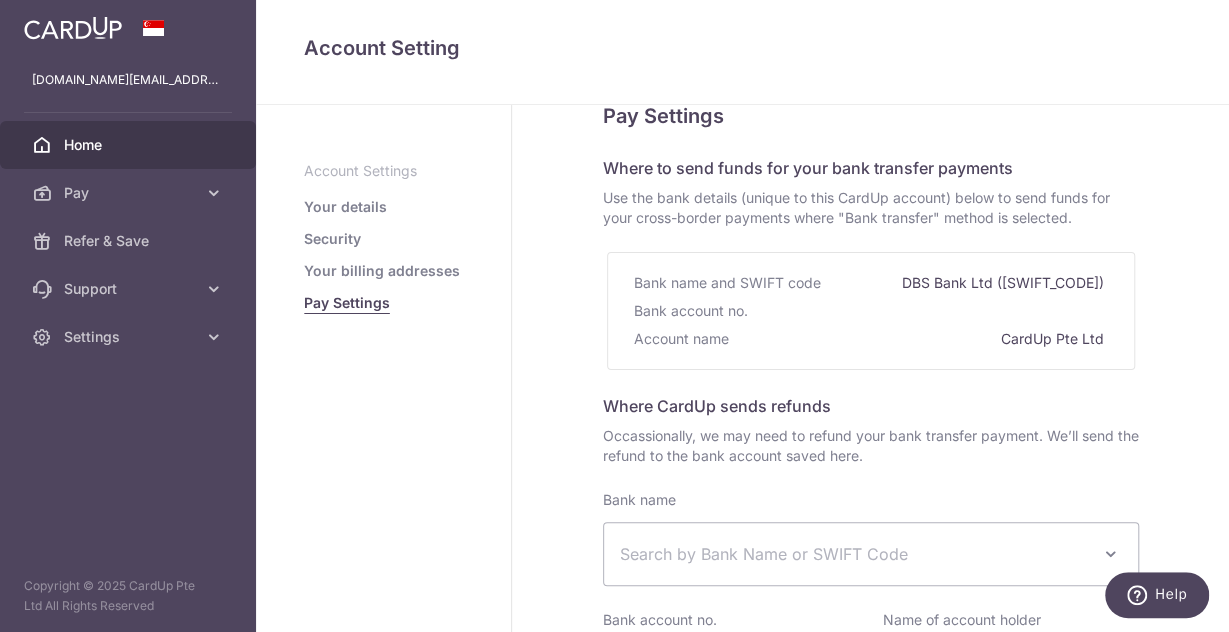 click on "Home" at bounding box center [130, 145] 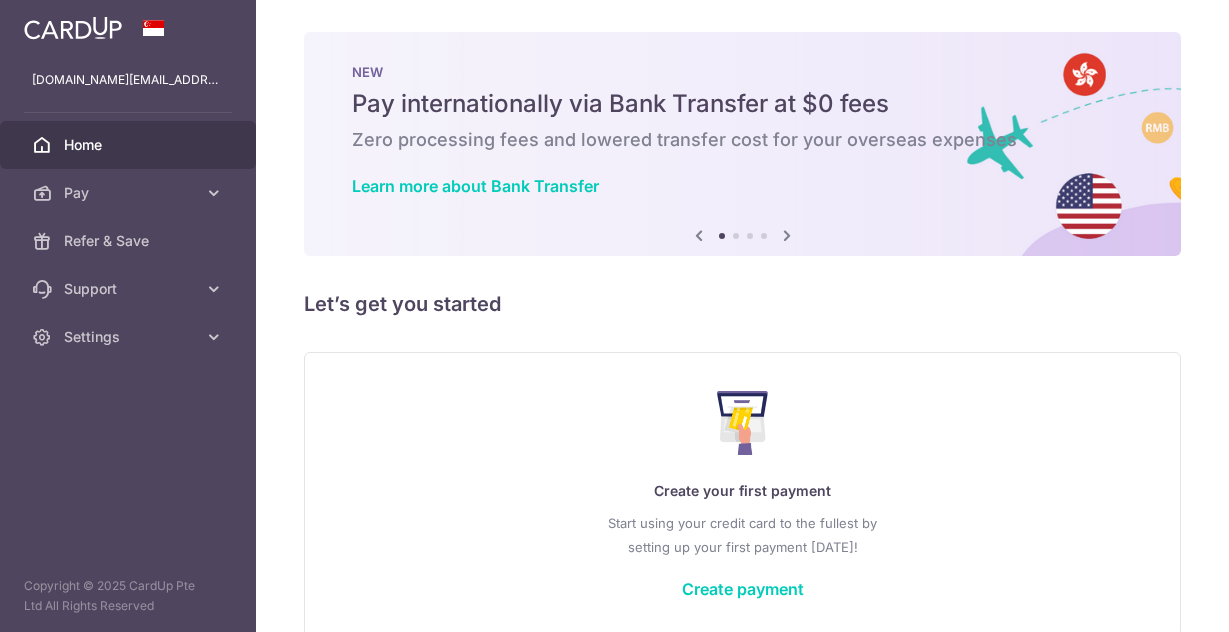 scroll, scrollTop: 0, scrollLeft: 0, axis: both 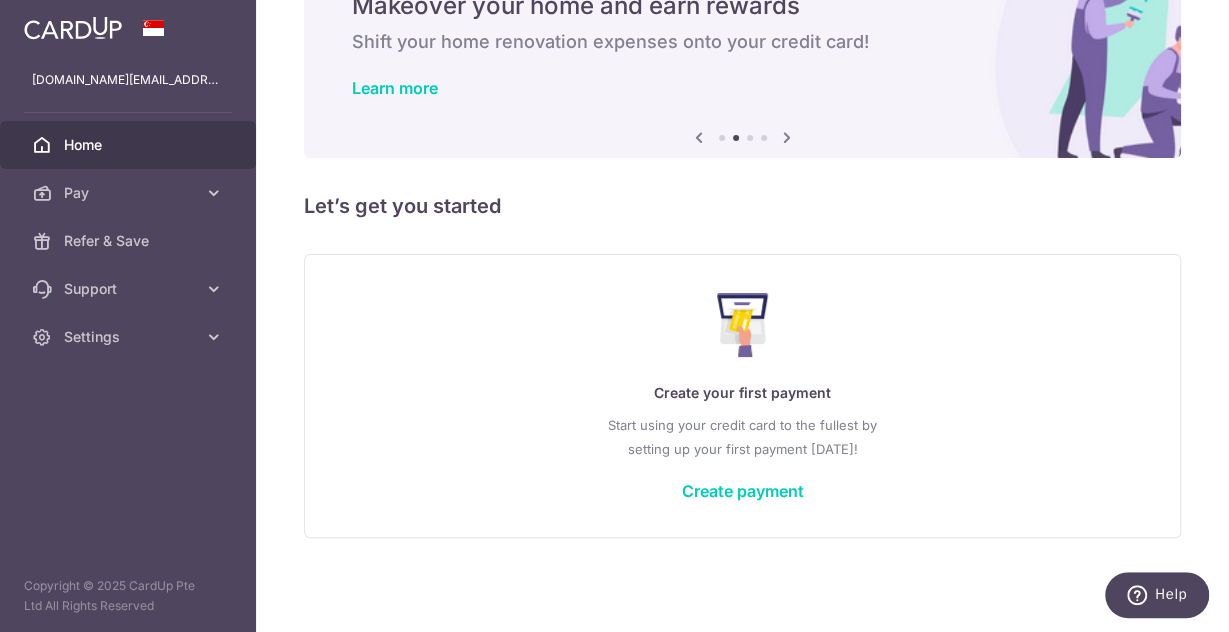 click on "Home" at bounding box center (130, 145) 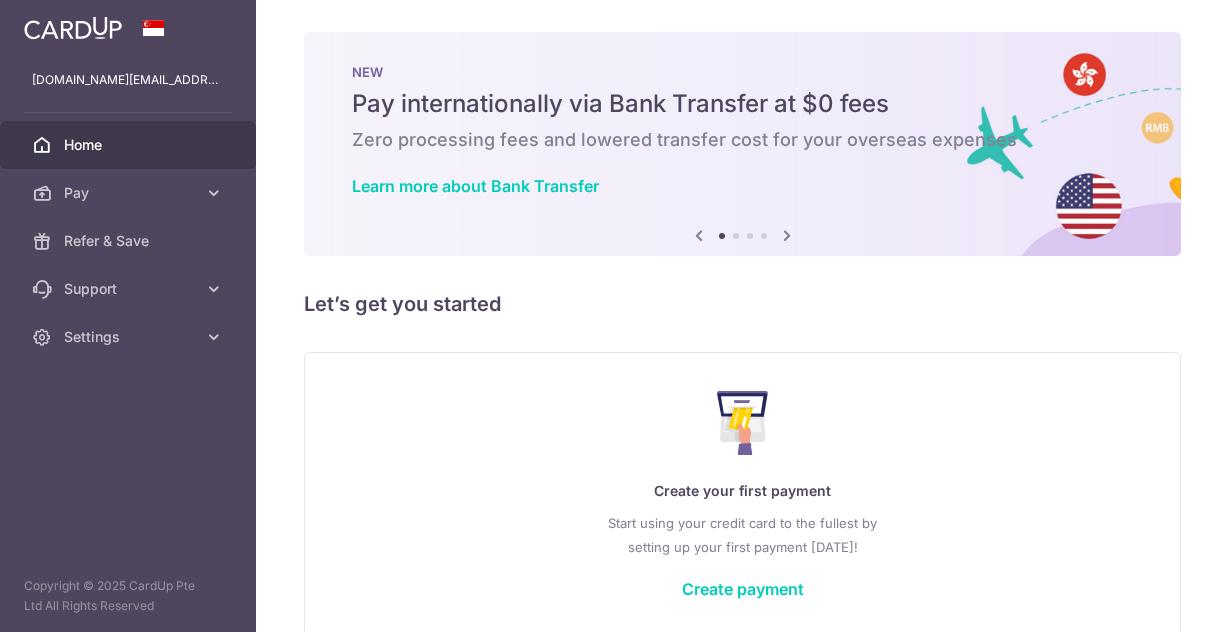 scroll, scrollTop: 0, scrollLeft: 0, axis: both 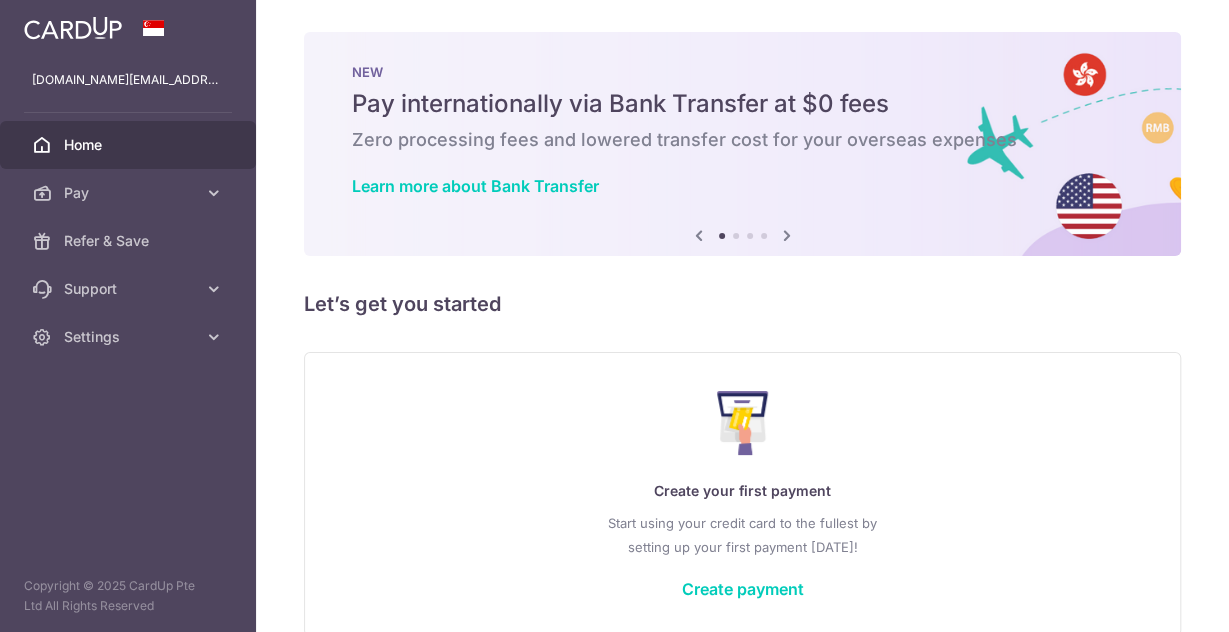 click on "Pay" at bounding box center (128, 193) 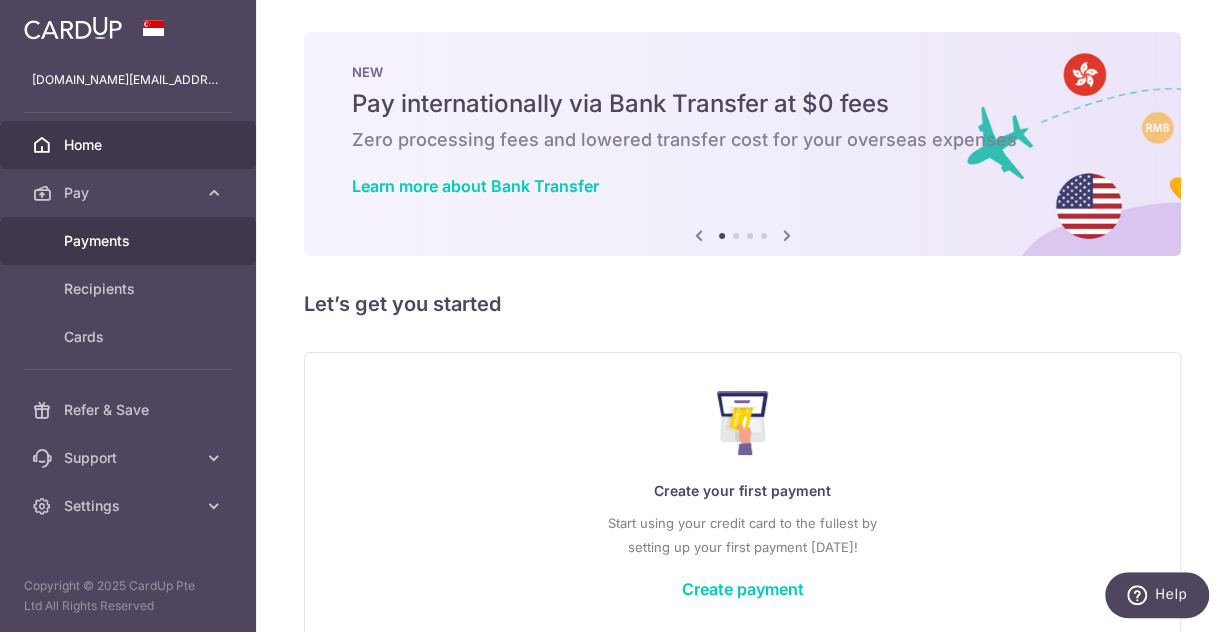 click on "Payments" at bounding box center (130, 241) 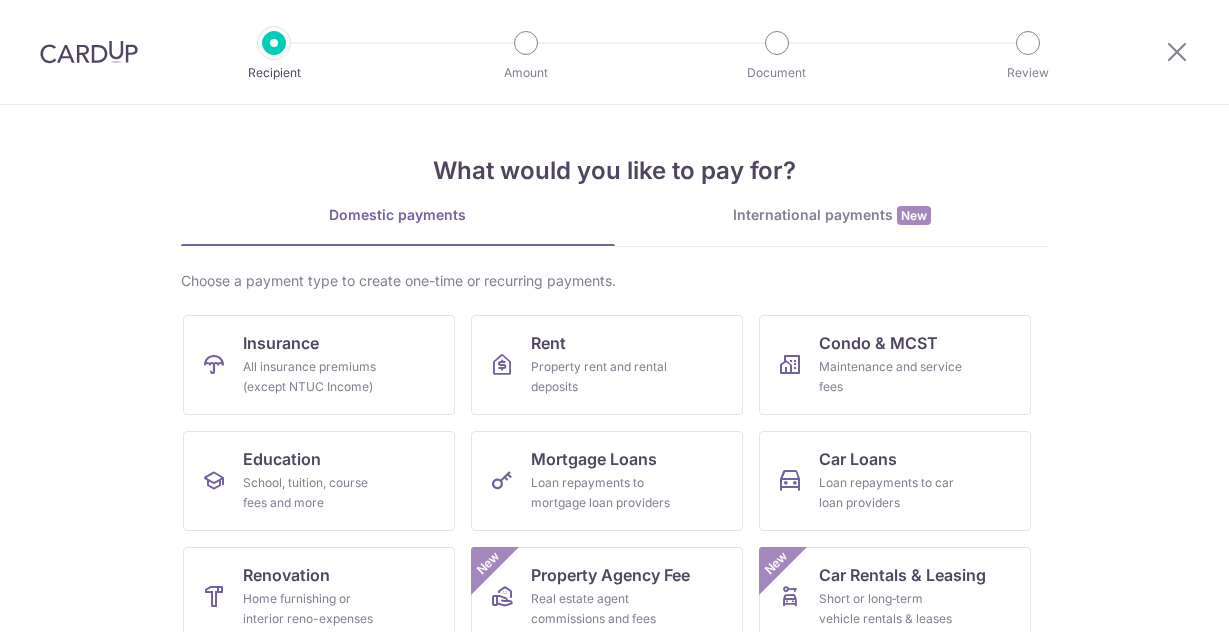 scroll, scrollTop: 0, scrollLeft: 0, axis: both 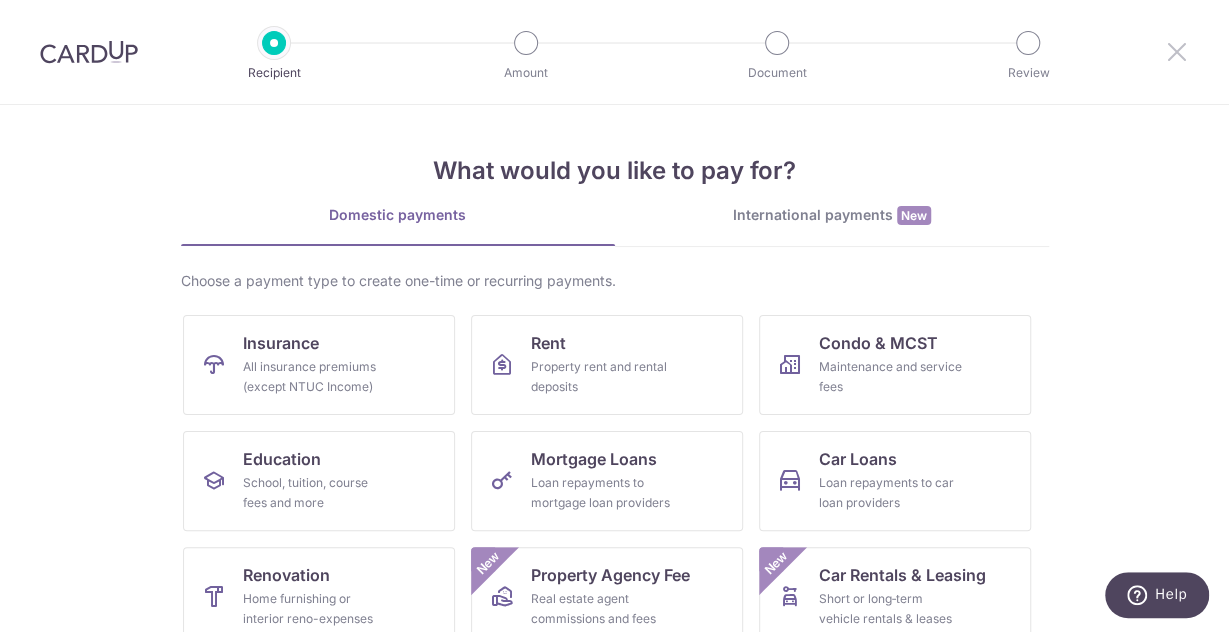 click at bounding box center [1177, 51] 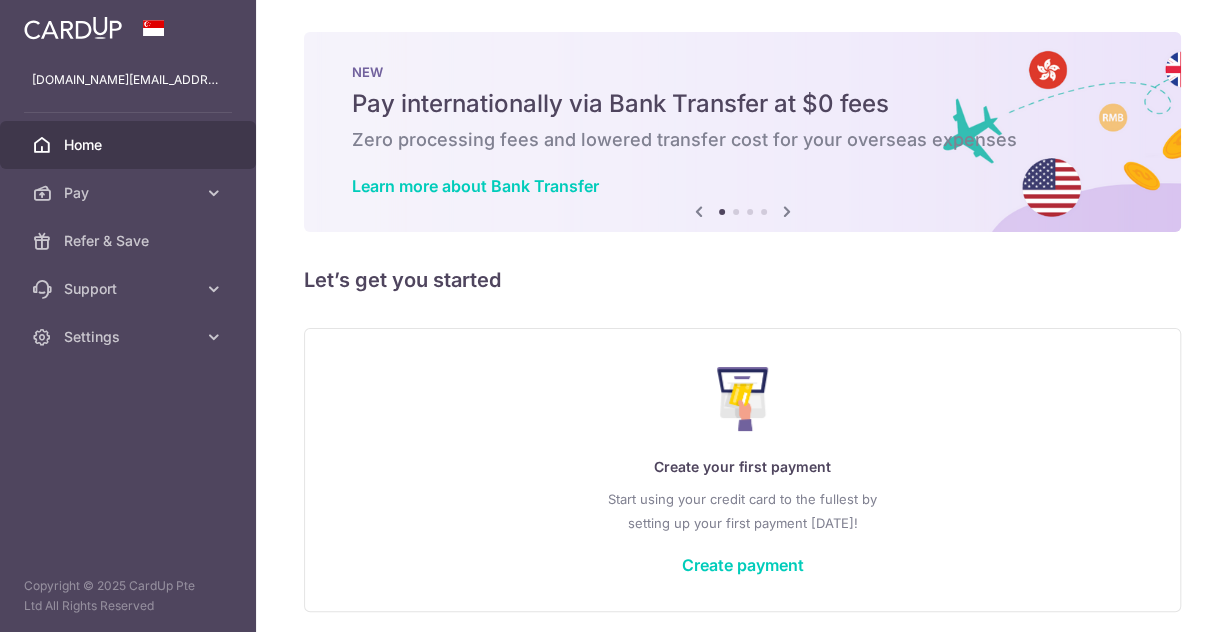 scroll, scrollTop: 0, scrollLeft: 0, axis: both 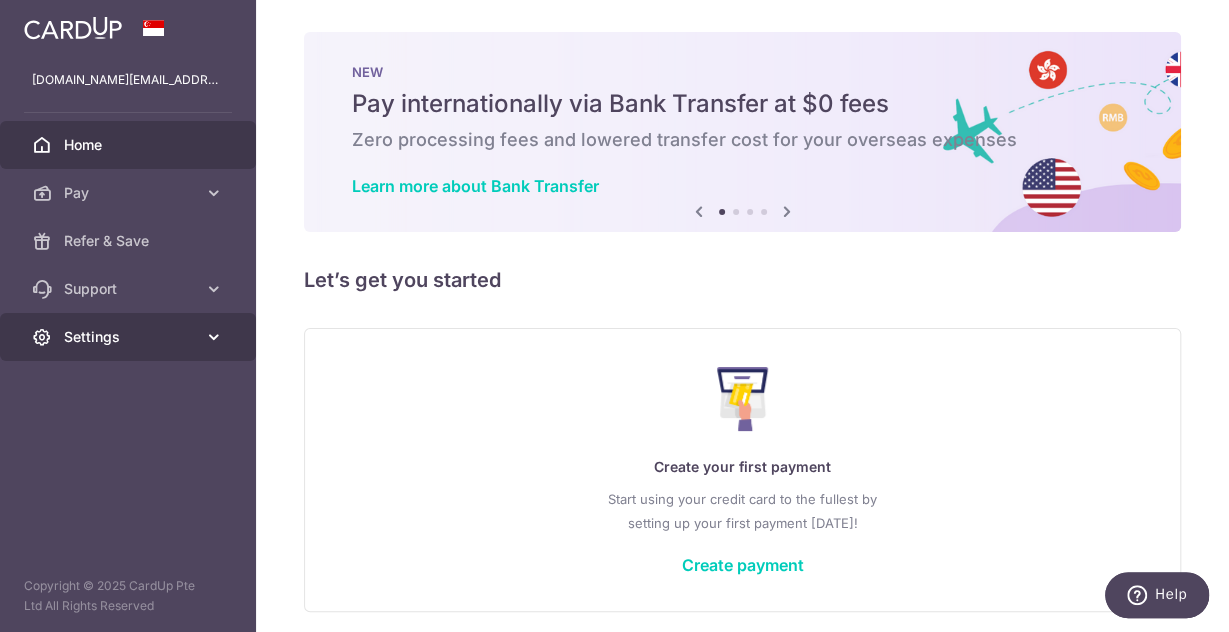 click on "Settings" at bounding box center (128, 337) 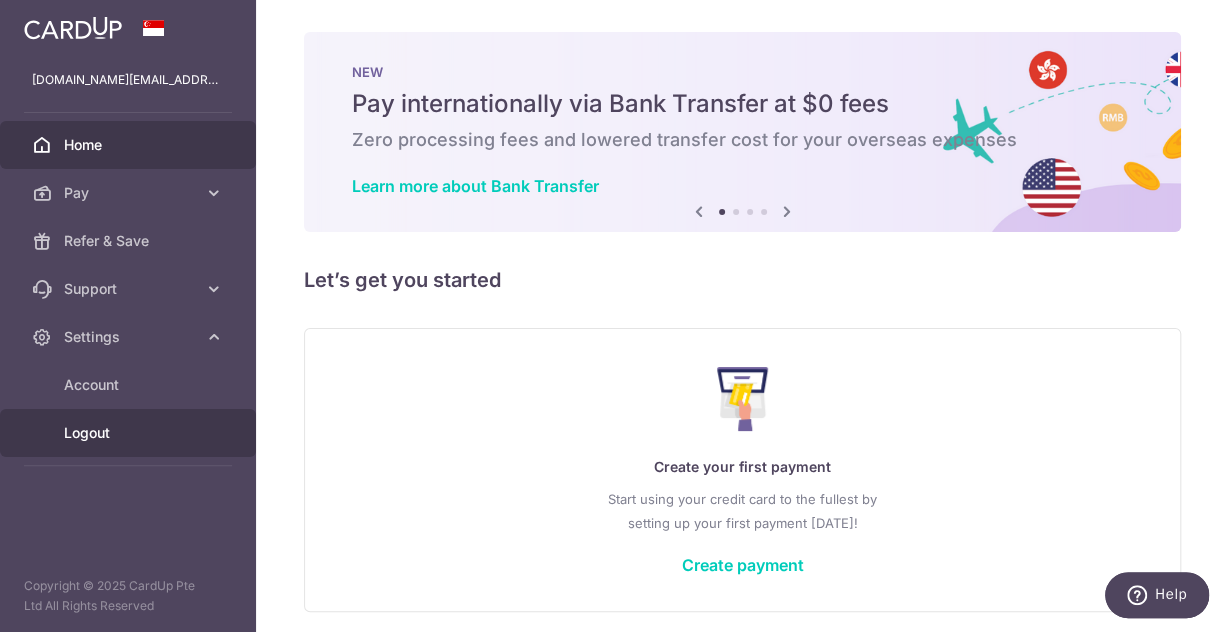 click on "Logout" at bounding box center (130, 433) 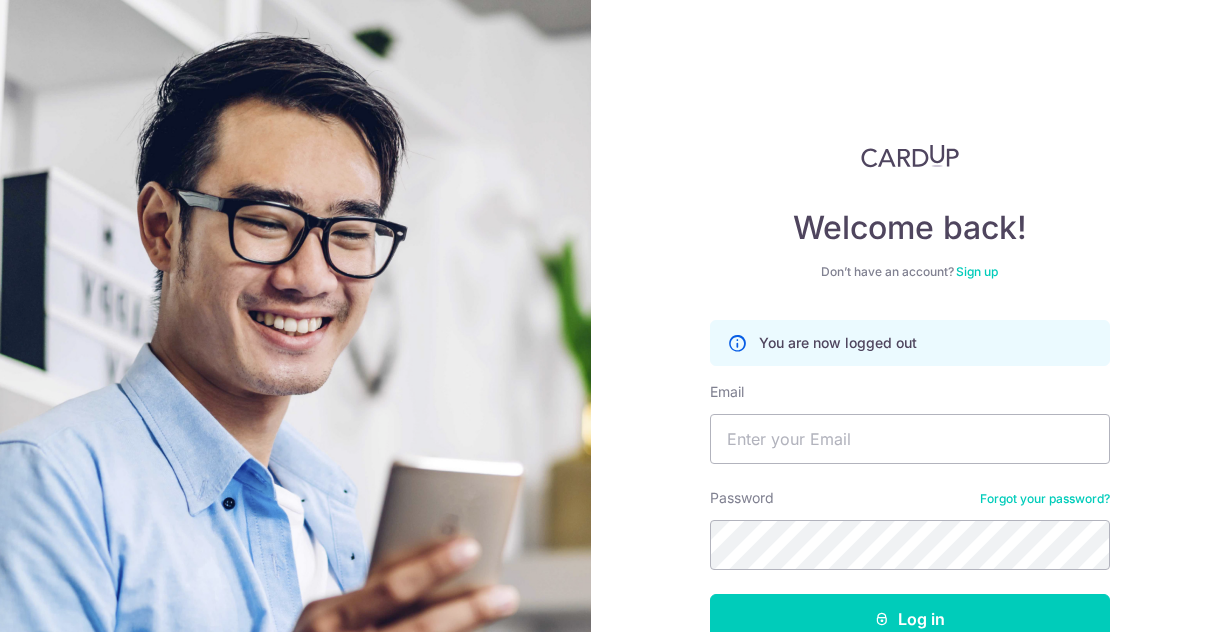 scroll, scrollTop: 0, scrollLeft: 0, axis: both 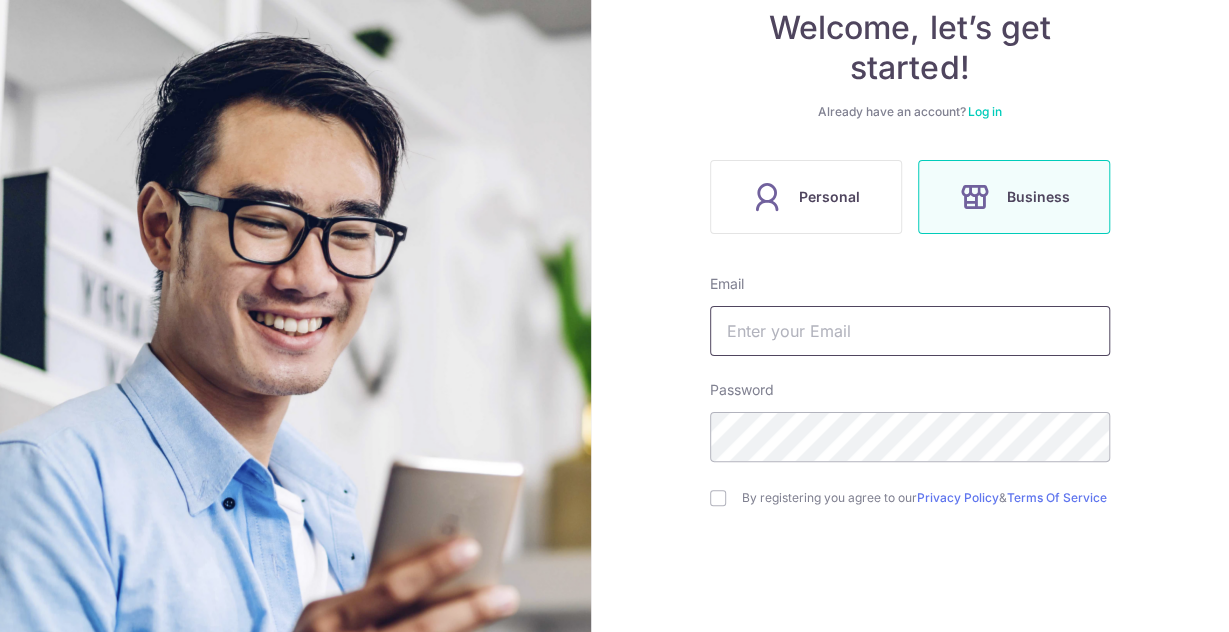 click at bounding box center [910, 331] 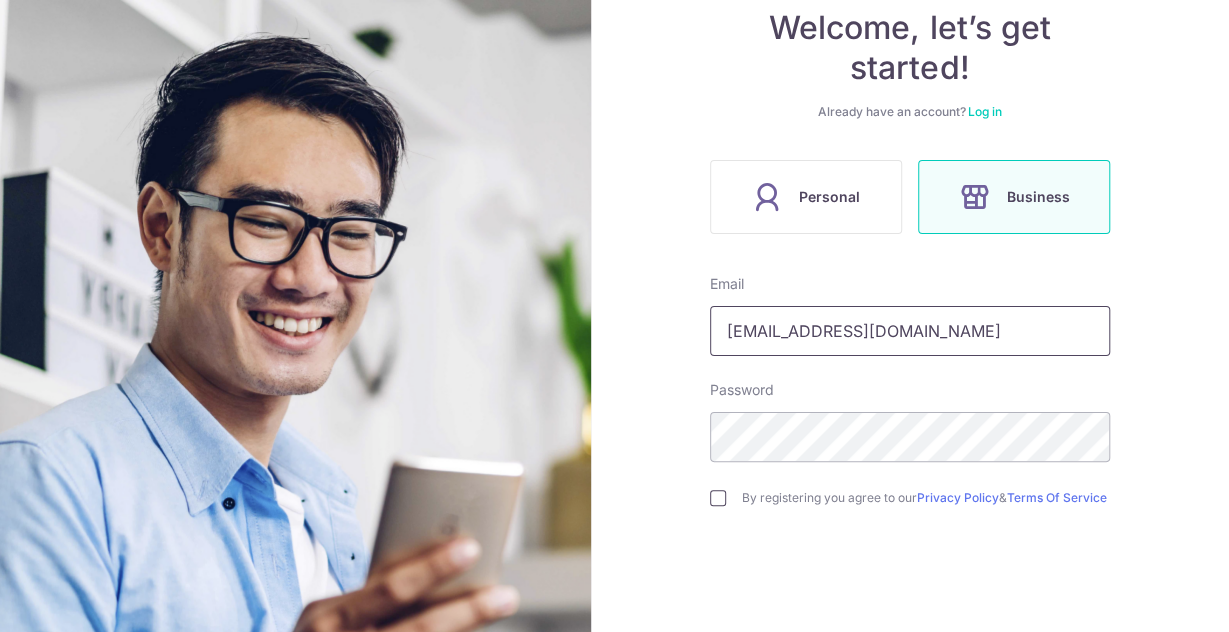 type on "yinmyint2003@hotmail.com" 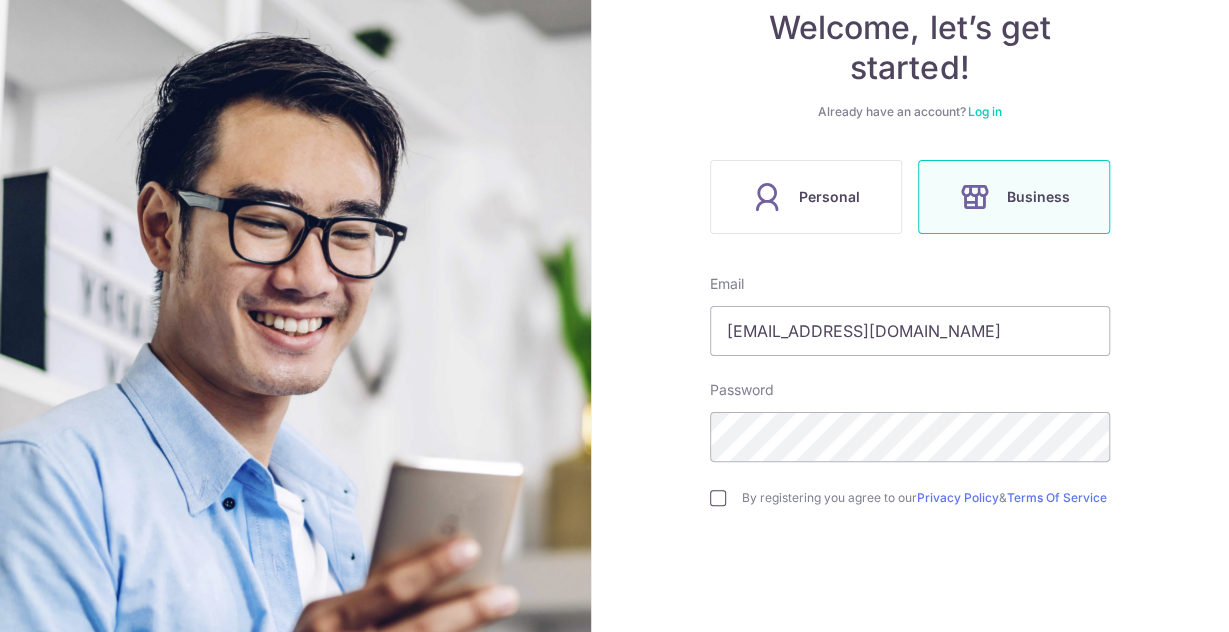 click at bounding box center (718, 498) 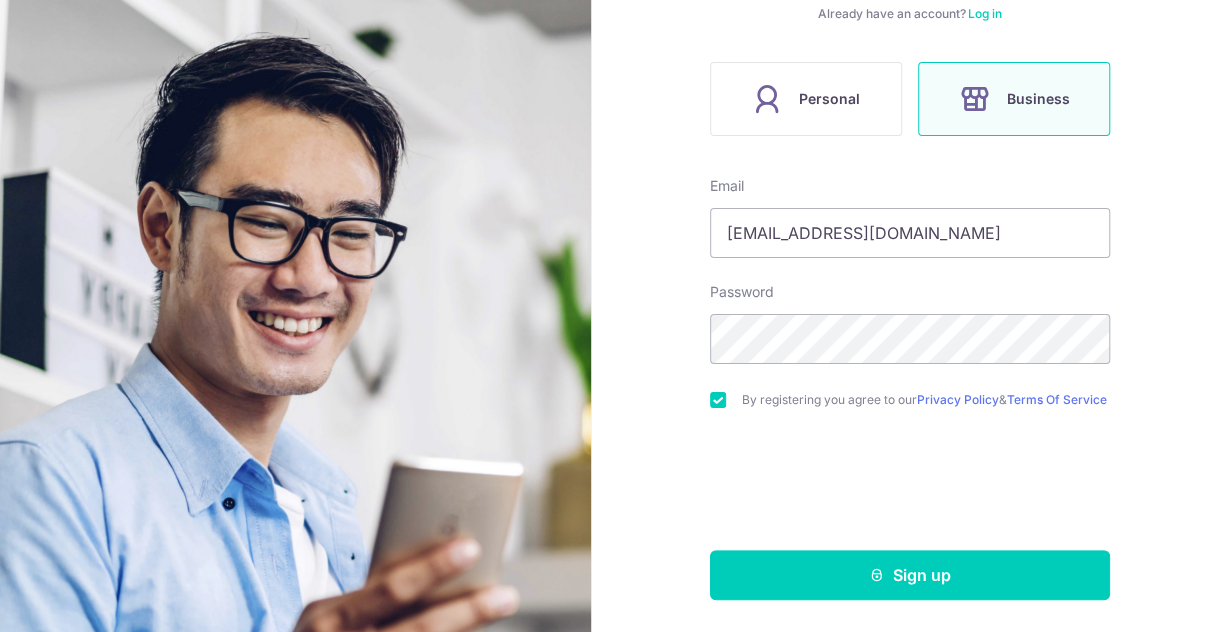 scroll, scrollTop: 305, scrollLeft: 0, axis: vertical 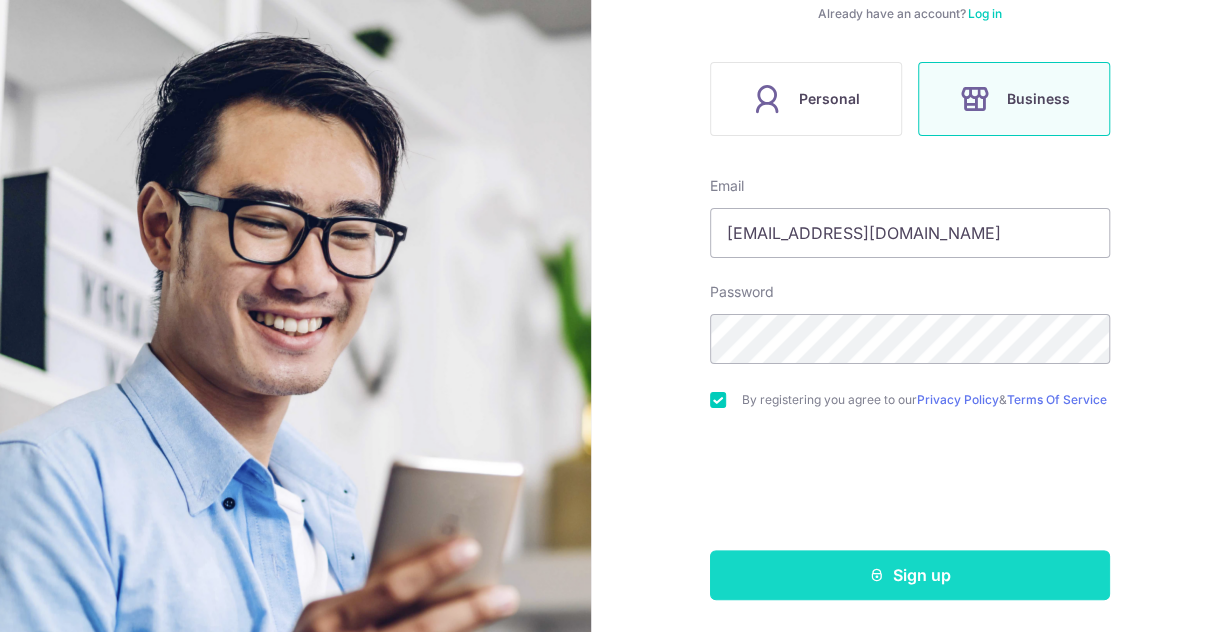 click on "Sign up" at bounding box center [910, 575] 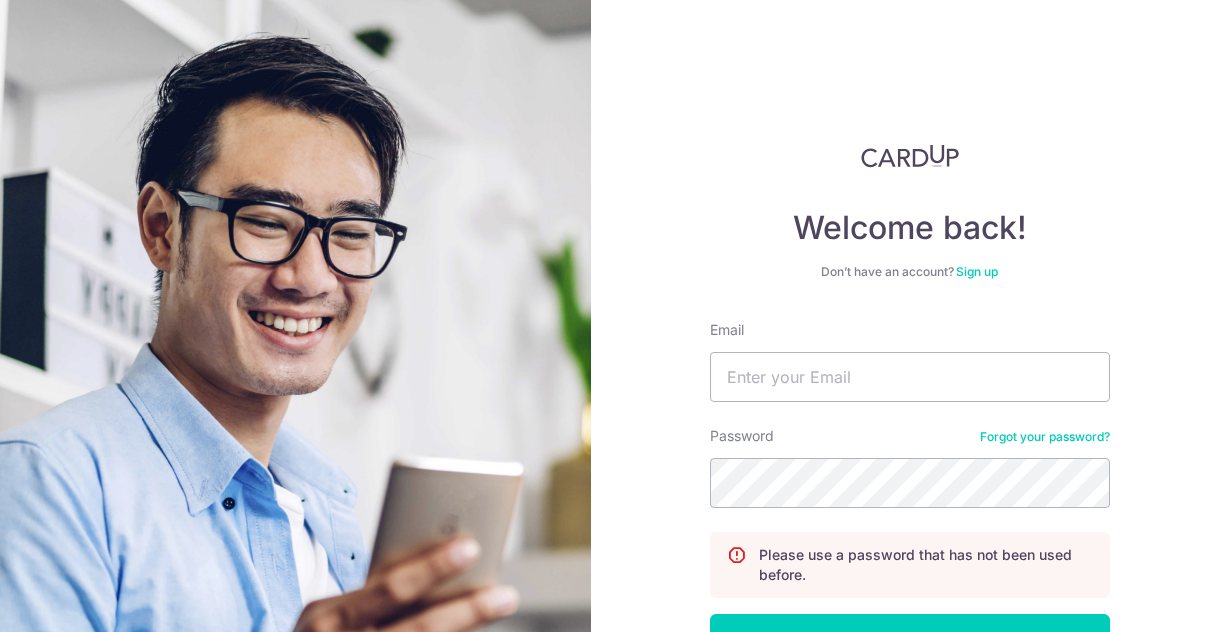 scroll, scrollTop: 0, scrollLeft: 0, axis: both 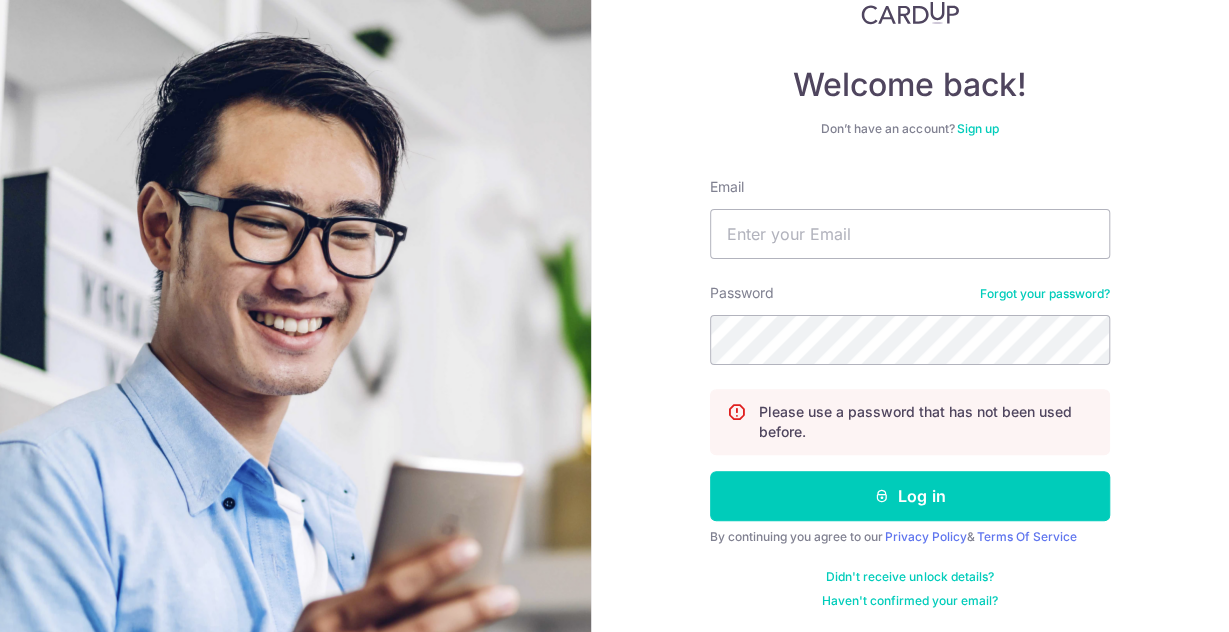 click on "Sign up" at bounding box center (977, 128) 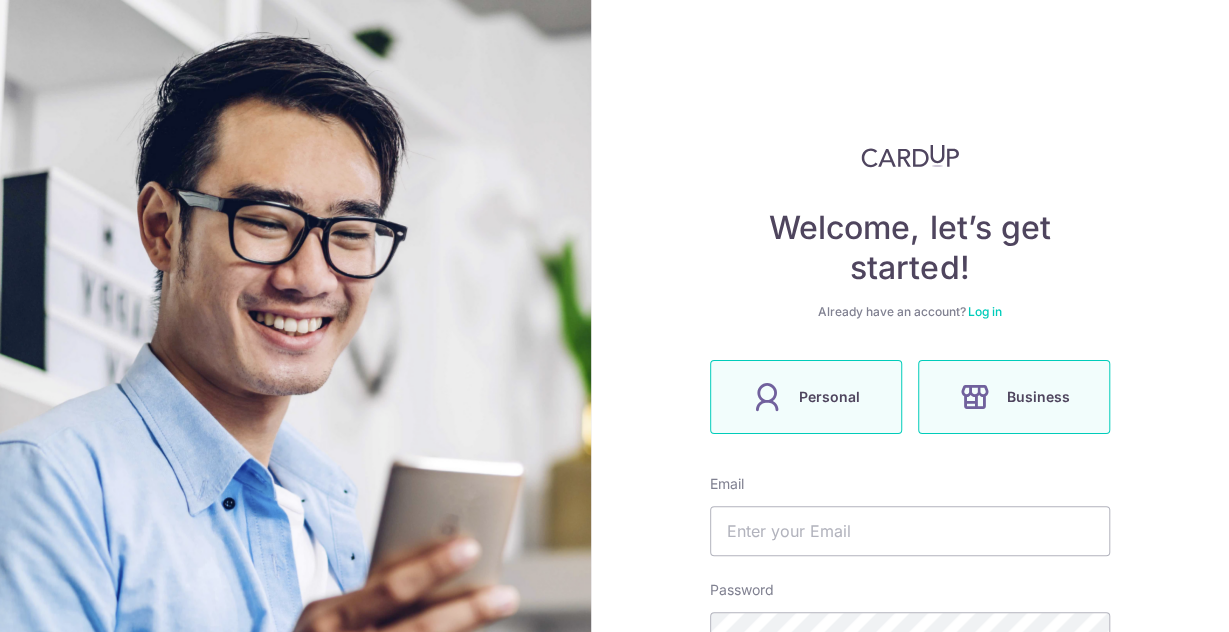 click on "Business" at bounding box center (1014, 397) 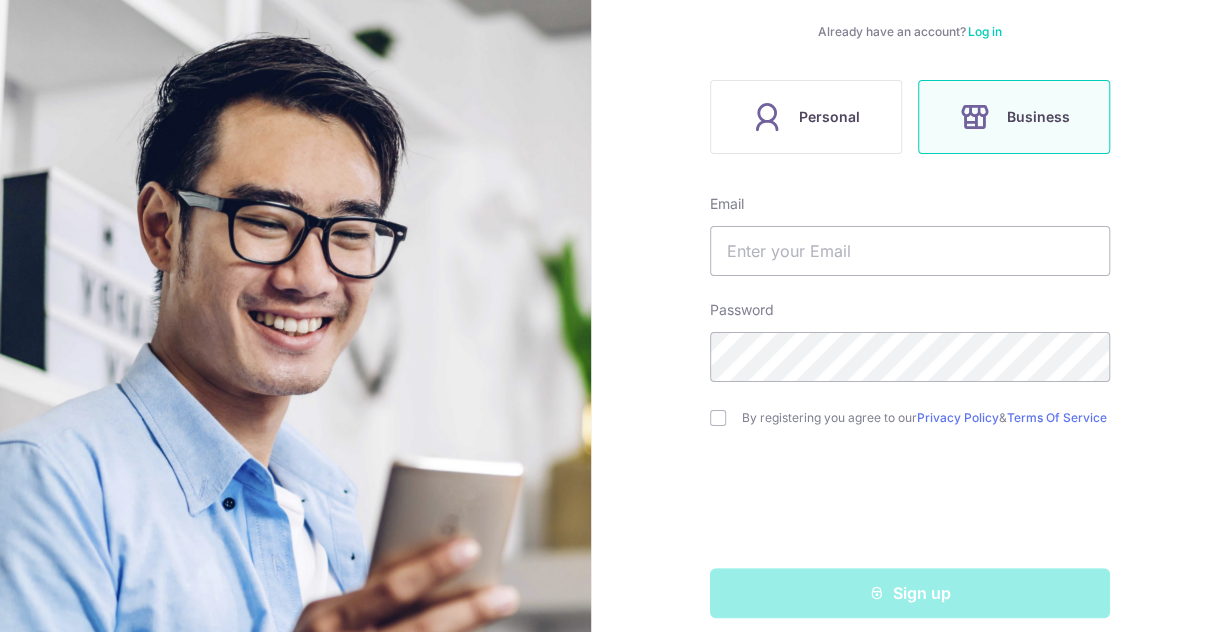 scroll, scrollTop: 300, scrollLeft: 0, axis: vertical 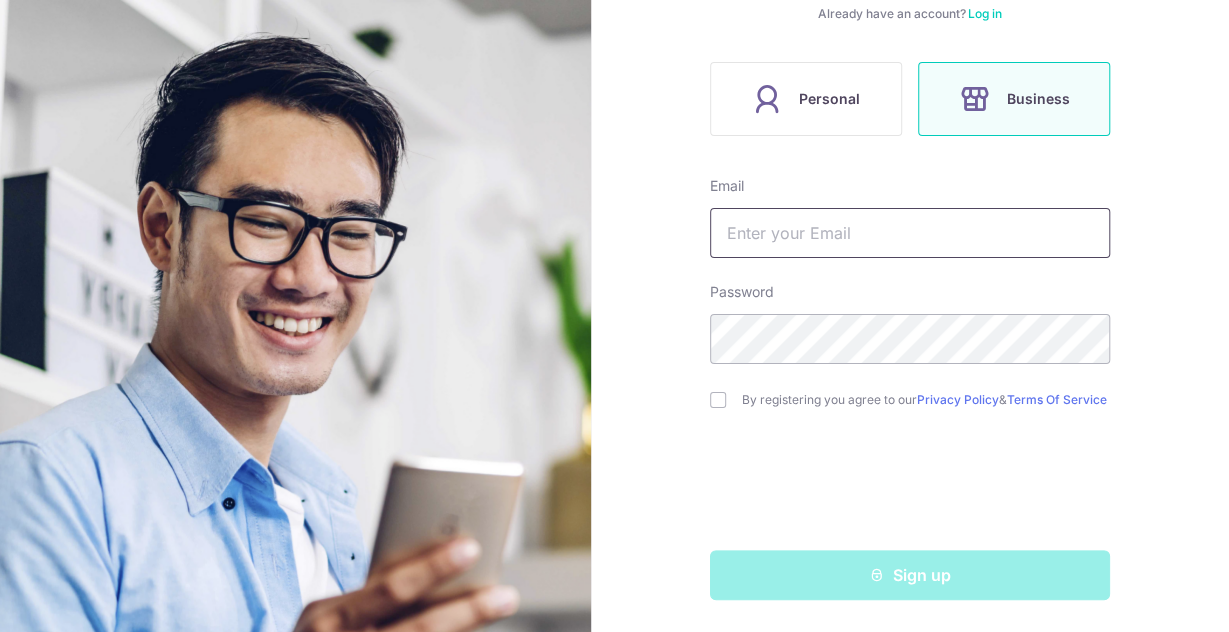 click at bounding box center (910, 233) 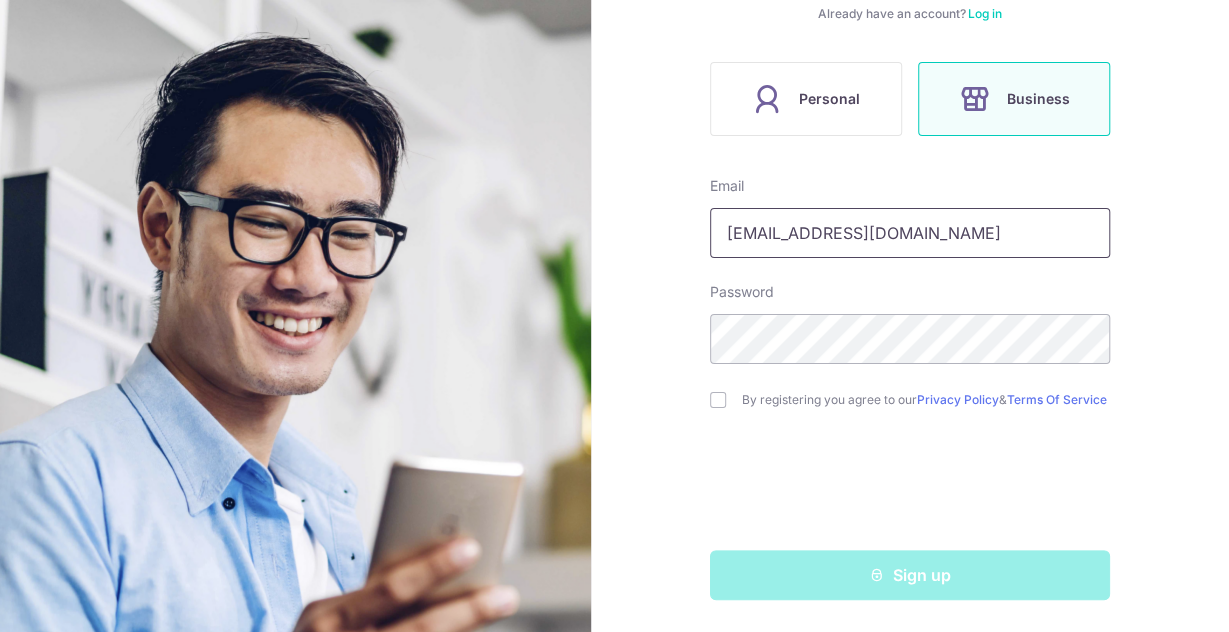 type on "yinmyint2003@hotmail.com" 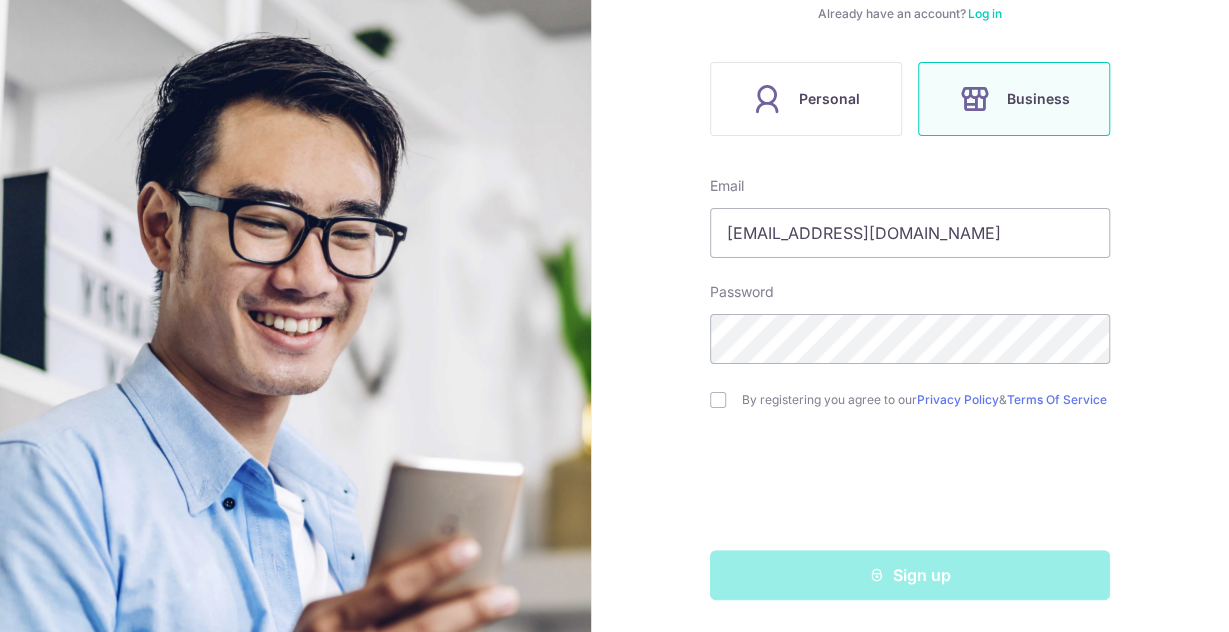 click on "By registering you agree to our
Privacy Policy
&  Terms Of Service" at bounding box center [926, 400] 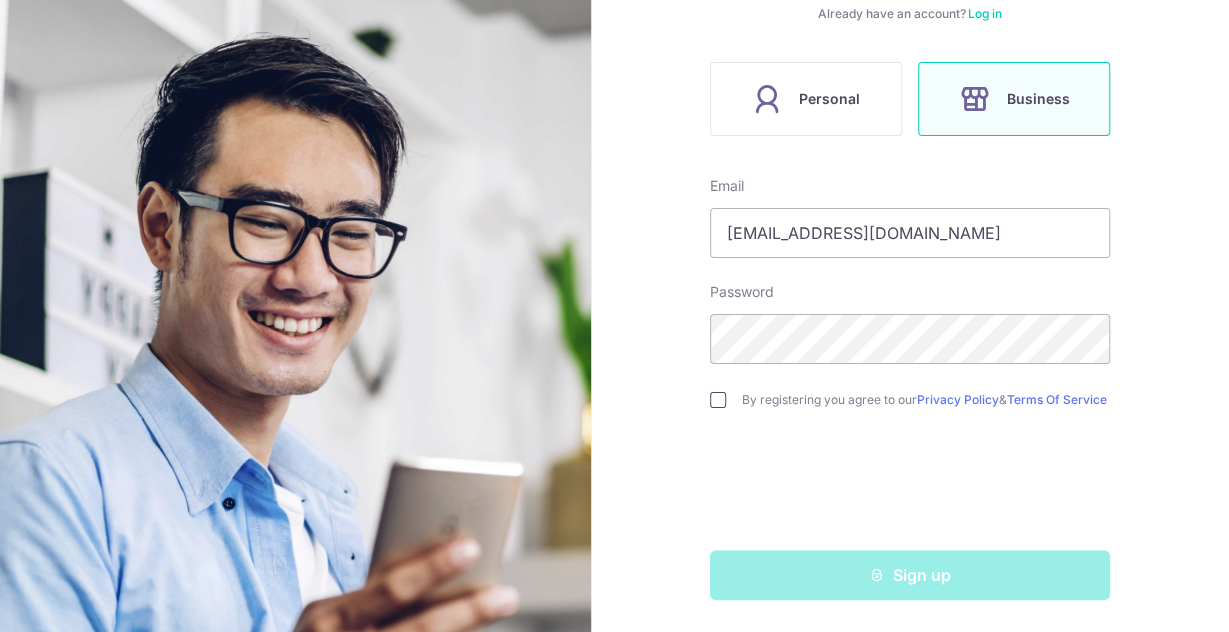click at bounding box center [718, 400] 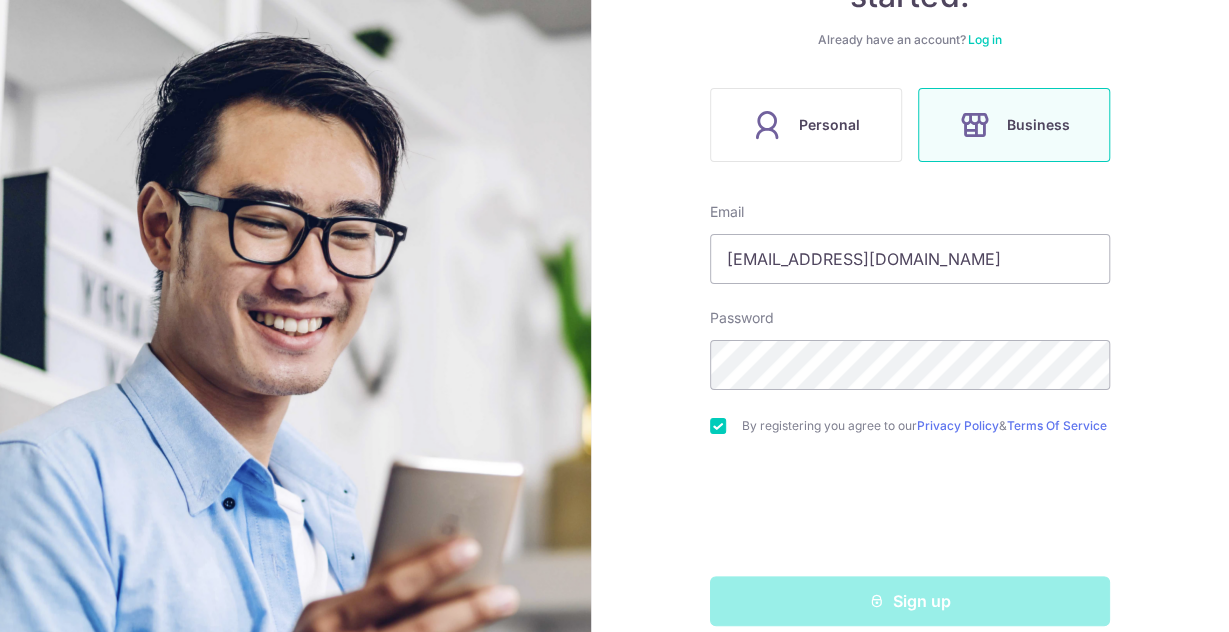 scroll, scrollTop: 300, scrollLeft: 0, axis: vertical 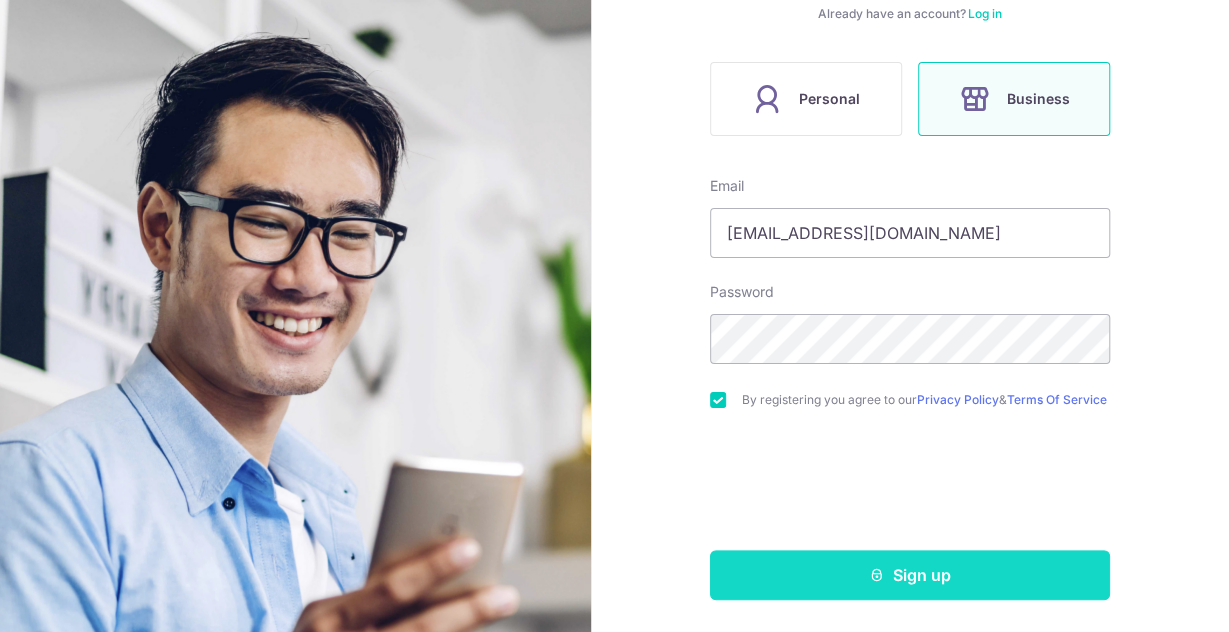 click on "Sign up" at bounding box center [910, 575] 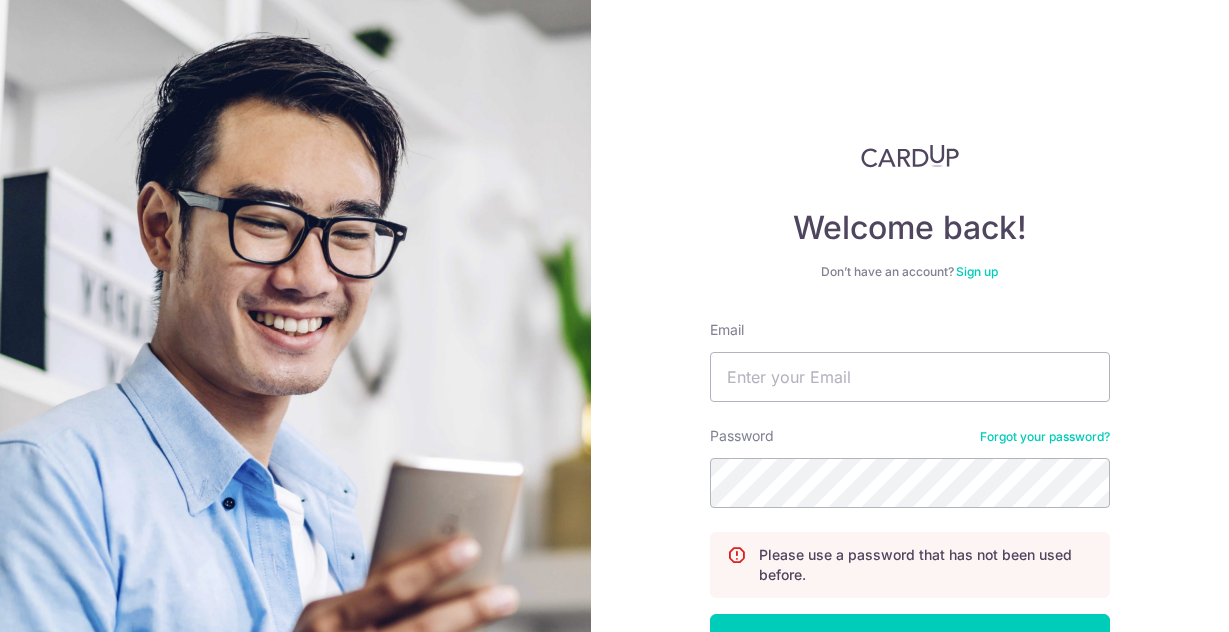 scroll, scrollTop: 0, scrollLeft: 0, axis: both 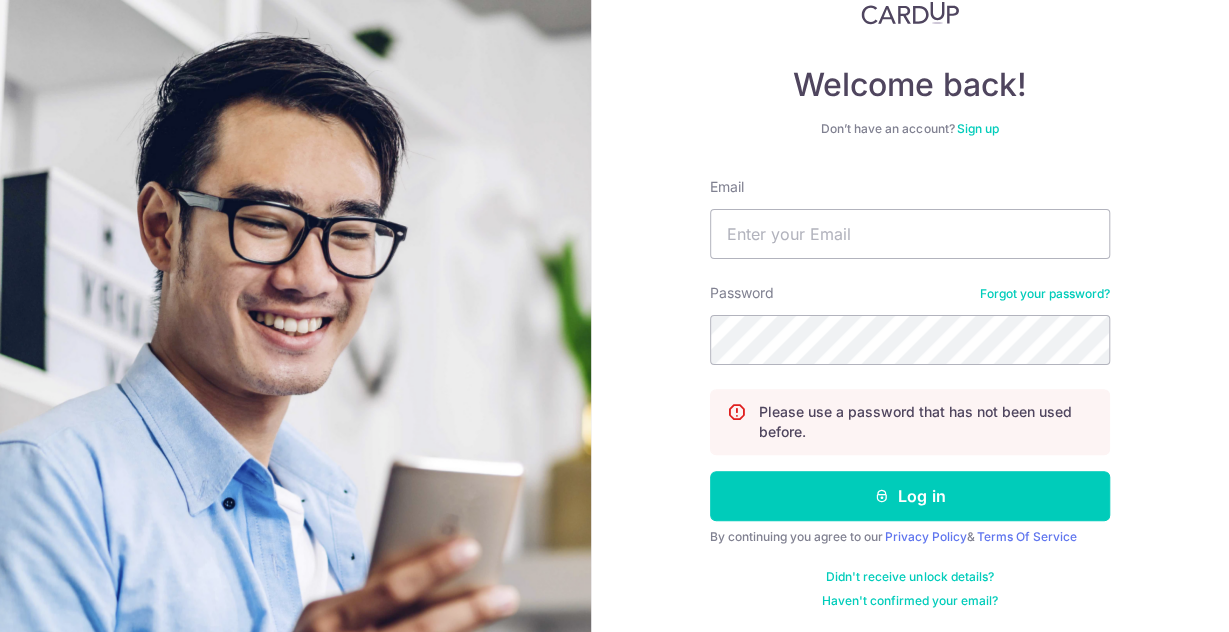 click on "Sign up" at bounding box center [977, 128] 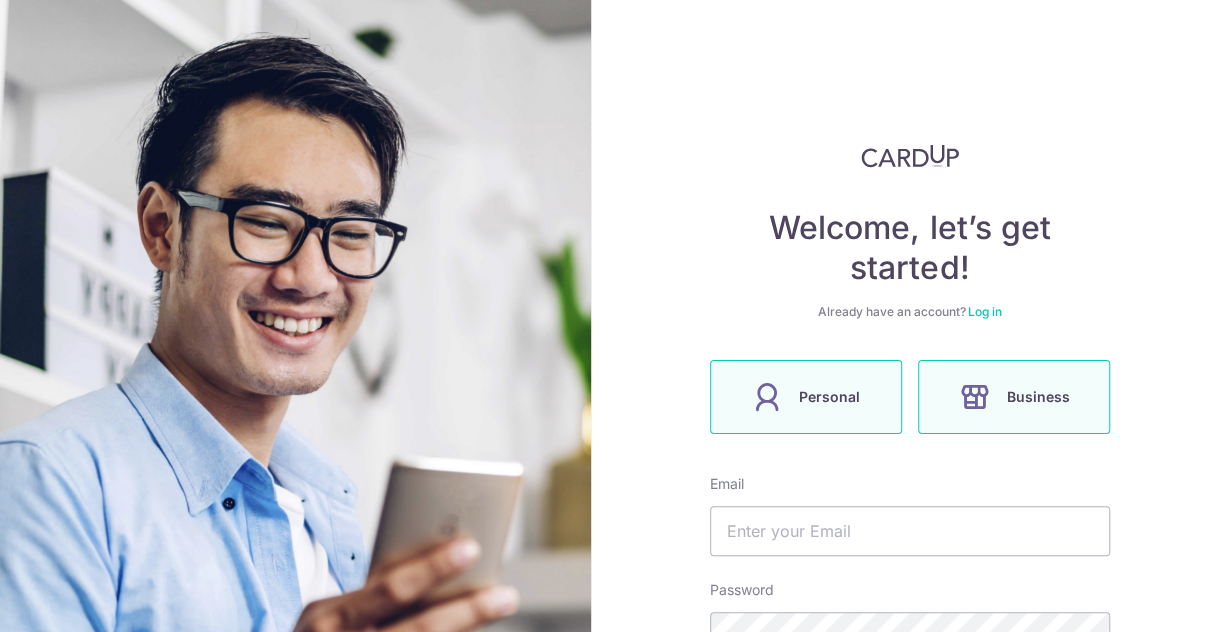 click on "Business" at bounding box center (1037, 397) 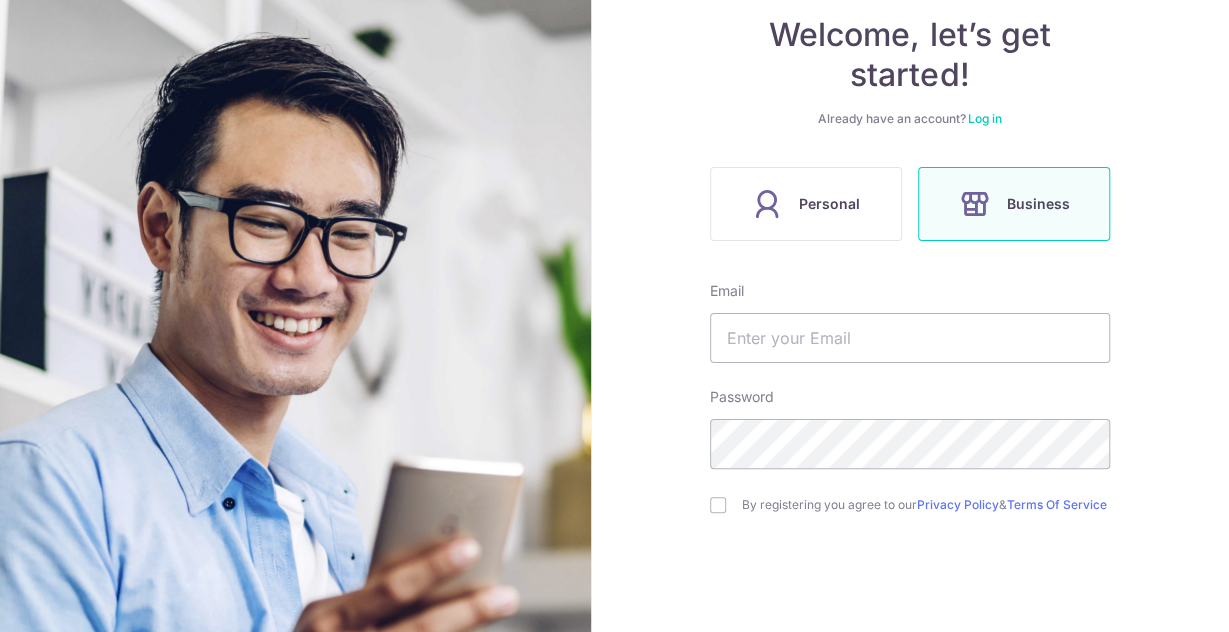 scroll, scrollTop: 200, scrollLeft: 0, axis: vertical 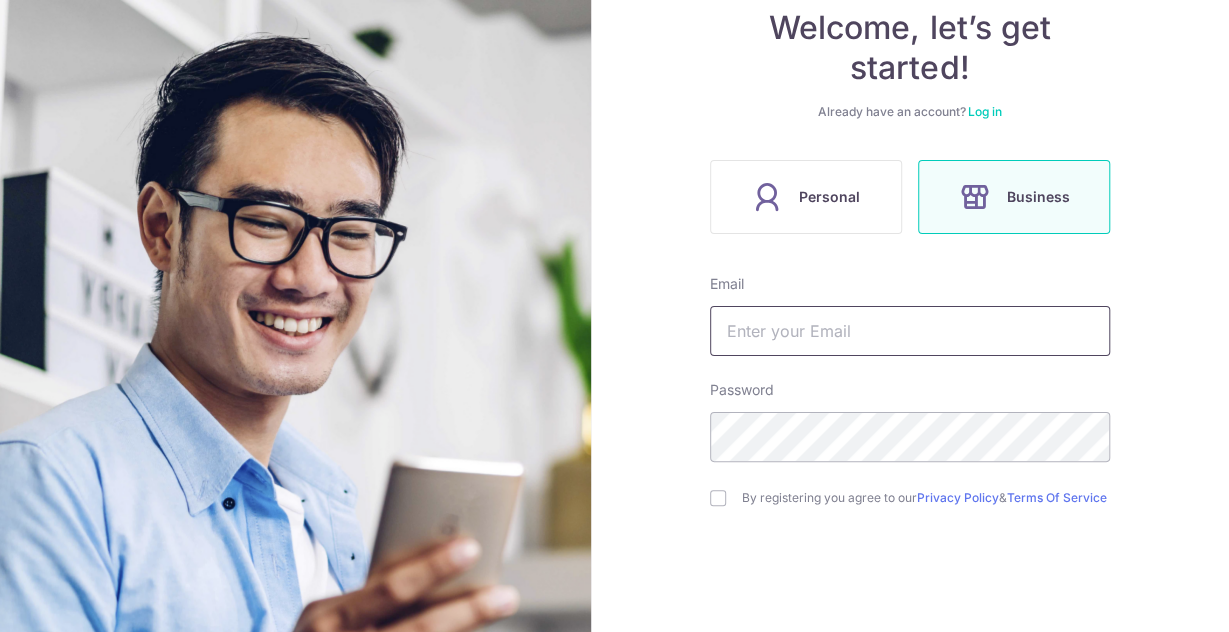 click at bounding box center [910, 331] 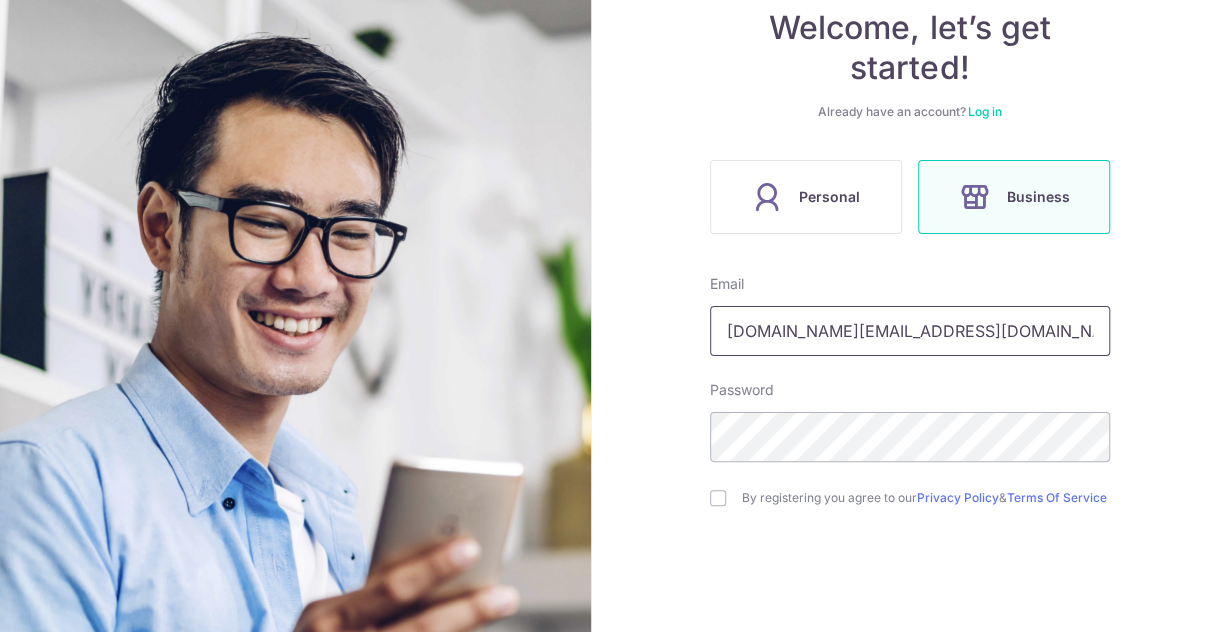 type on "lovesprings.sg@gmail.com" 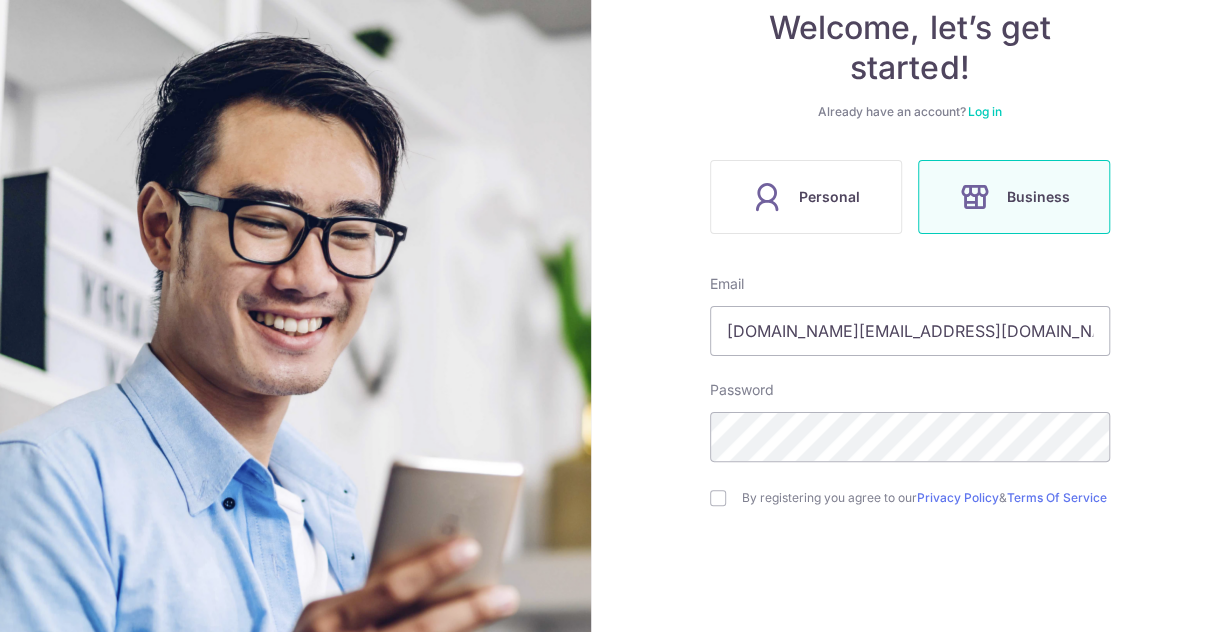 click on "Welcome, let’s get started!
Already have an account?  Log in
Personal
Business
Email
lovesprings.sg@gmail.com
Password
By registering you agree to our
Privacy Policy
&  Terms Of Service
Sign up" at bounding box center (910, 316) 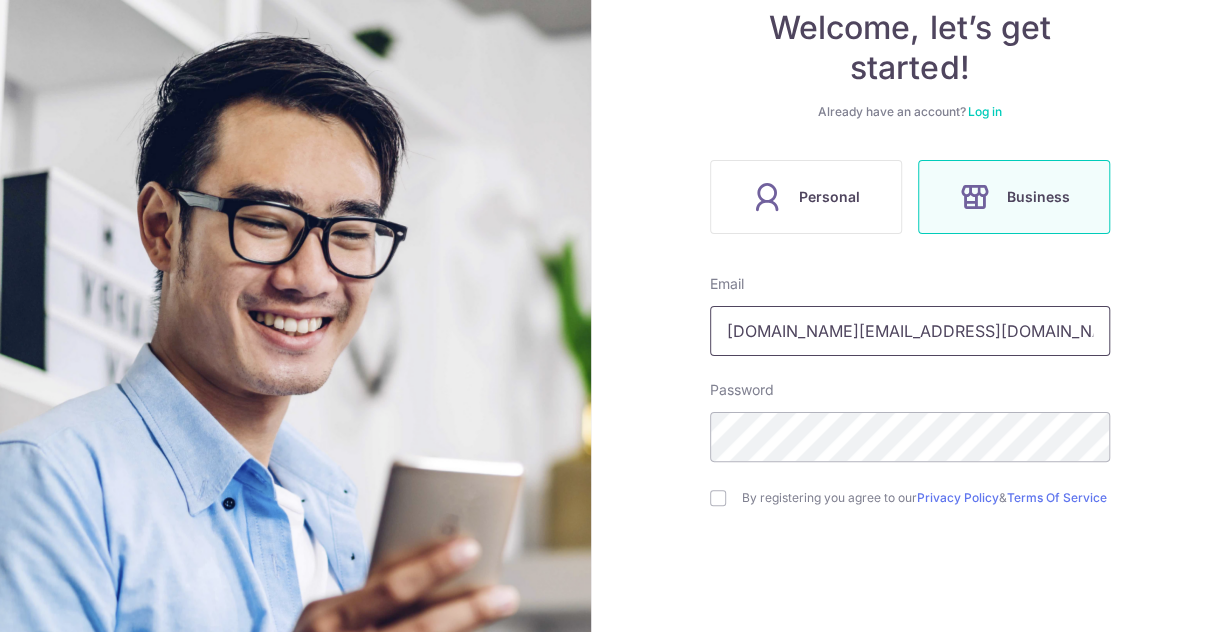 drag, startPoint x: 943, startPoint y: 329, endPoint x: 715, endPoint y: 335, distance: 228.07893 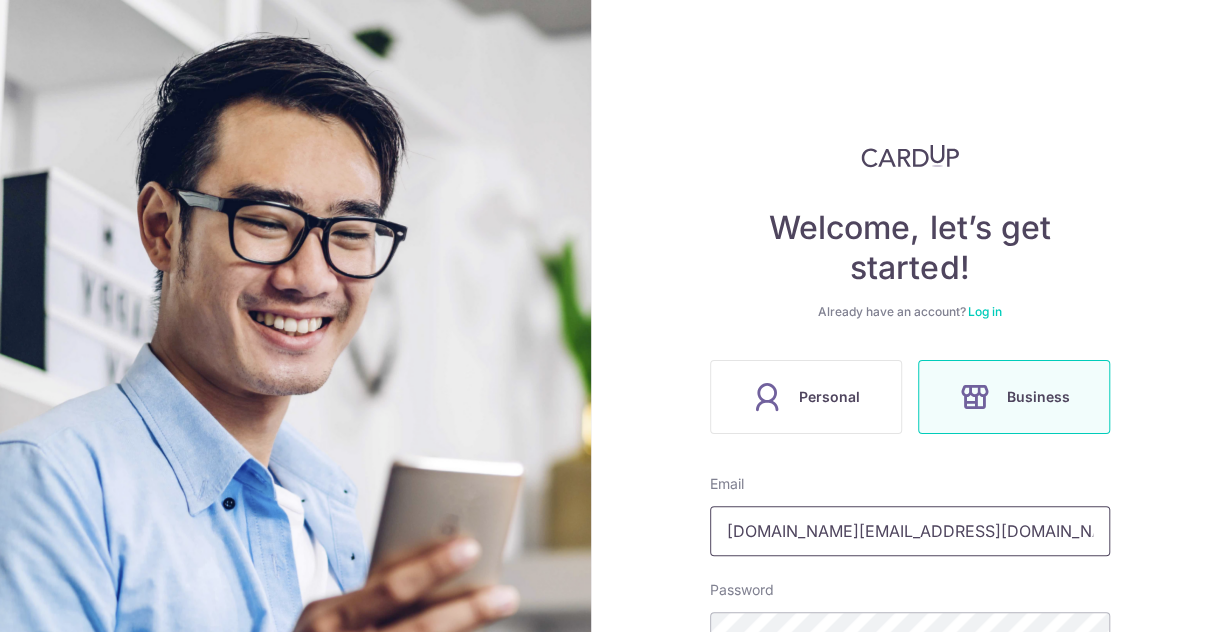 type on "[DOMAIN_NAME][EMAIL_ADDRESS][DOMAIN_NAME]" 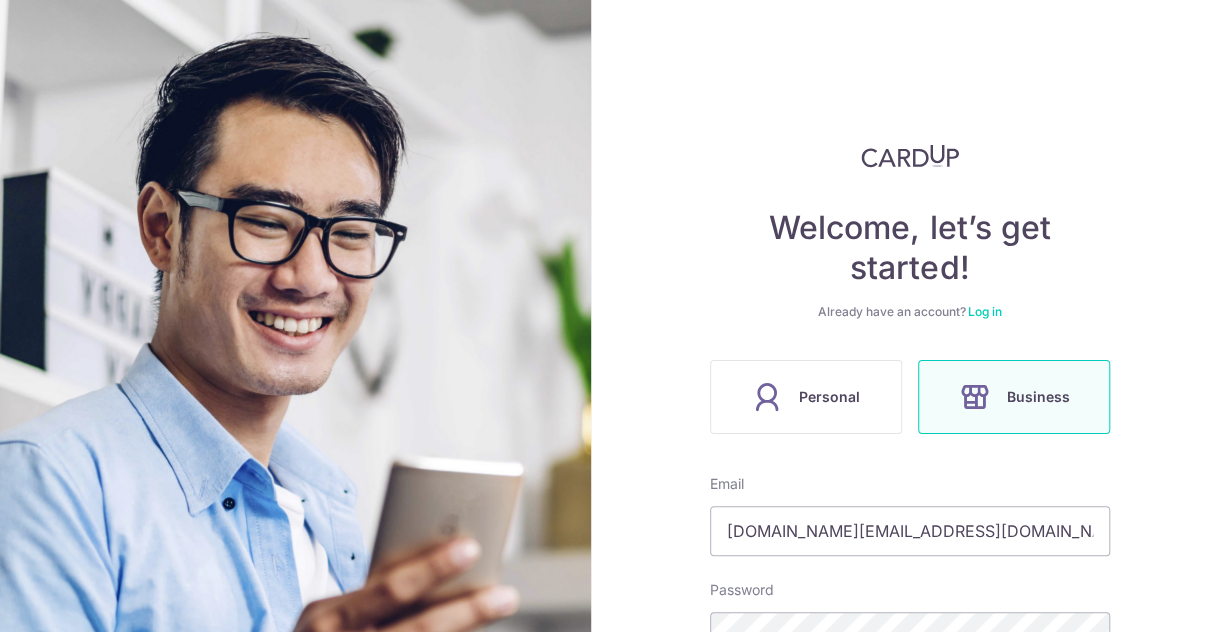 click on "Log in" at bounding box center [985, 311] 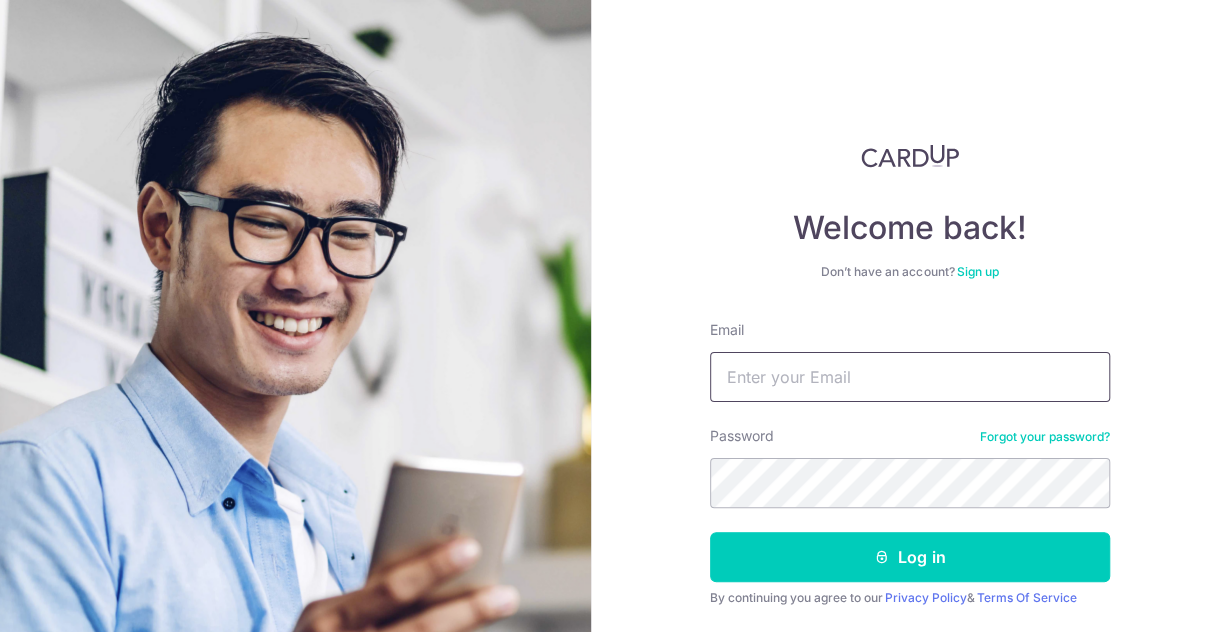 click on "Email" at bounding box center (910, 377) 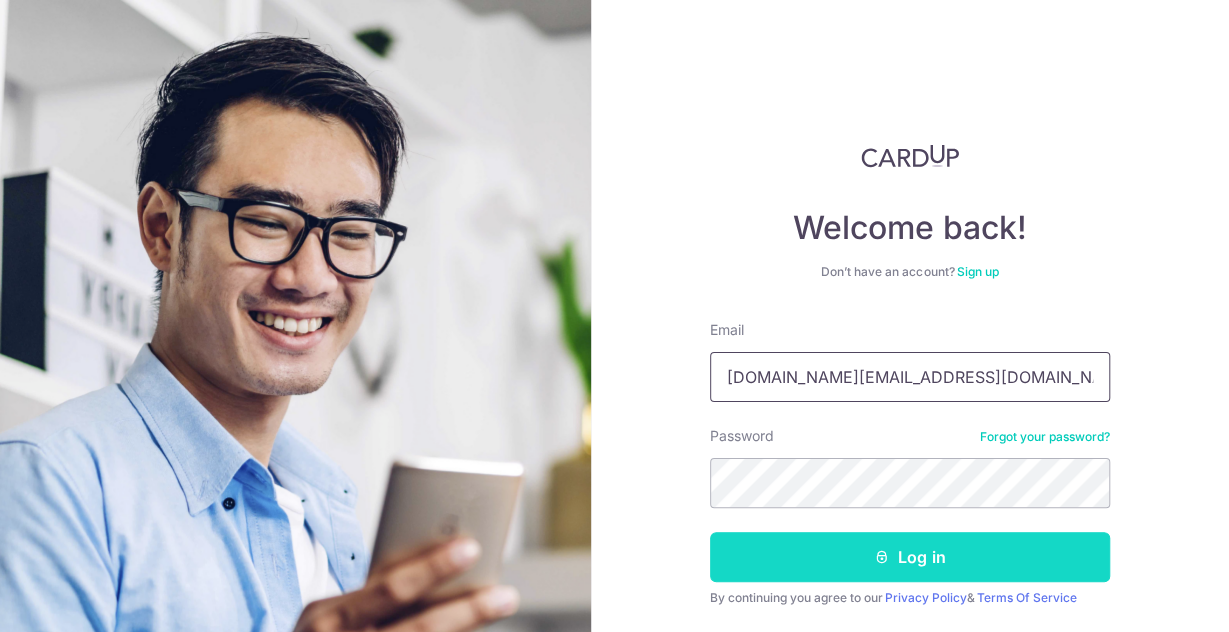 type on "[DOMAIN_NAME][EMAIL_ADDRESS][DOMAIN_NAME]" 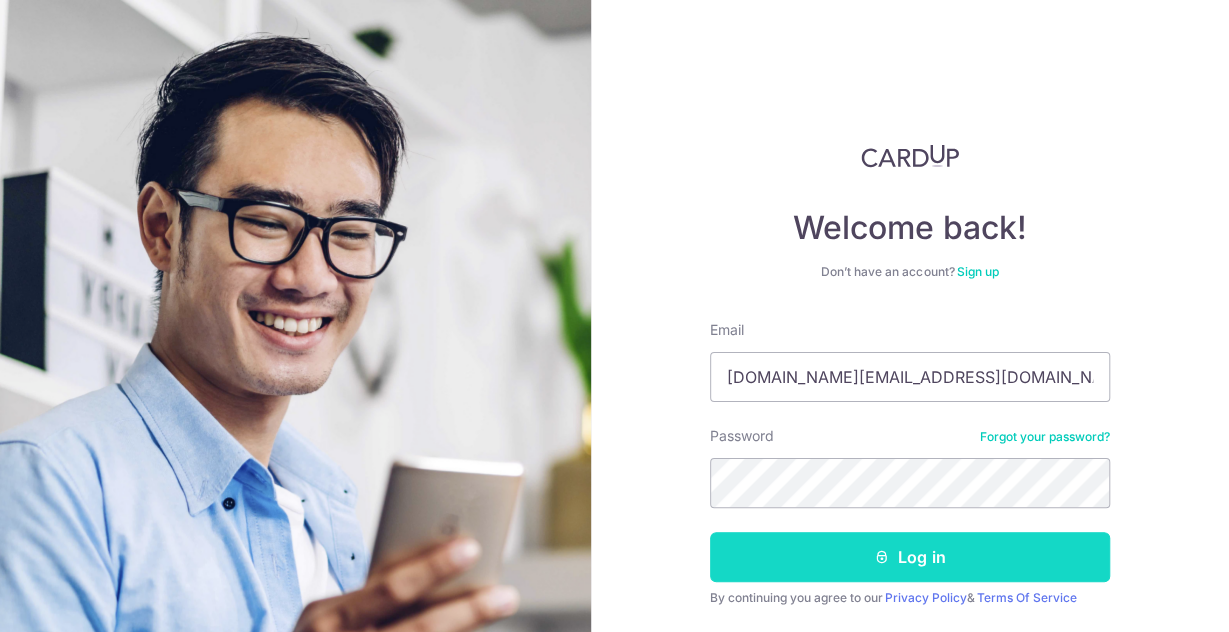 click on "Log in" at bounding box center (910, 557) 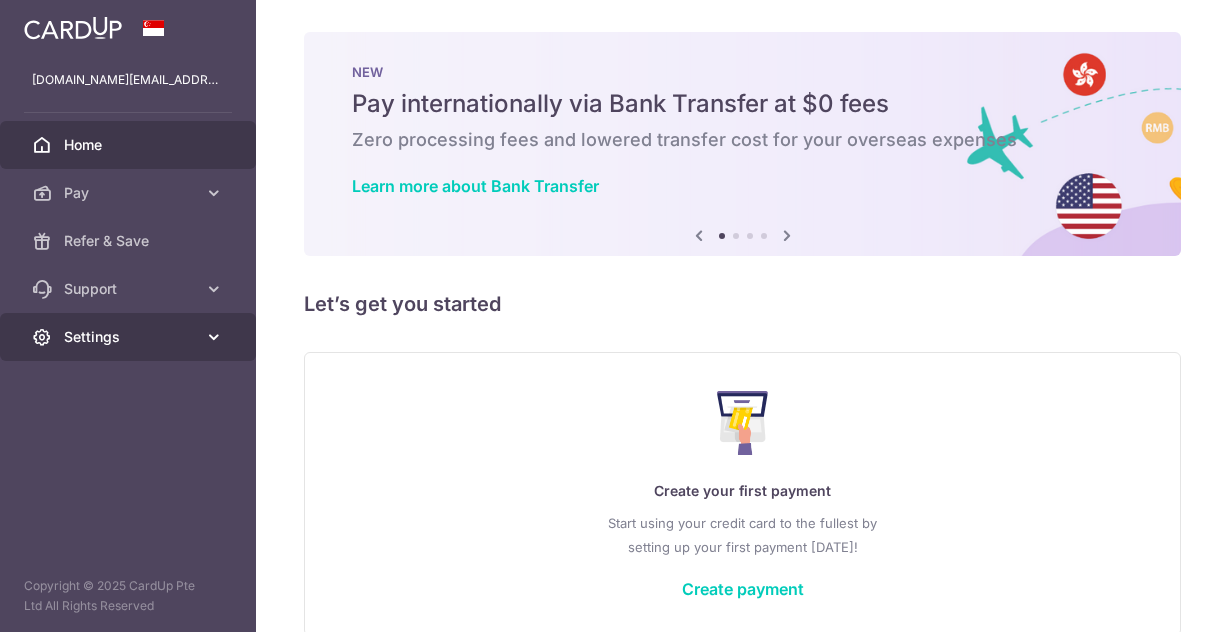 scroll, scrollTop: 0, scrollLeft: 0, axis: both 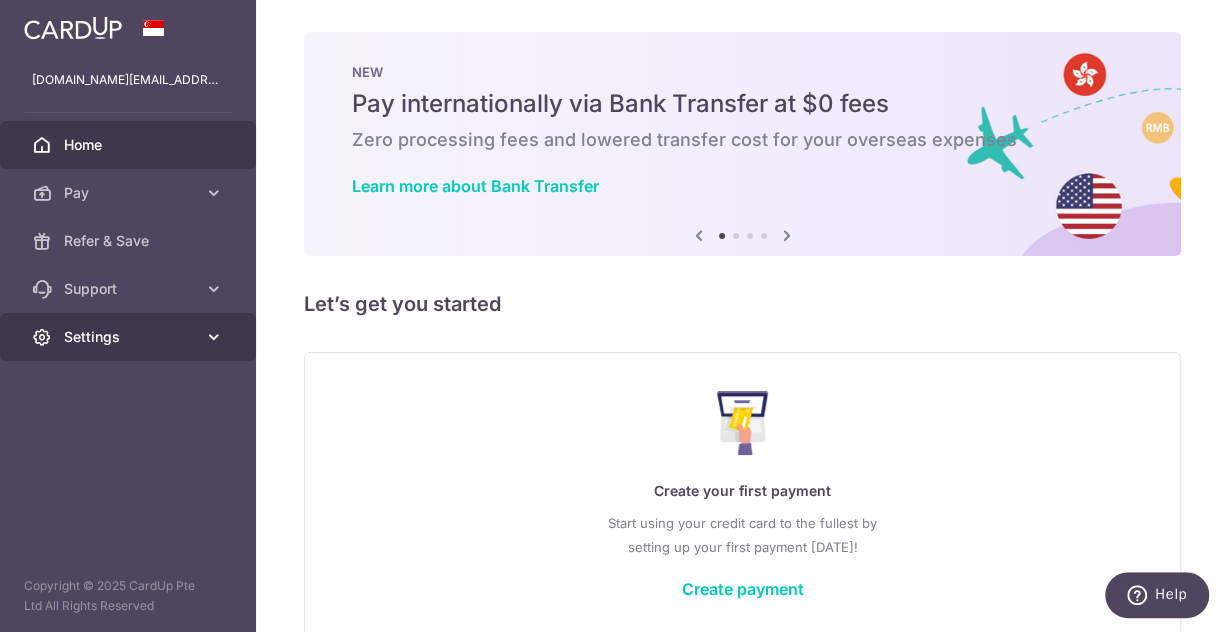 click on "Settings" at bounding box center (128, 337) 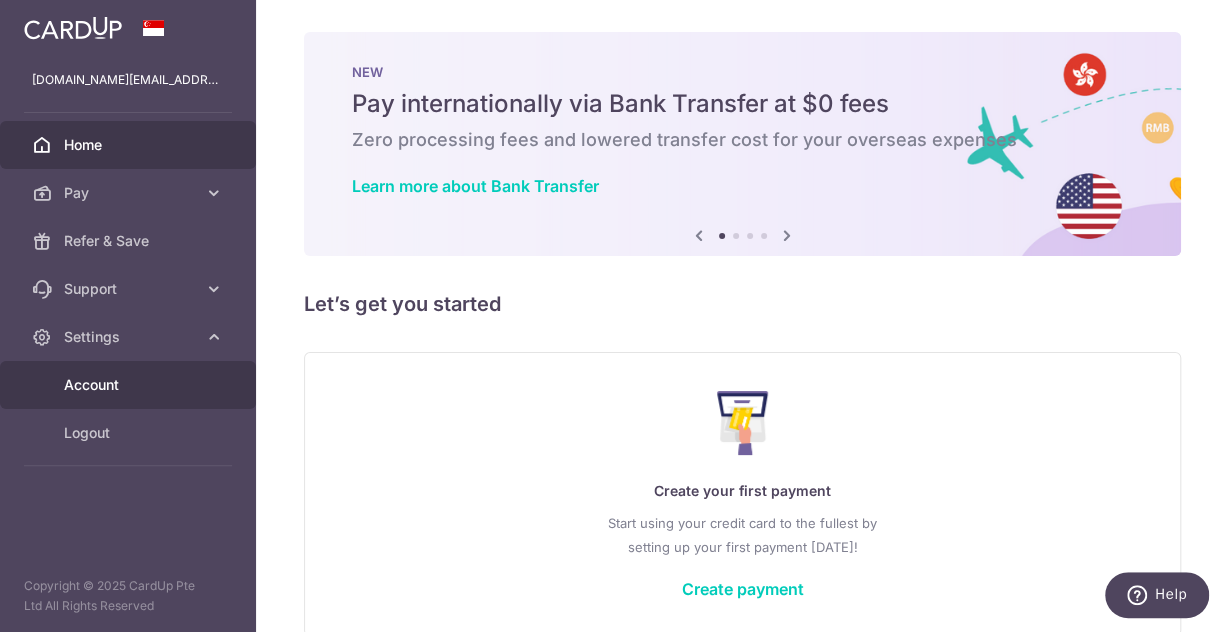 click on "Account" at bounding box center (130, 385) 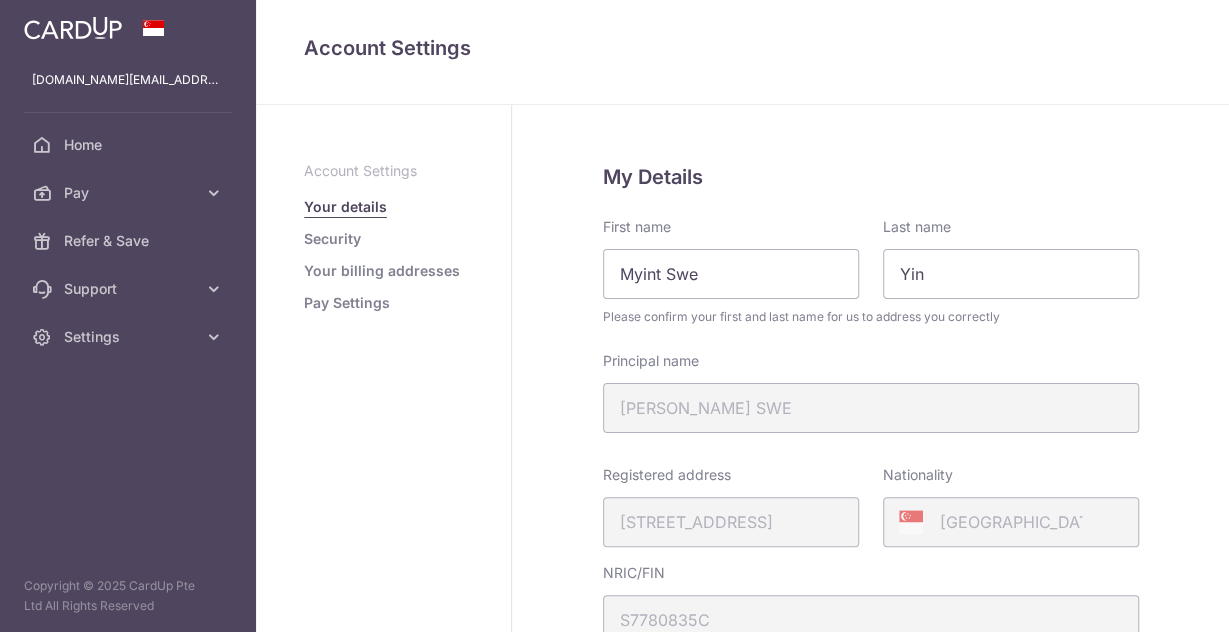 scroll, scrollTop: 0, scrollLeft: 0, axis: both 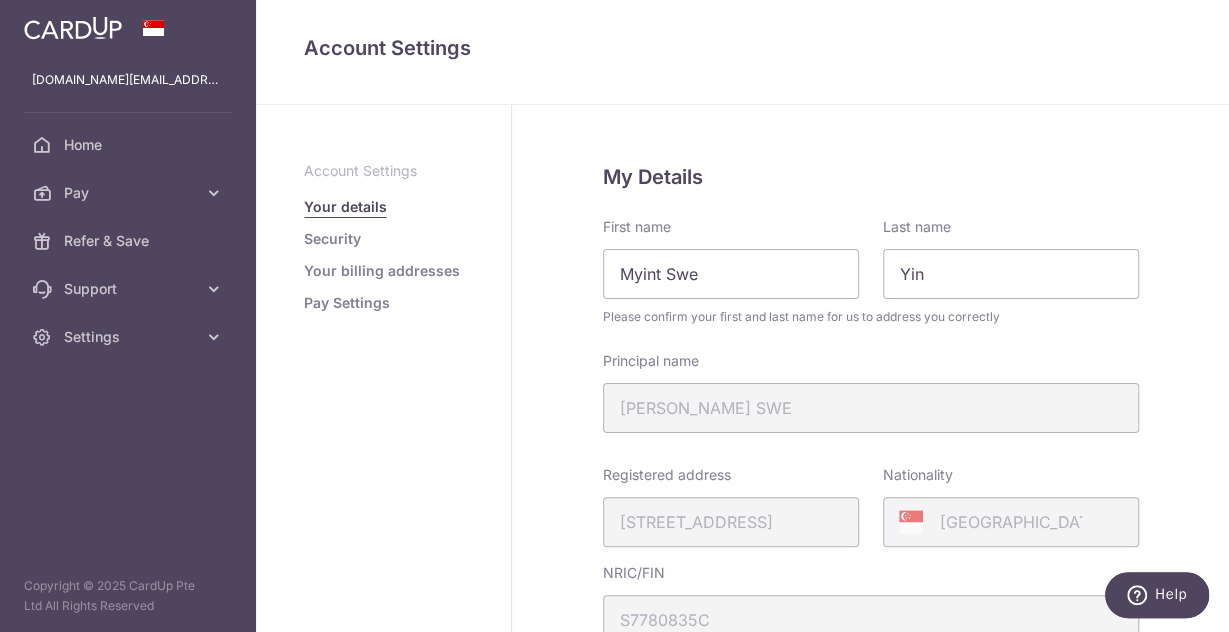 click on "Account Settings" at bounding box center (383, 171) 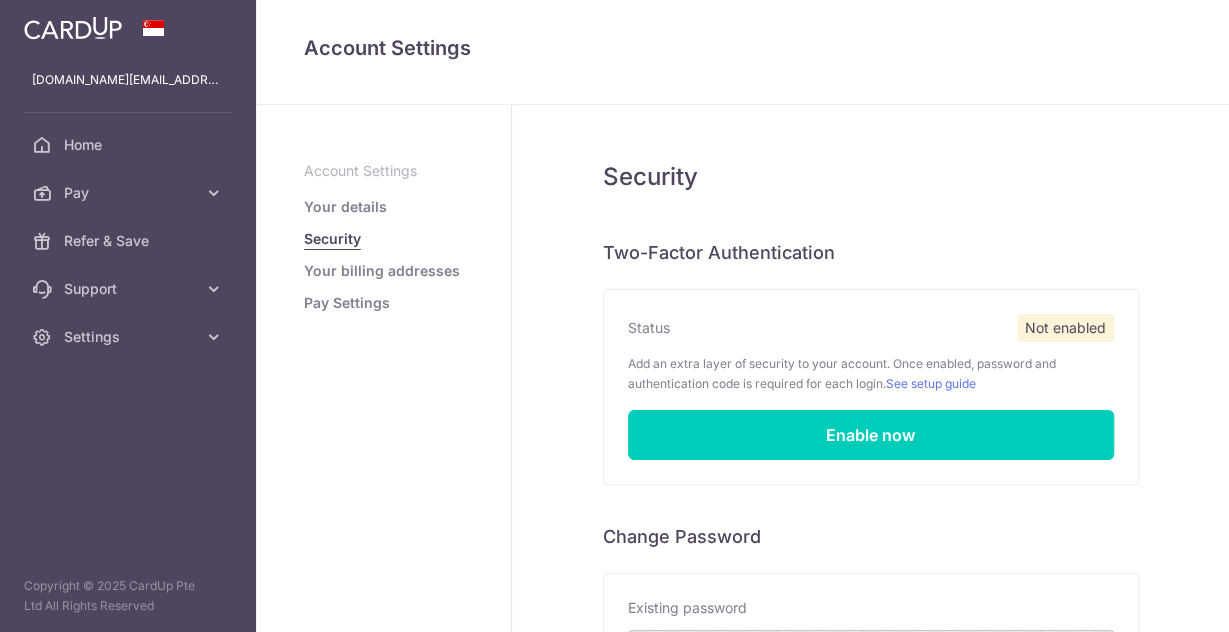 scroll, scrollTop: 0, scrollLeft: 0, axis: both 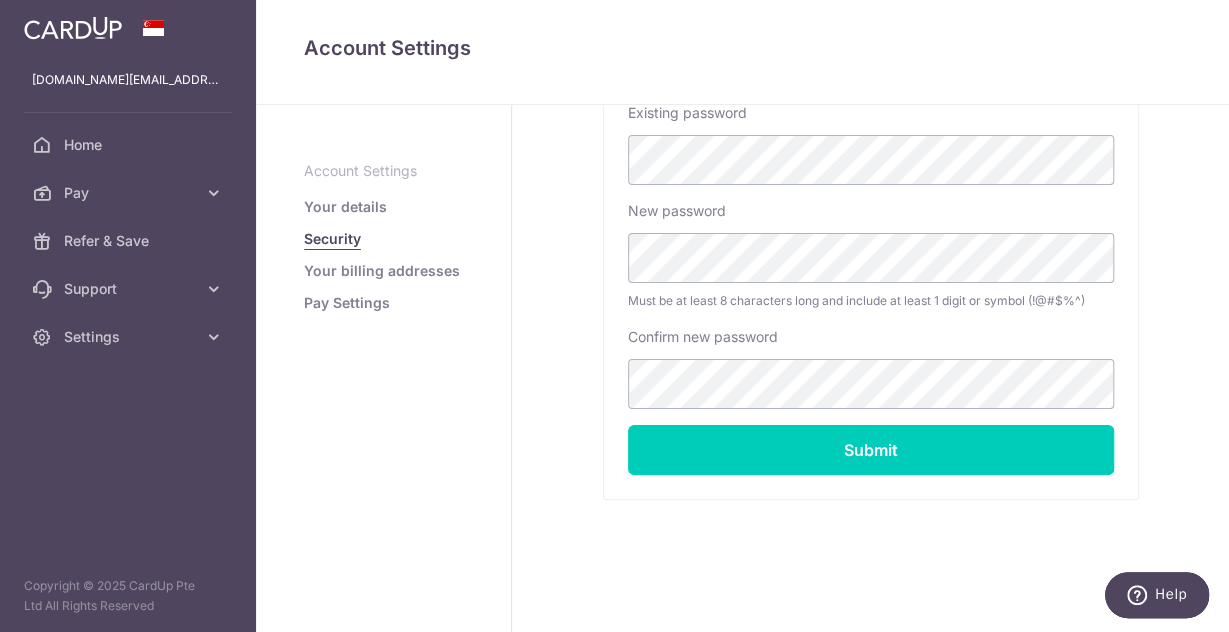 click on "Your billing addresses" at bounding box center (382, 271) 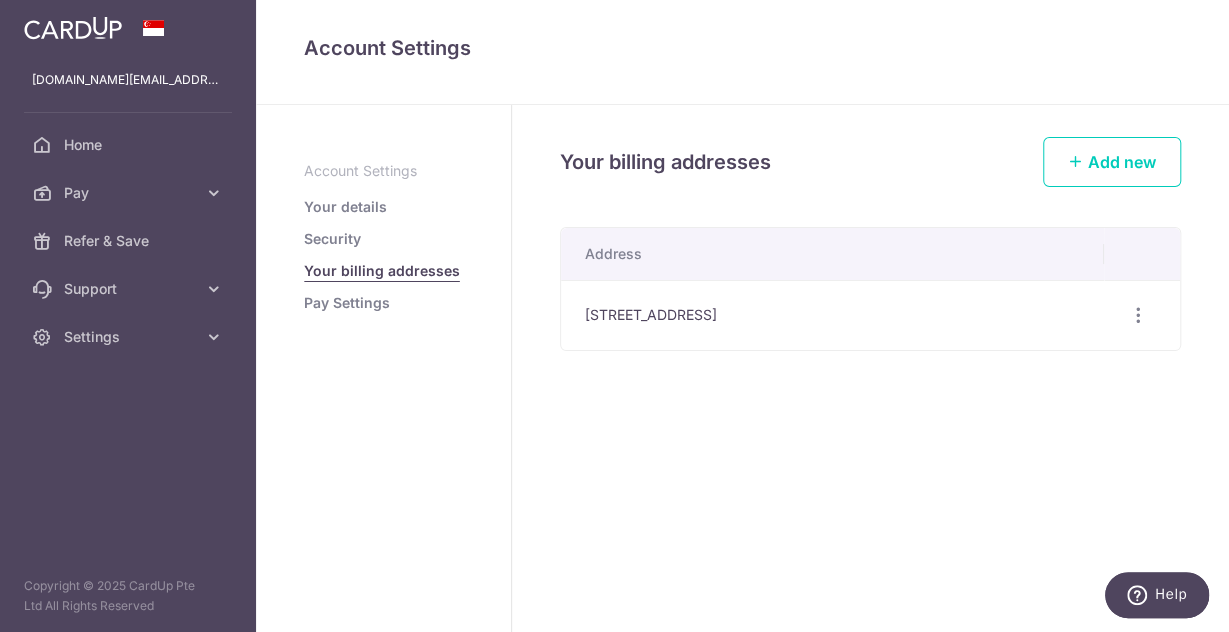 scroll, scrollTop: 0, scrollLeft: 0, axis: both 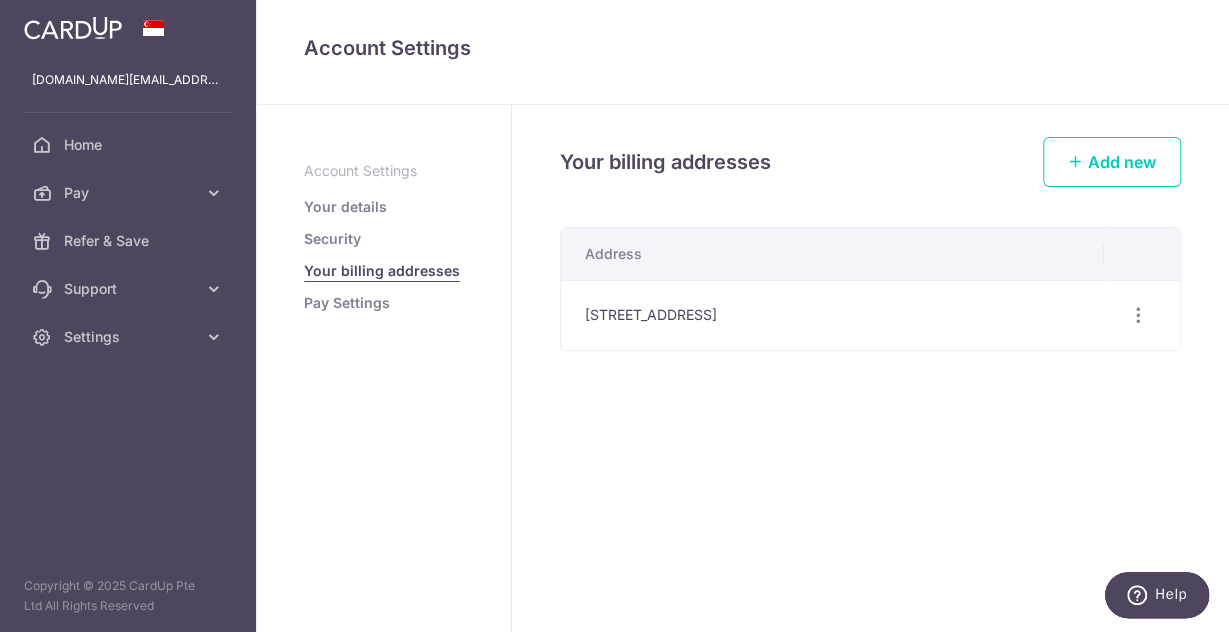 click on "Pay Settings" at bounding box center [347, 303] 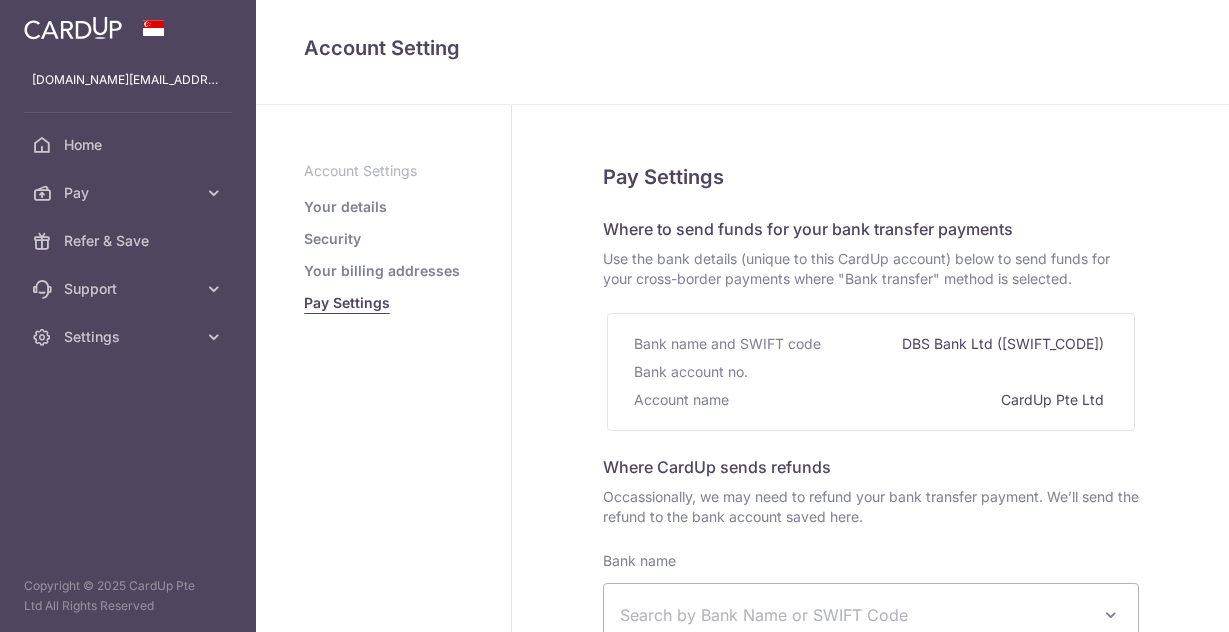 select 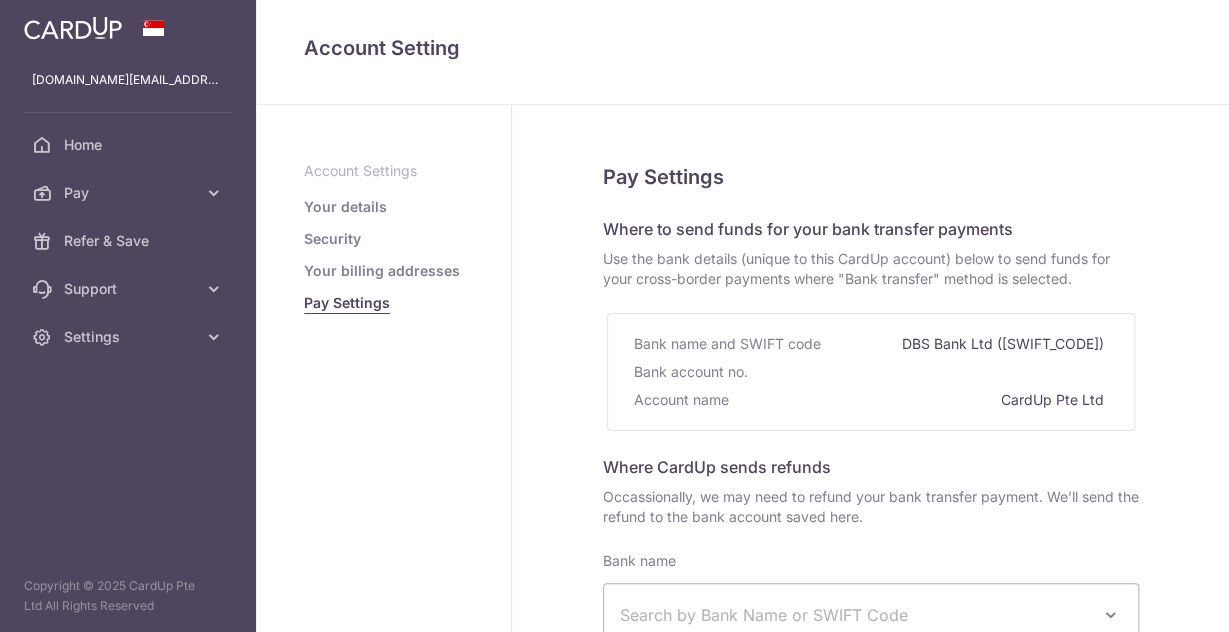 scroll, scrollTop: 461, scrollLeft: 0, axis: vertical 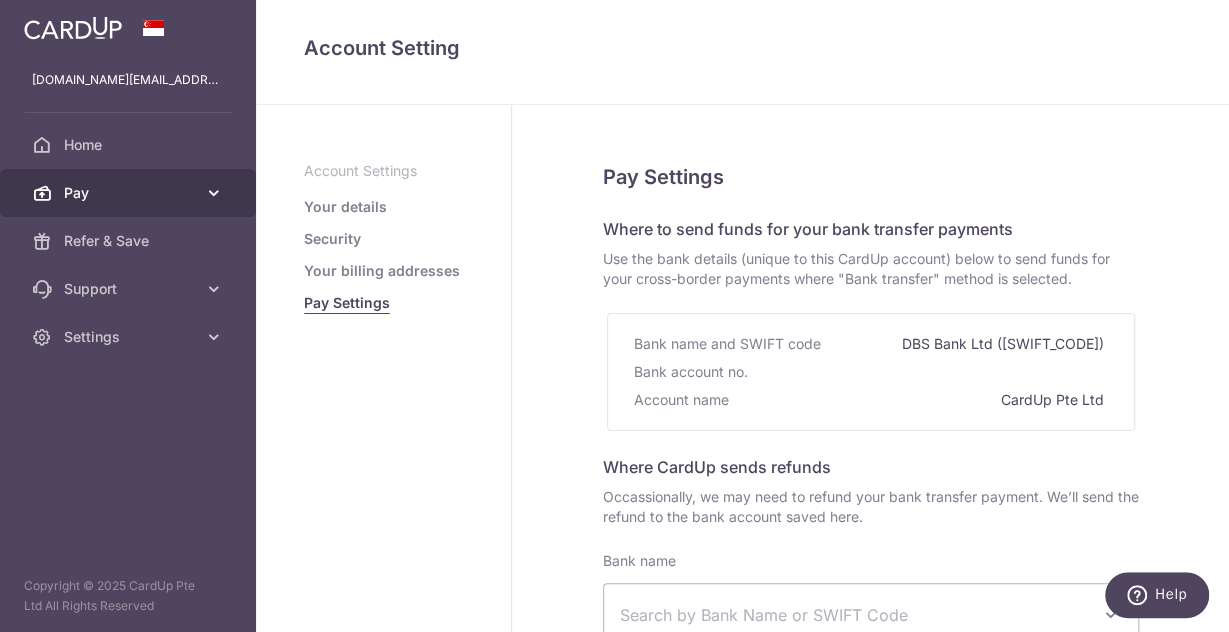 click on "Pay" at bounding box center (130, 193) 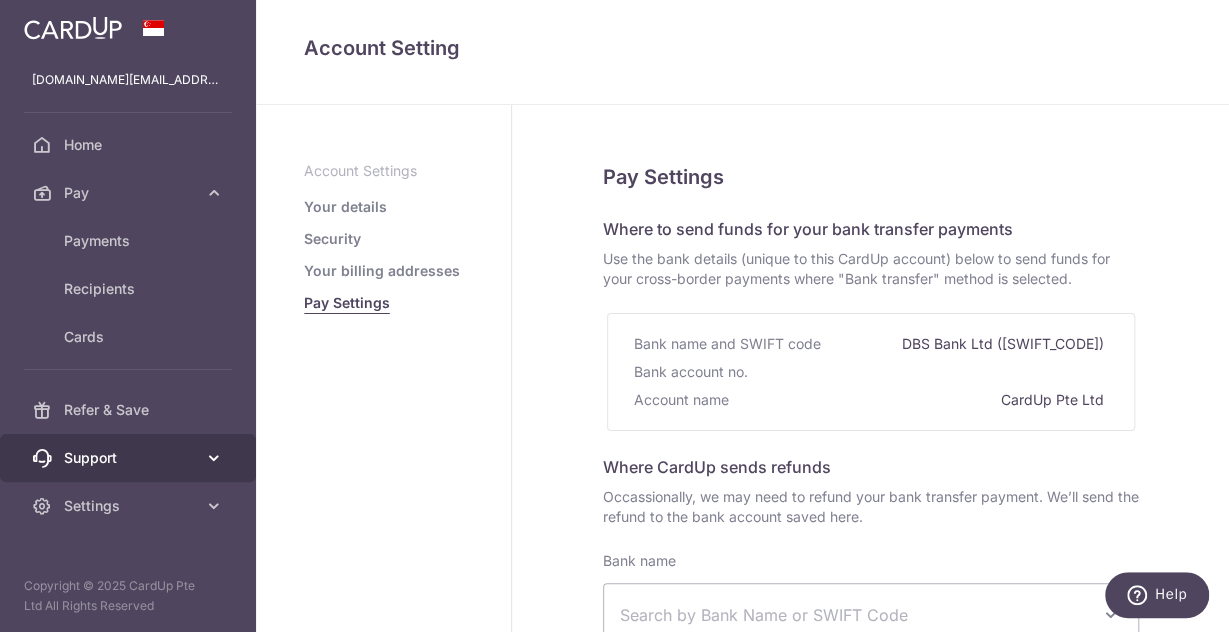 click on "Support" at bounding box center (128, 458) 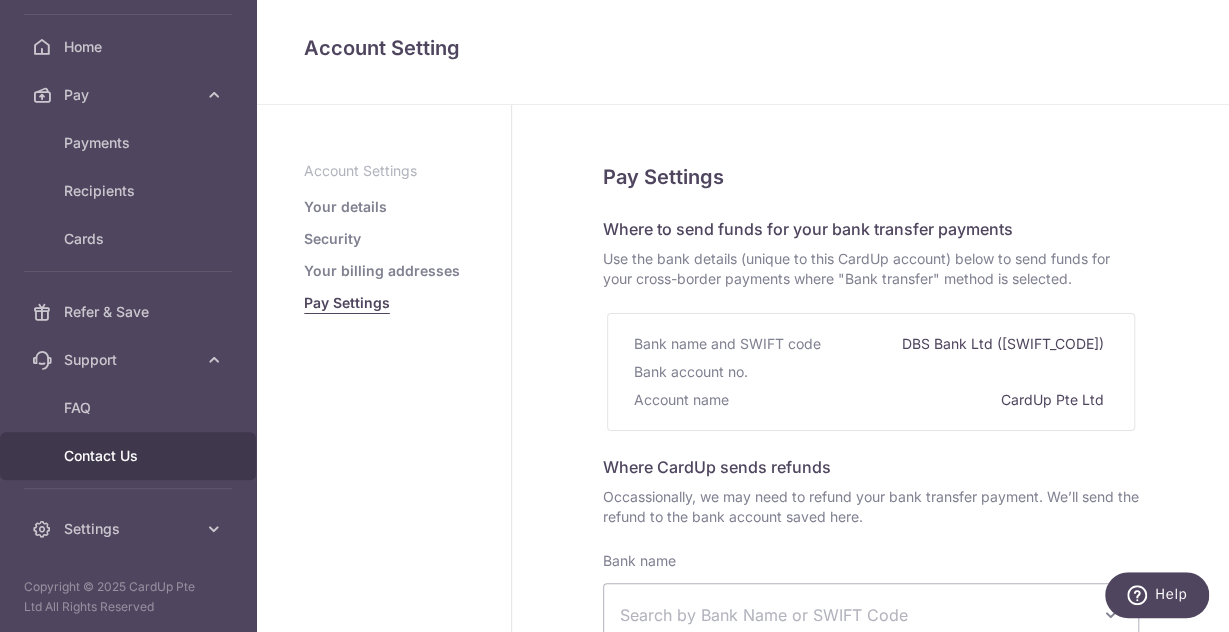 scroll, scrollTop: 0, scrollLeft: 0, axis: both 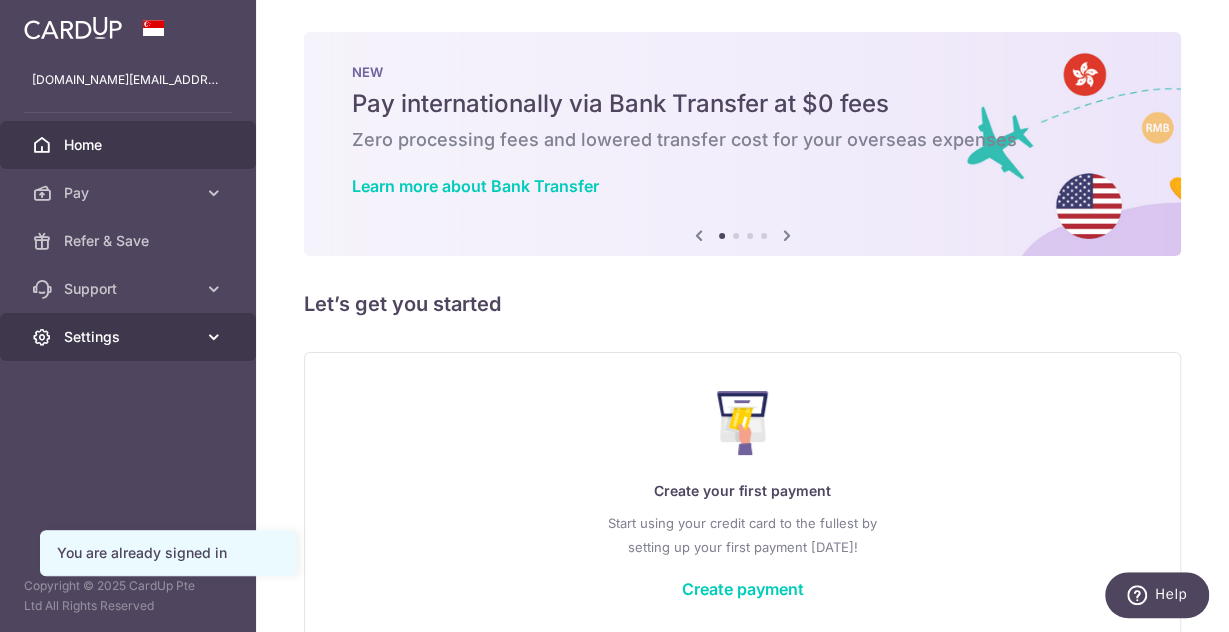 click on "Settings" at bounding box center [130, 337] 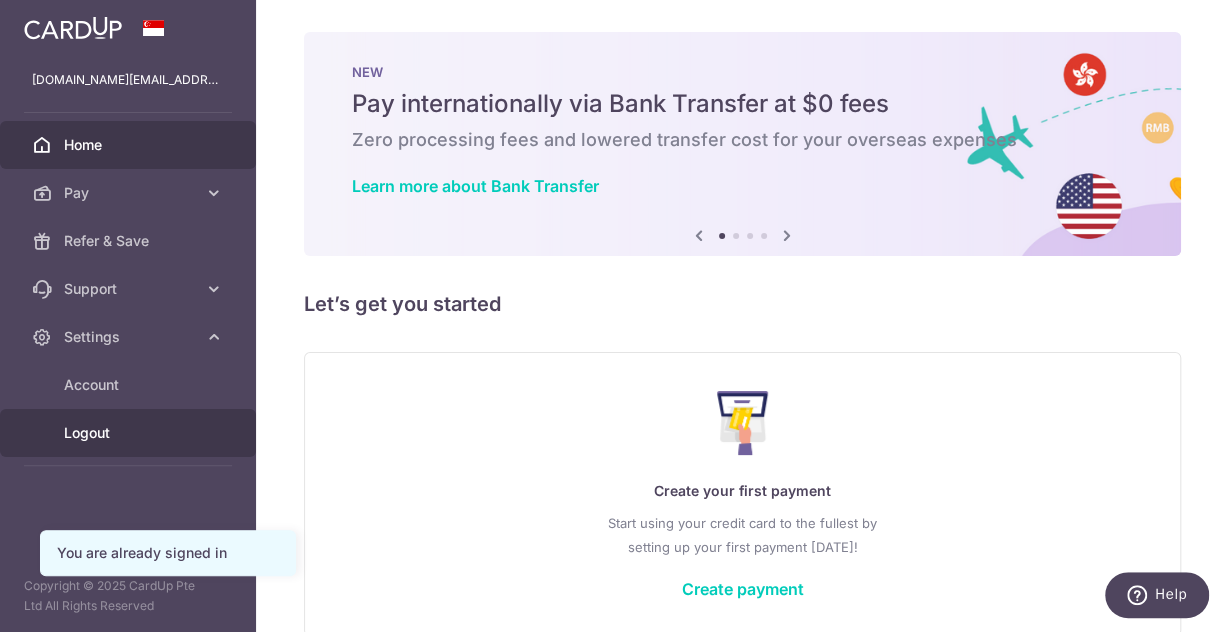 click on "Logout" at bounding box center (130, 433) 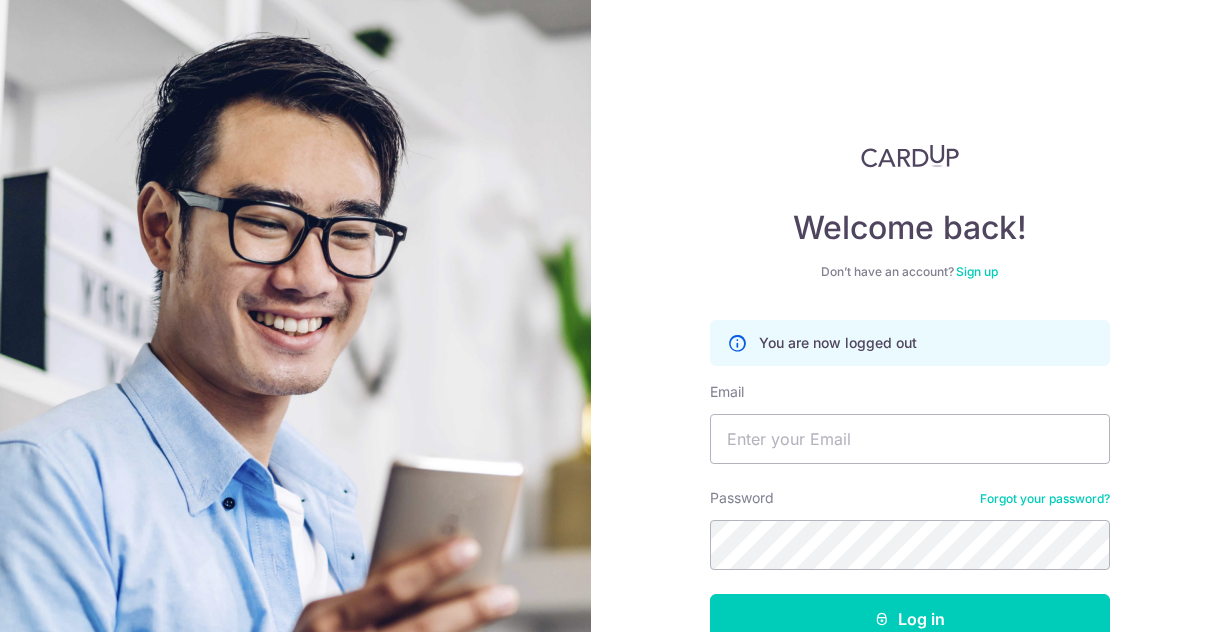 scroll, scrollTop: 0, scrollLeft: 0, axis: both 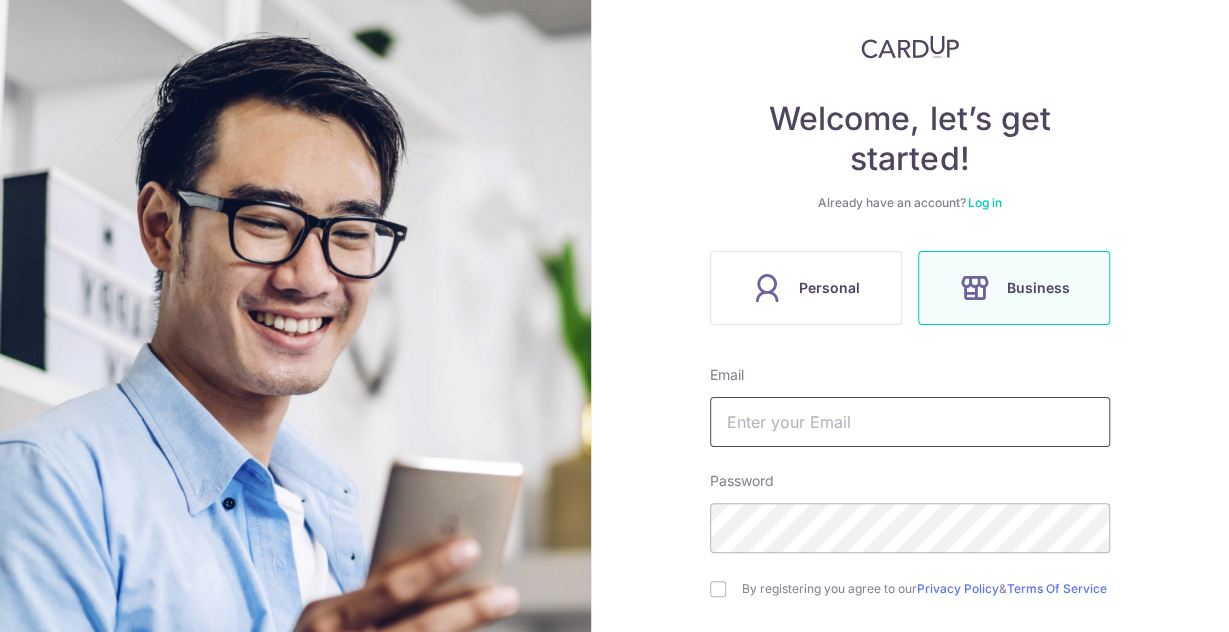 click at bounding box center (910, 422) 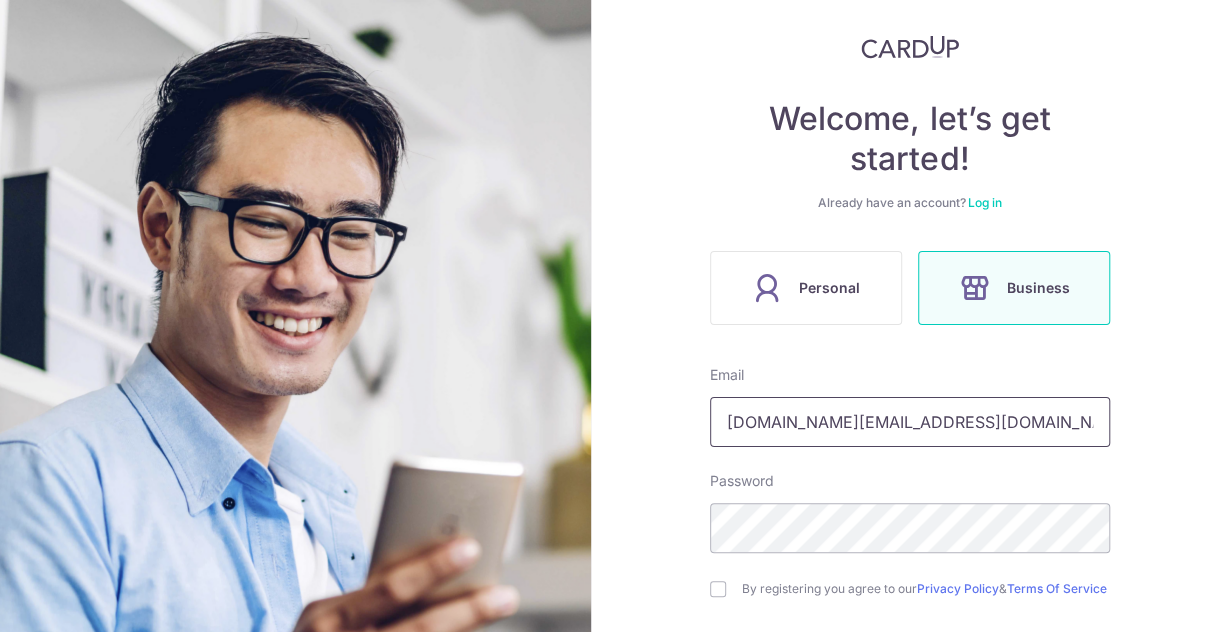 type on "[DOMAIN_NAME][EMAIL_ADDRESS][DOMAIN_NAME]" 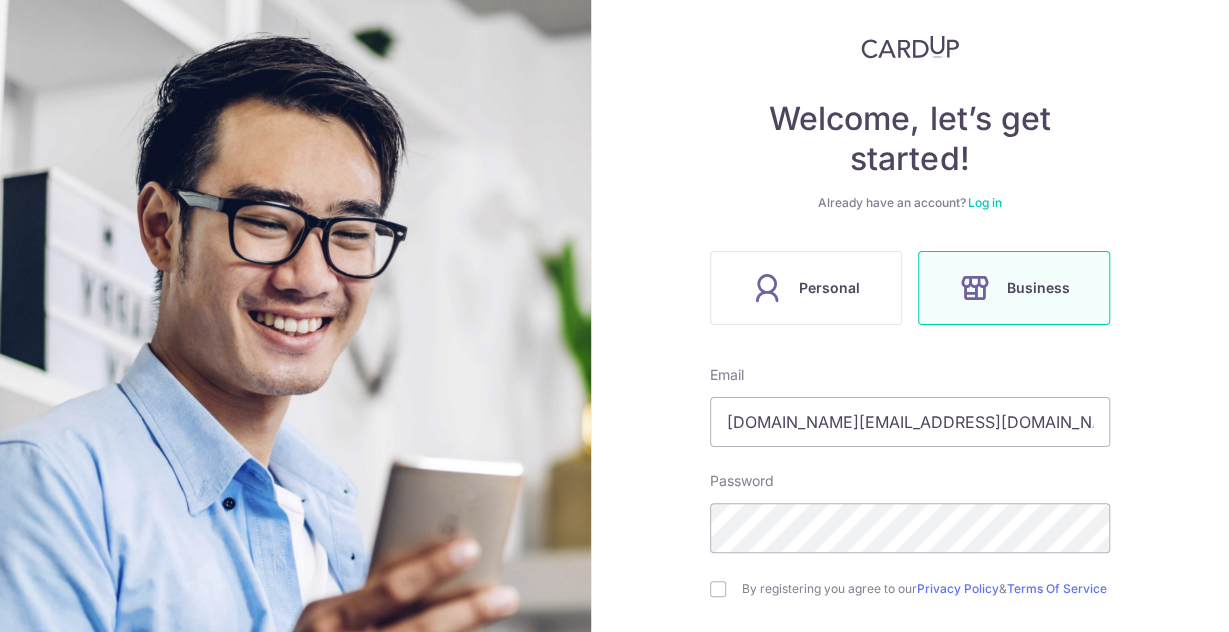 click on "Welcome, let’s get started!
Already have an account?  Log in
Personal
Business
Email
[DOMAIN_NAME][EMAIL_ADDRESS][DOMAIN_NAME]
Password
By registering you agree to our
Privacy Policy
&  Terms Of Service
Sign up" at bounding box center [910, 316] 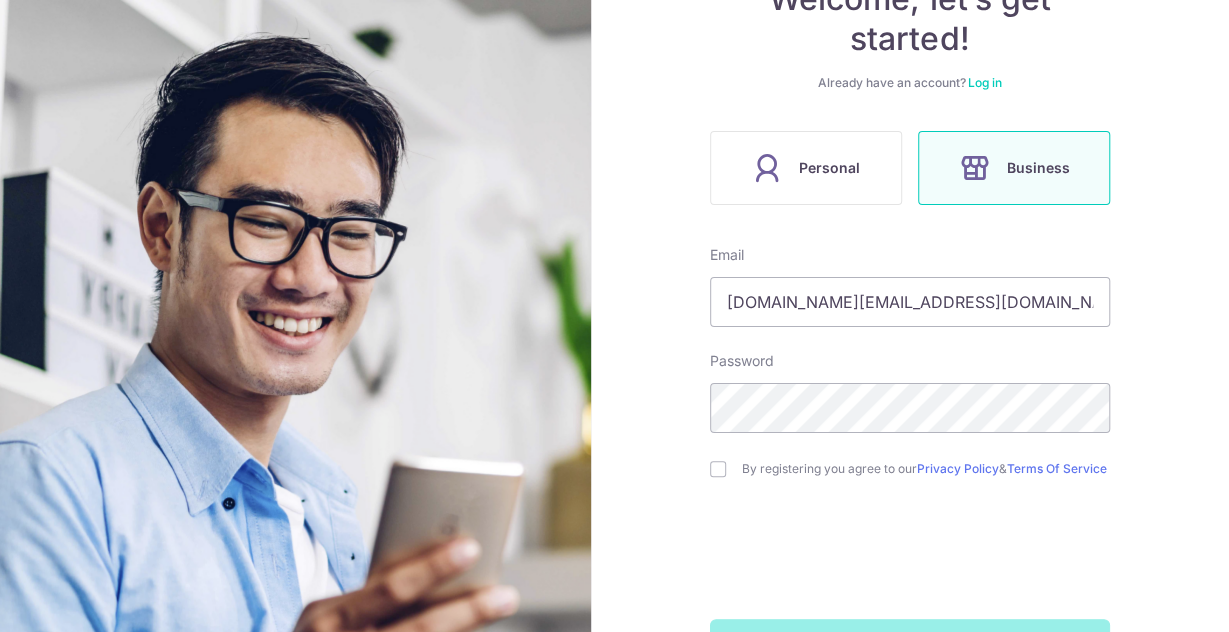 scroll, scrollTop: 231, scrollLeft: 0, axis: vertical 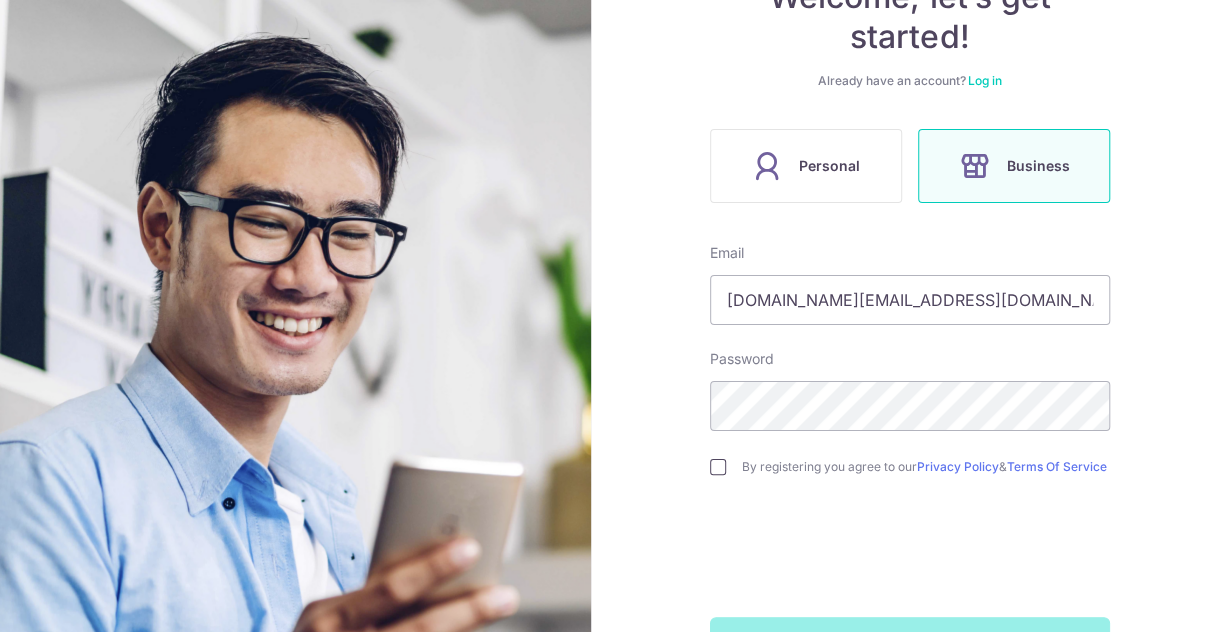 click at bounding box center (718, 467) 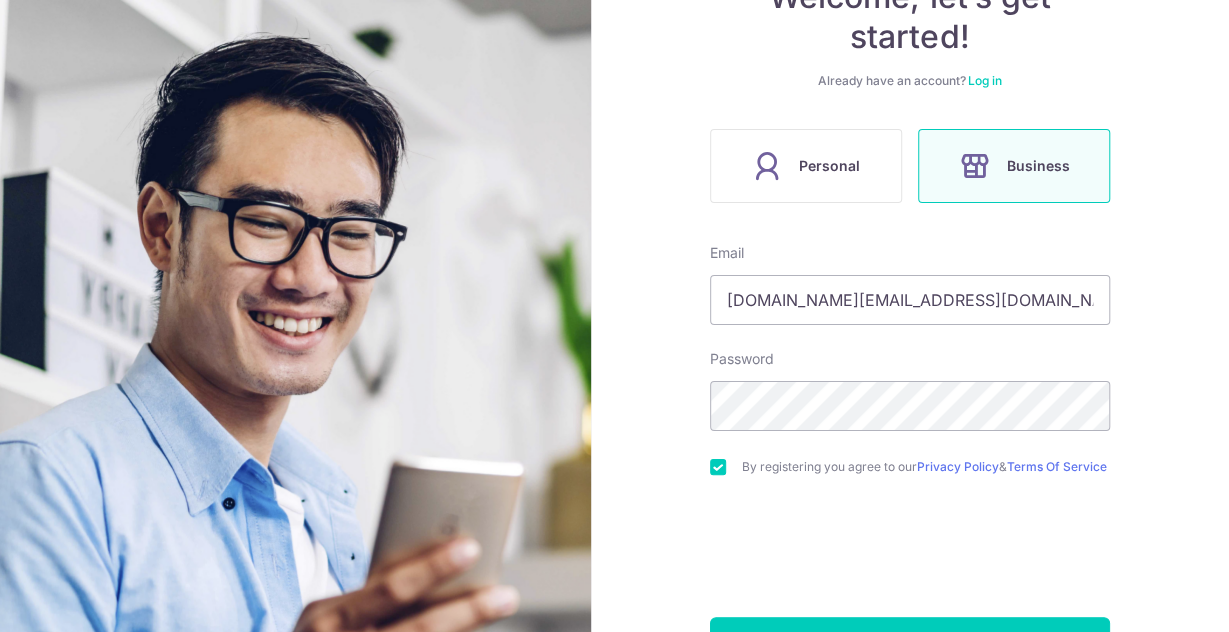 scroll, scrollTop: 305, scrollLeft: 0, axis: vertical 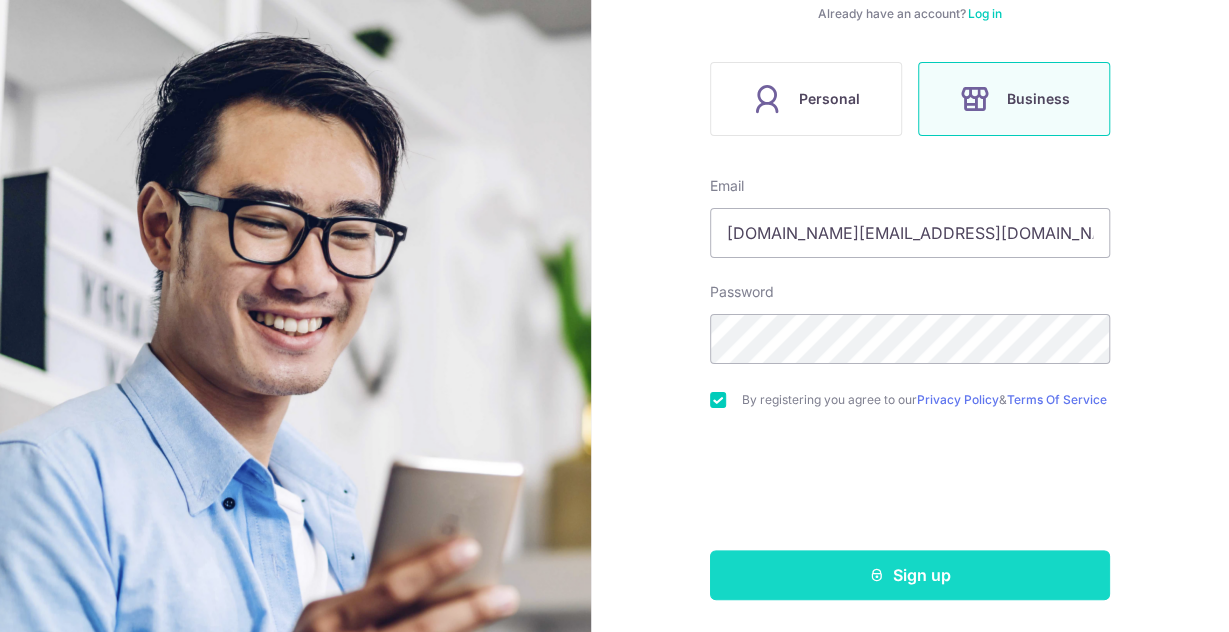 click on "Sign up" at bounding box center (910, 575) 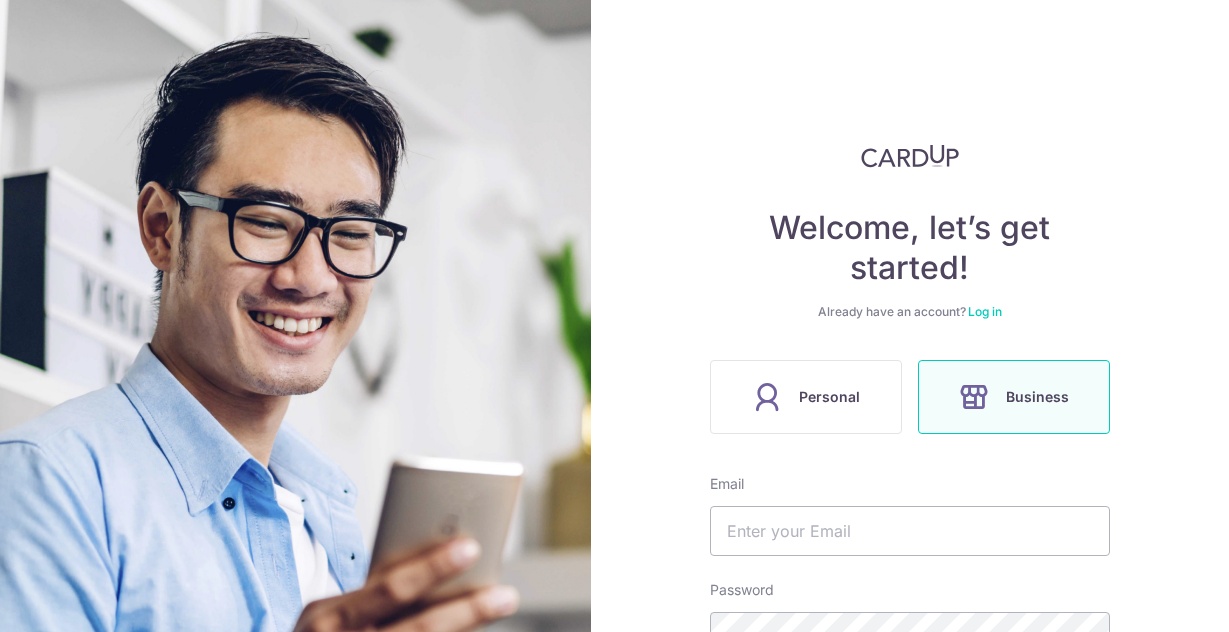 scroll, scrollTop: 0, scrollLeft: 0, axis: both 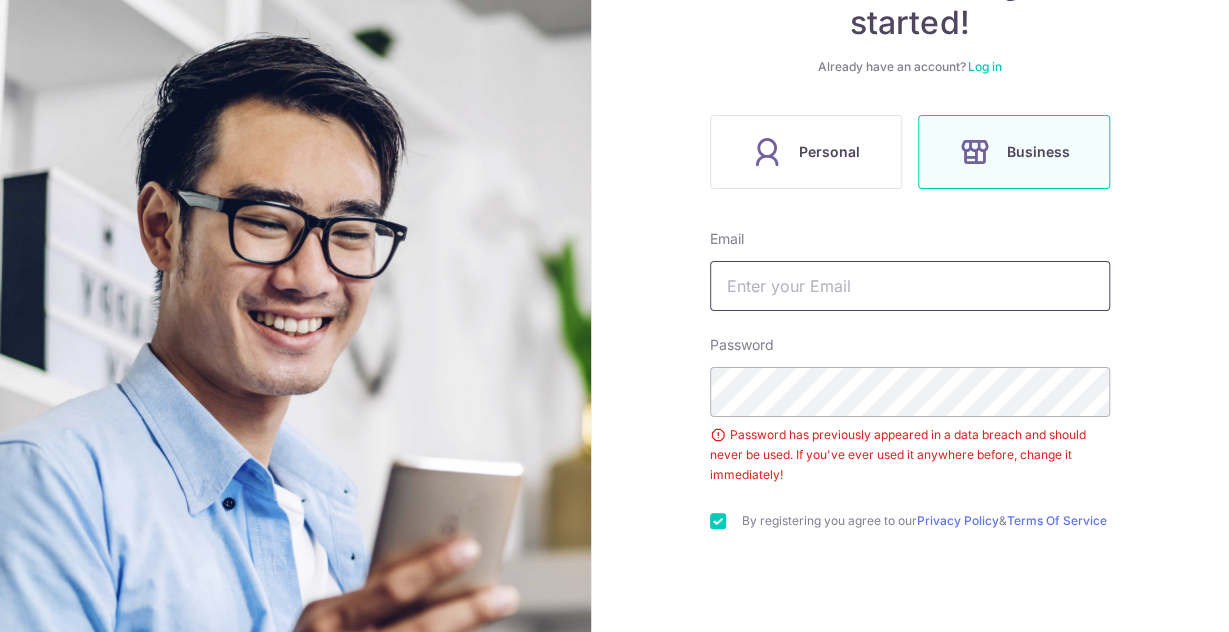click at bounding box center [910, 286] 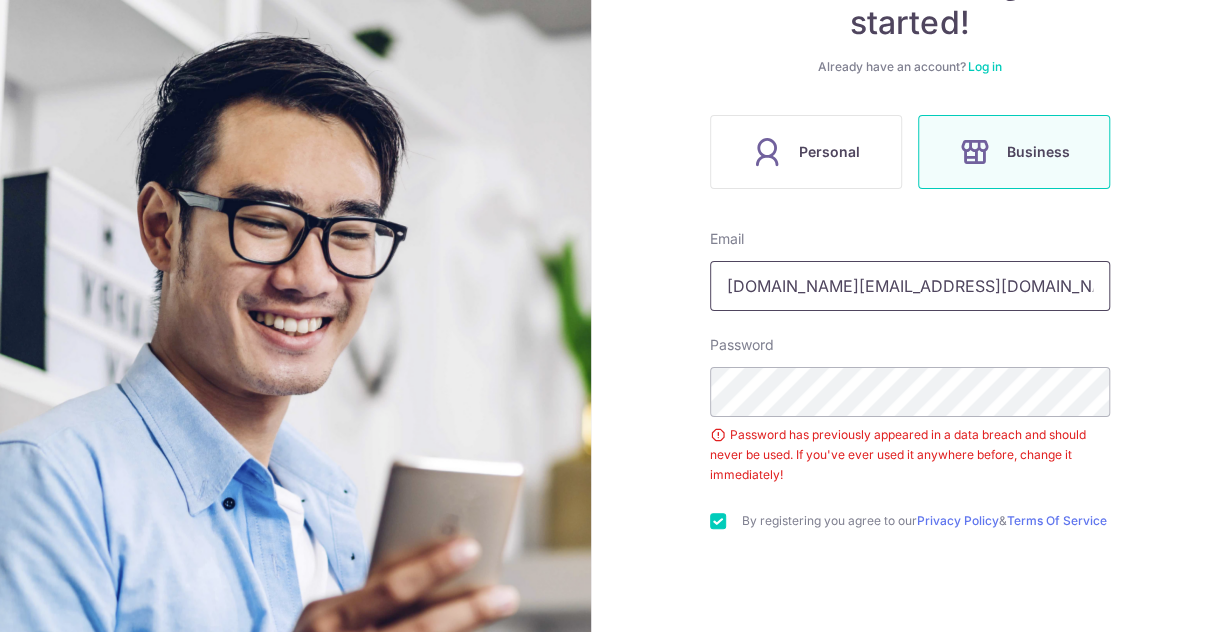 type on "[DOMAIN_NAME][EMAIL_ADDRESS][DOMAIN_NAME]" 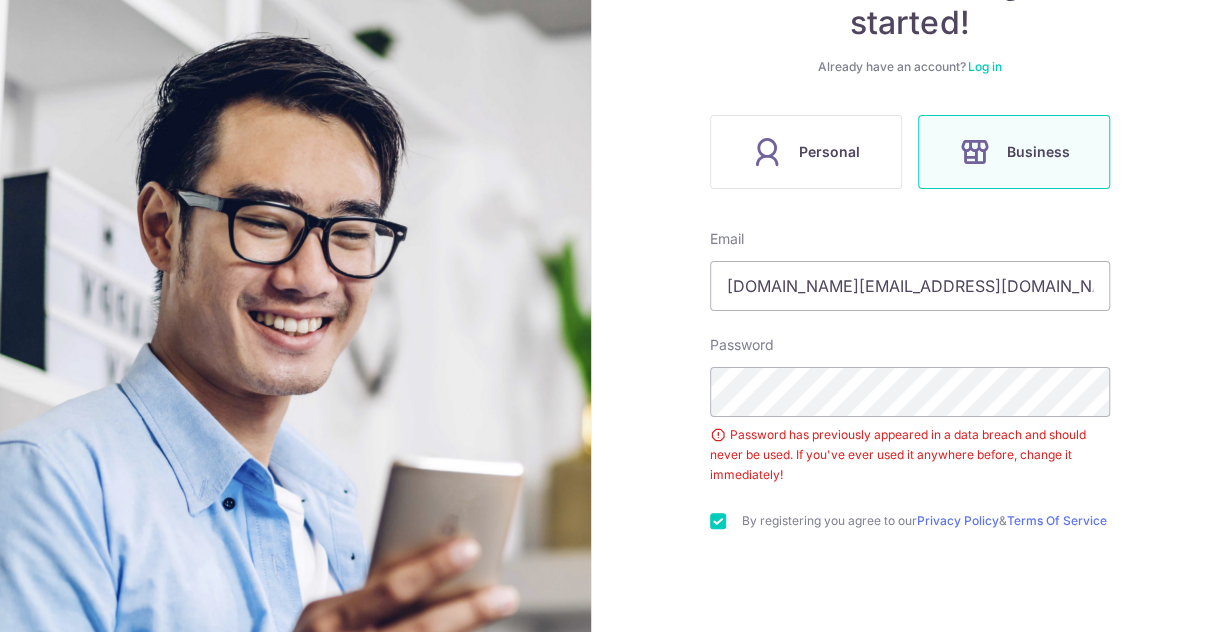 click on "Welcome, let’s get started!
Already have an account?  Log in
Personal
Business
Email
lovesprings.sg@gmail.com
Password
Password has previously appeared in a data breach and should never be used. If you've ever used it anywhere before, change it immediately!
By registering you agree to our
Privacy Policy
&  Terms Of Service
Sign up" at bounding box center [910, 316] 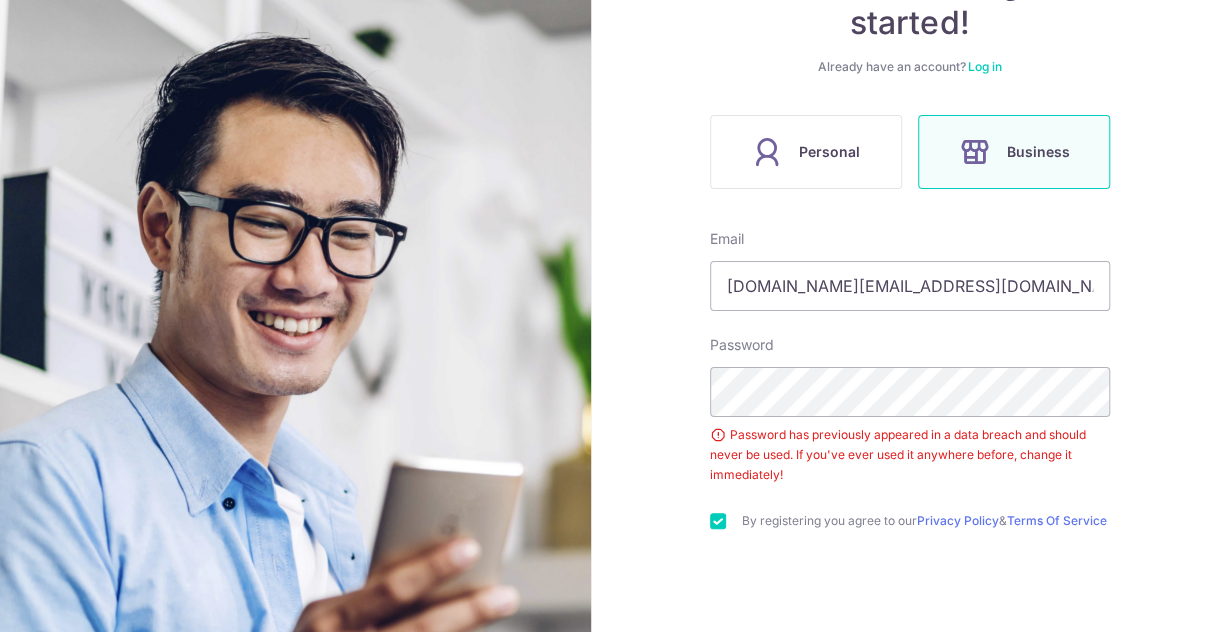 click on "Welcome, let’s get started!
Already have an account?  Log in
Personal
Business
Email
lovesprings.sg@gmail.com
Password
Password has previously appeared in a data breach and should never be used. If you've ever used it anywhere before, change it immediately!
By registering you agree to our
Privacy Policy
&  Terms Of Service
Sign up" at bounding box center [910, 316] 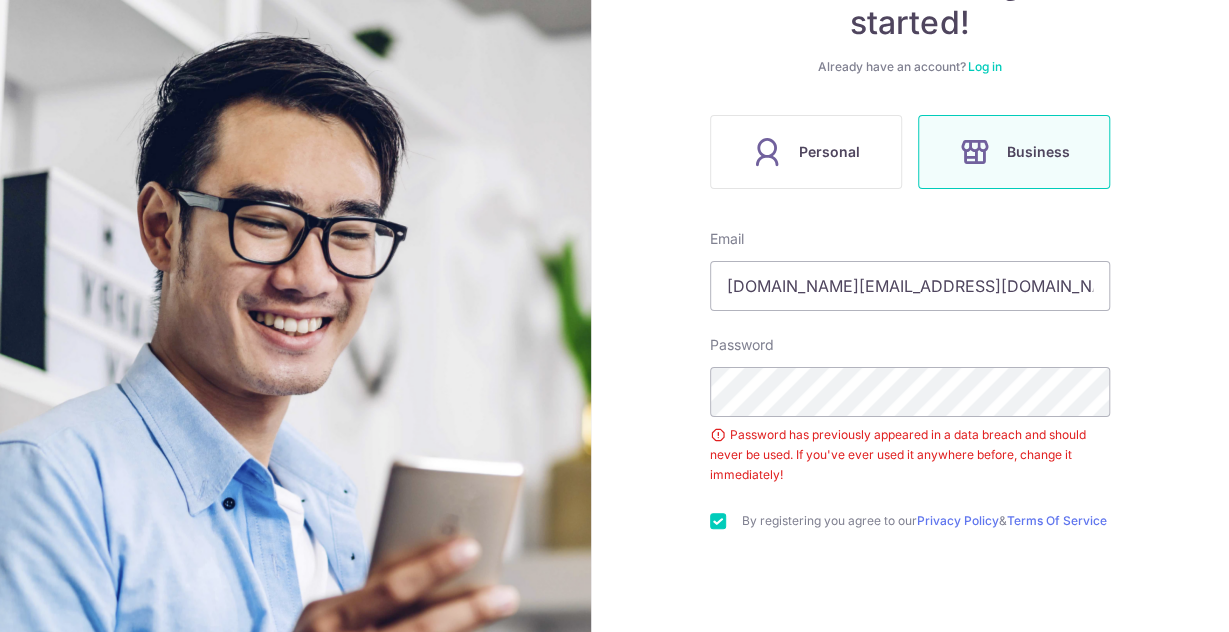 click at bounding box center [718, 521] 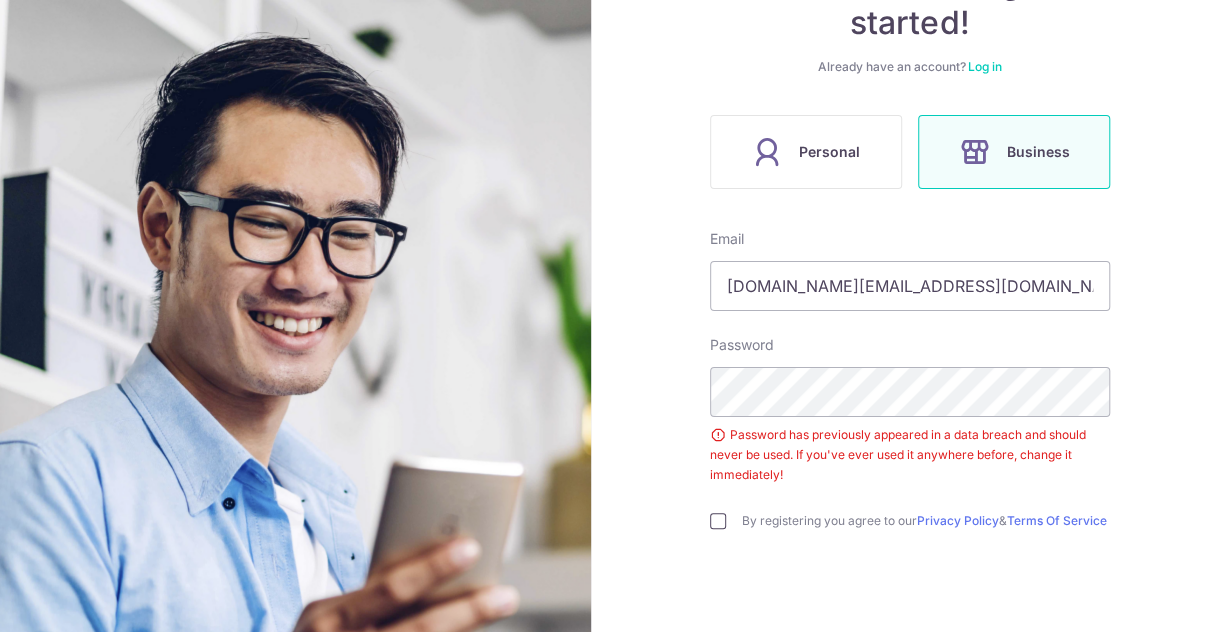 click at bounding box center [718, 521] 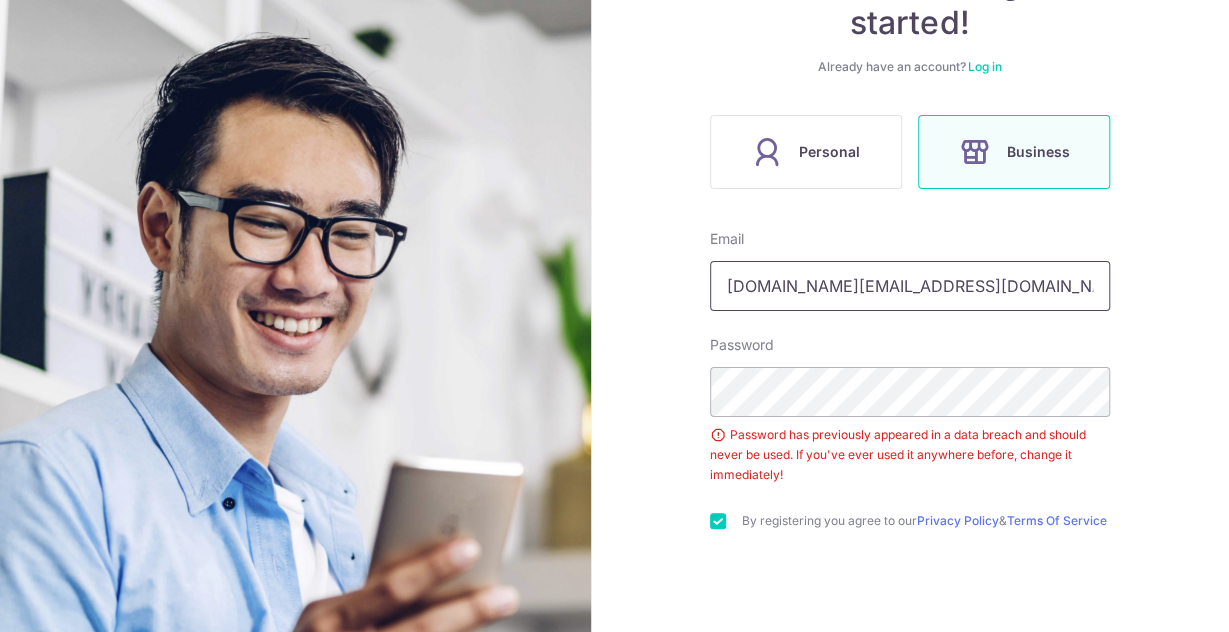 click on "[DOMAIN_NAME][EMAIL_ADDRESS][DOMAIN_NAME]" at bounding box center (910, 286) 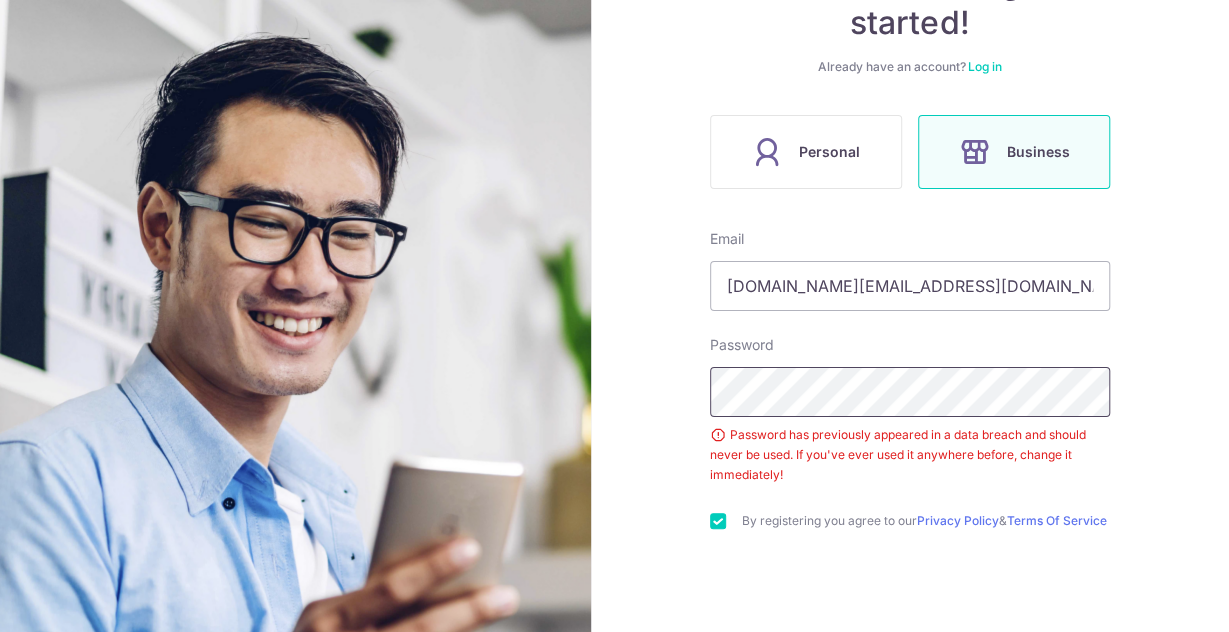 scroll, scrollTop: 373, scrollLeft: 0, axis: vertical 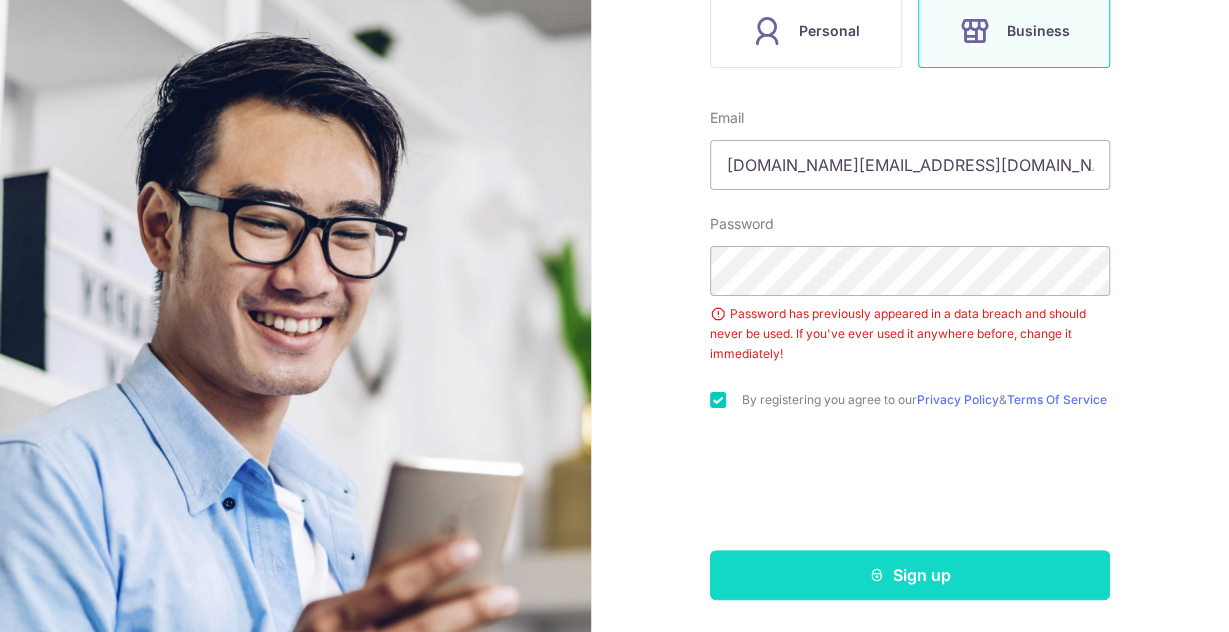 click on "Sign up" at bounding box center (910, 575) 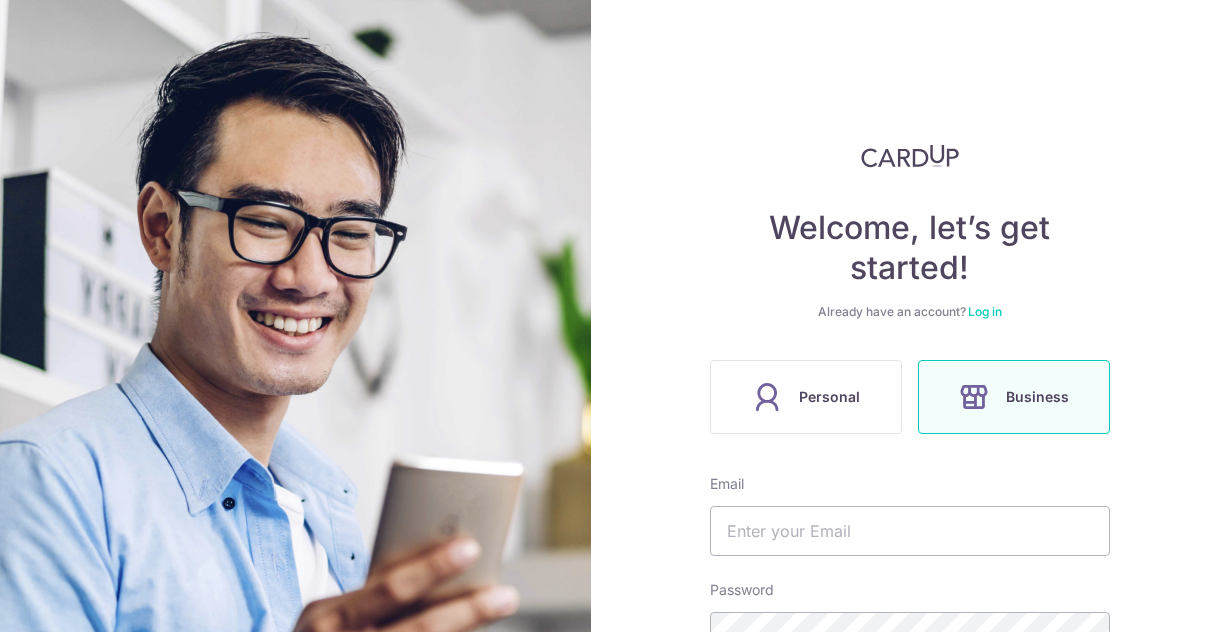 scroll, scrollTop: 0, scrollLeft: 0, axis: both 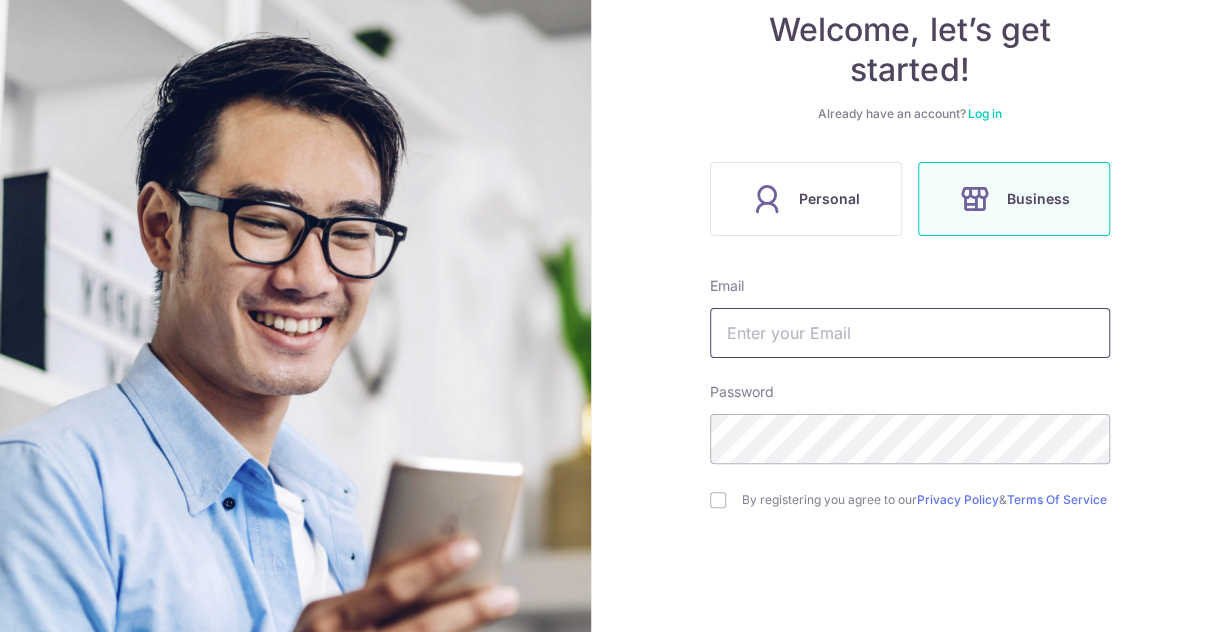 click at bounding box center [910, 333] 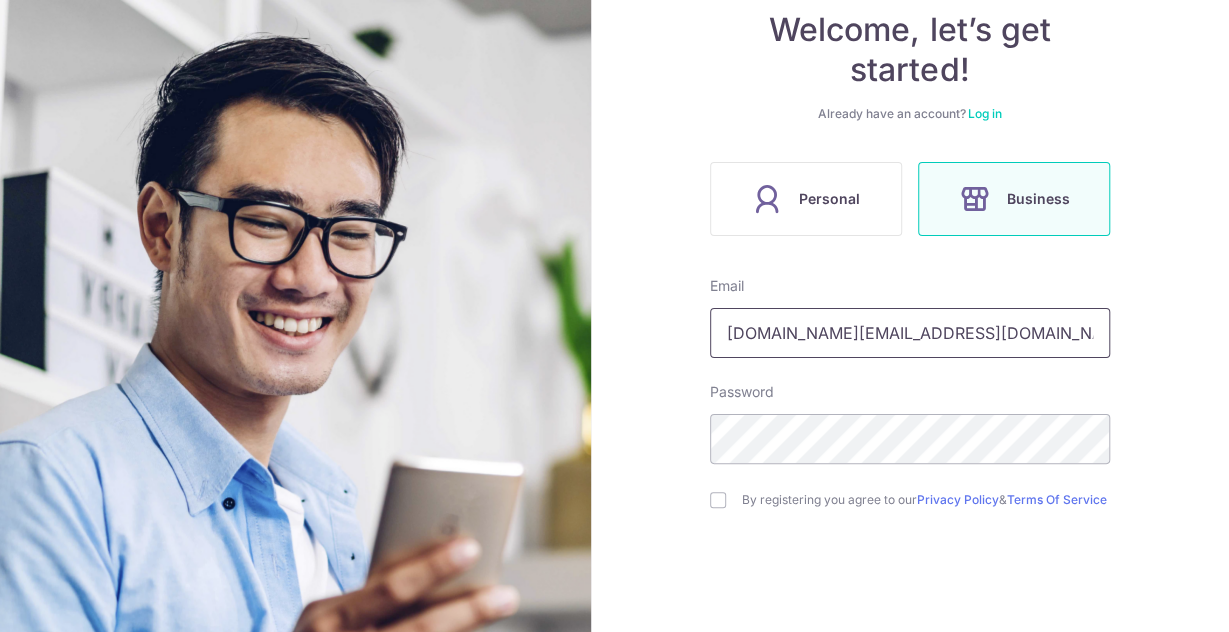 type on "[DOMAIN_NAME][EMAIL_ADDRESS][DOMAIN_NAME]" 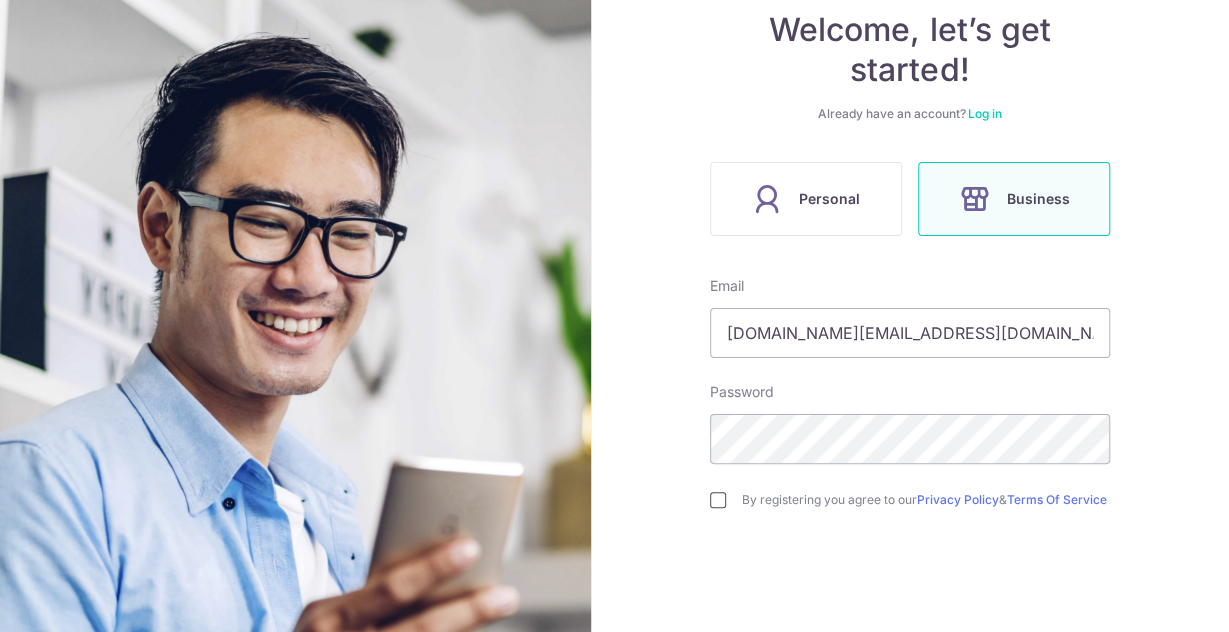 click at bounding box center (718, 500) 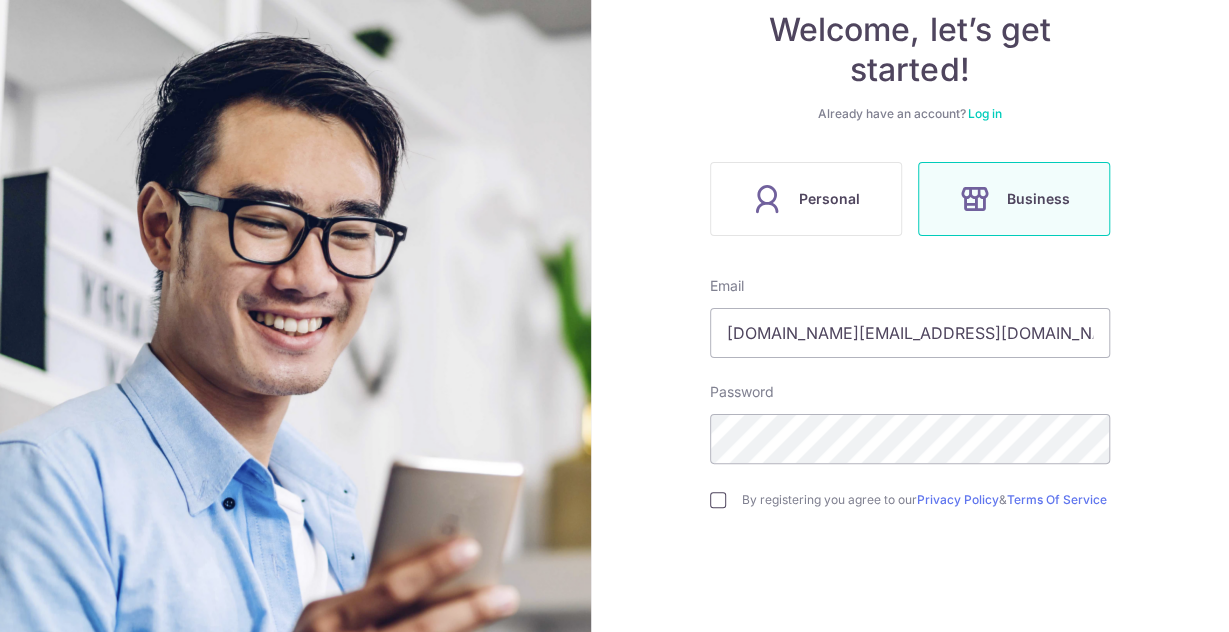 checkbox on "true" 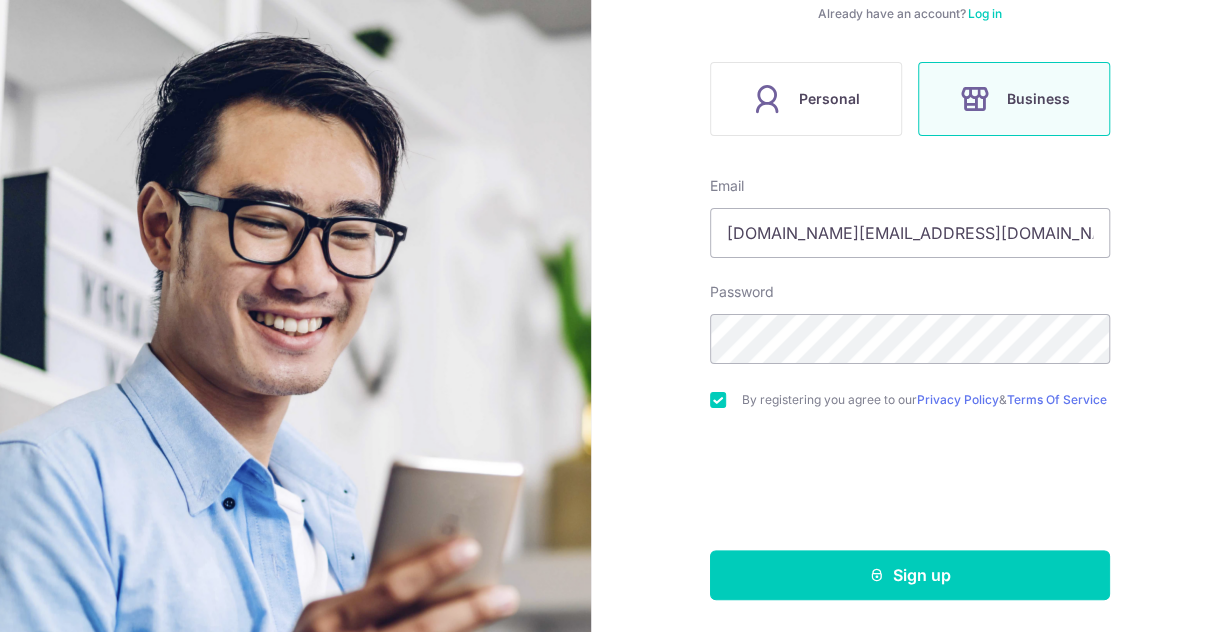 scroll, scrollTop: 305, scrollLeft: 0, axis: vertical 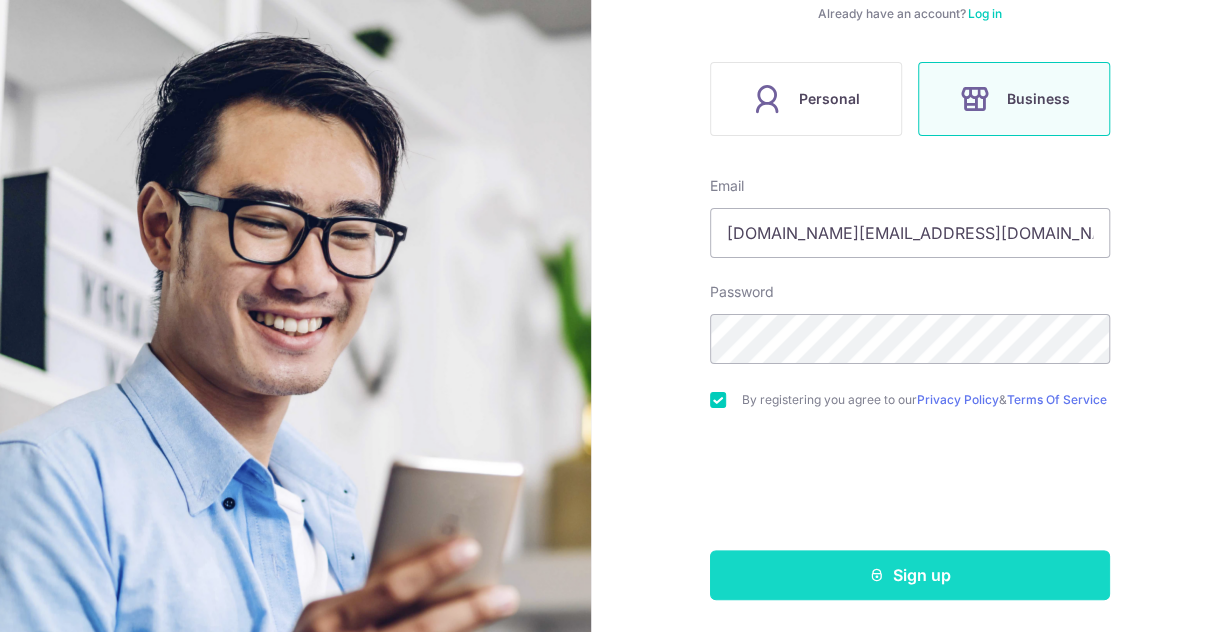click on "Sign up" at bounding box center [910, 575] 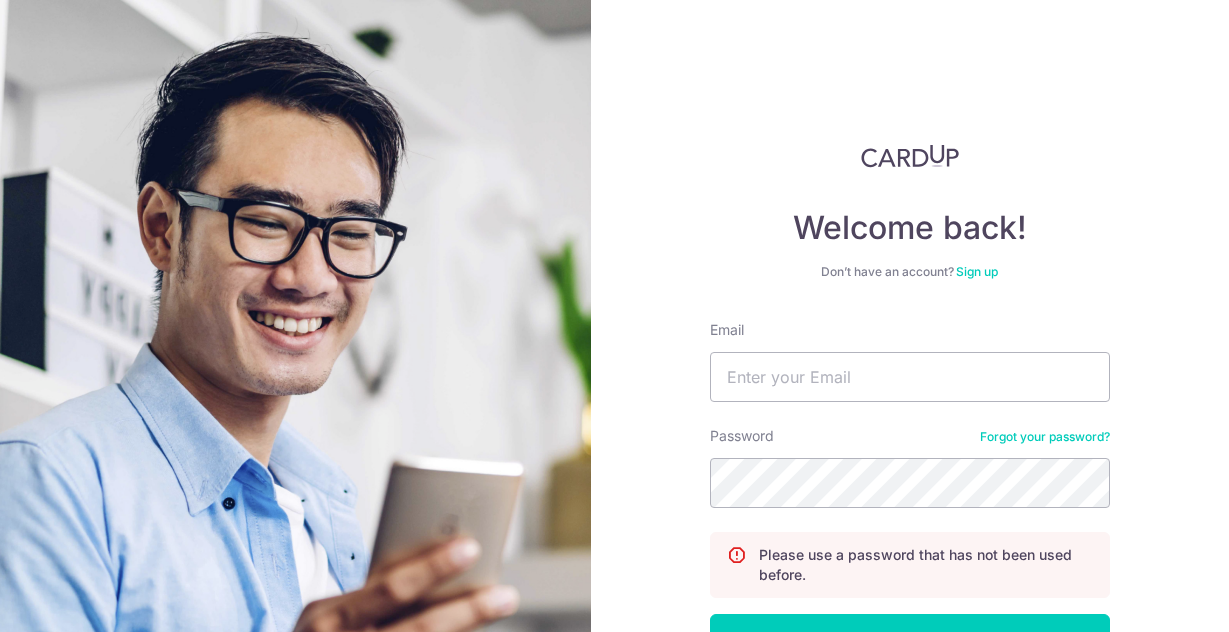 scroll, scrollTop: 0, scrollLeft: 0, axis: both 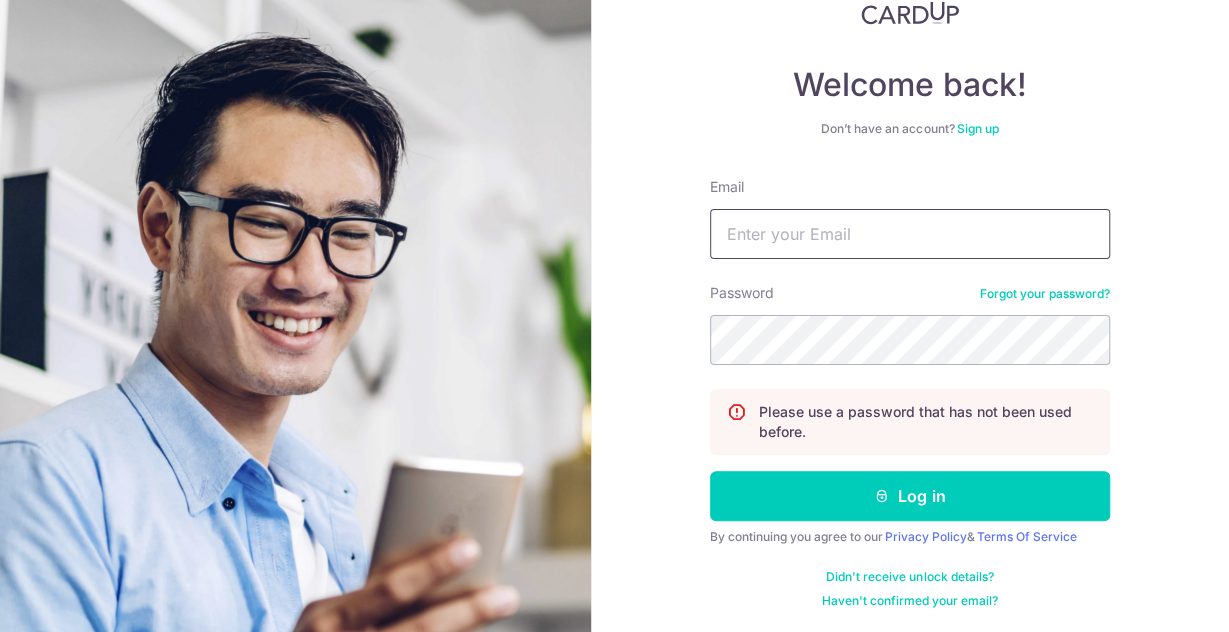 click on "Email" at bounding box center [910, 234] 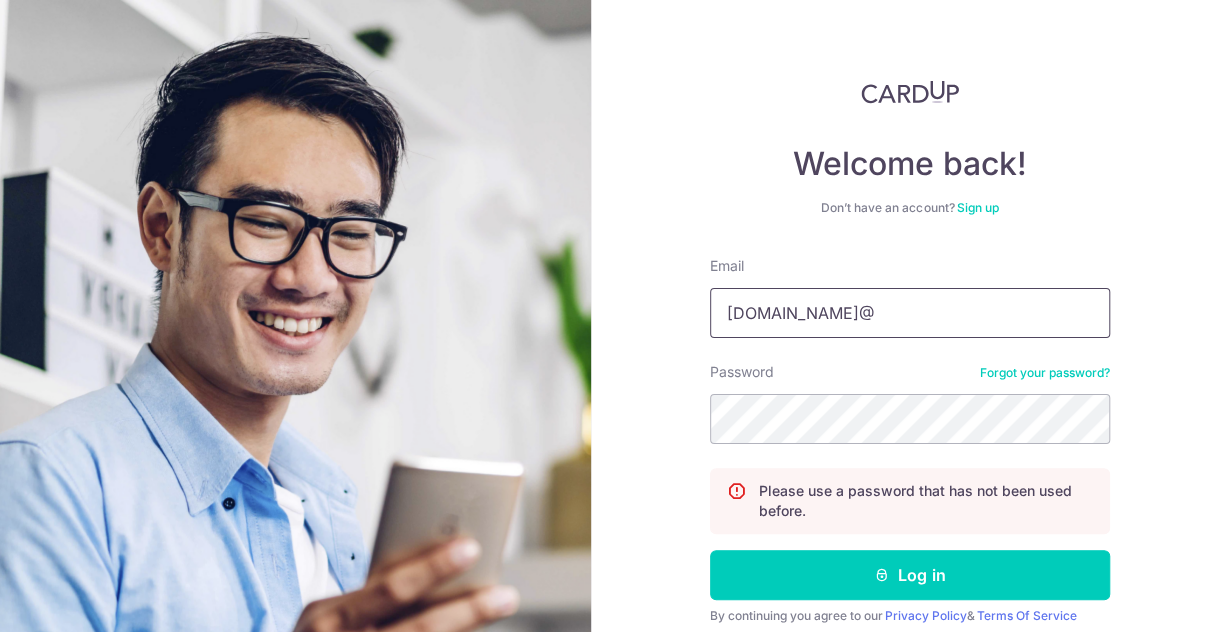 scroll, scrollTop: 0, scrollLeft: 0, axis: both 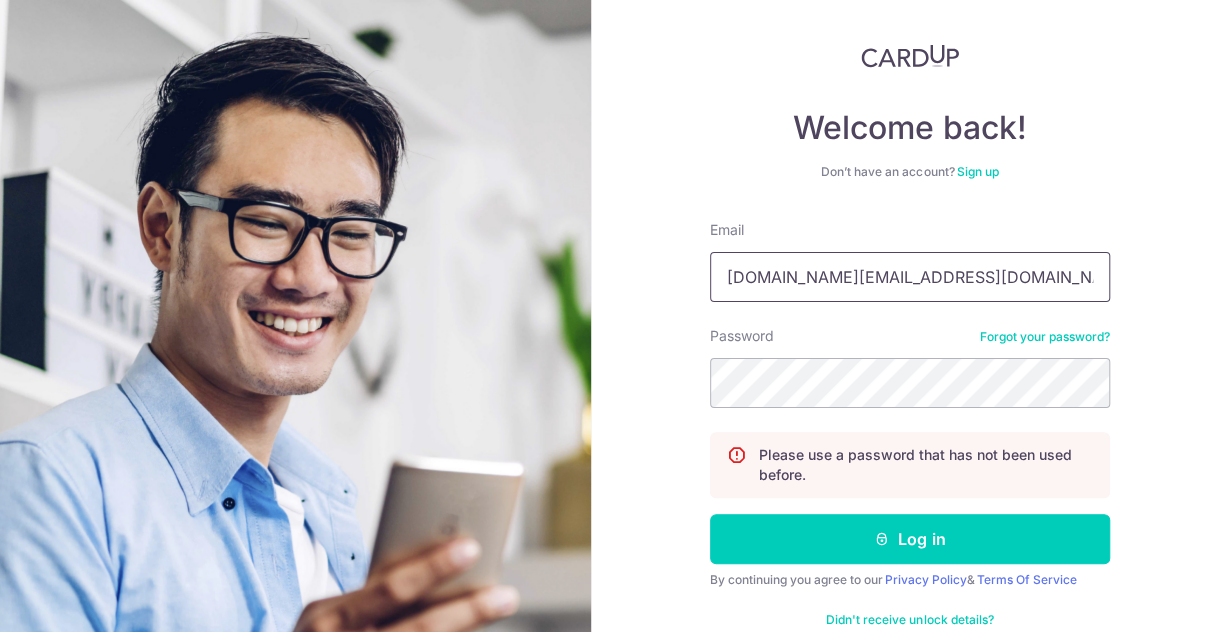 type on "[DOMAIN_NAME][EMAIL_ADDRESS][DOMAIN_NAME]" 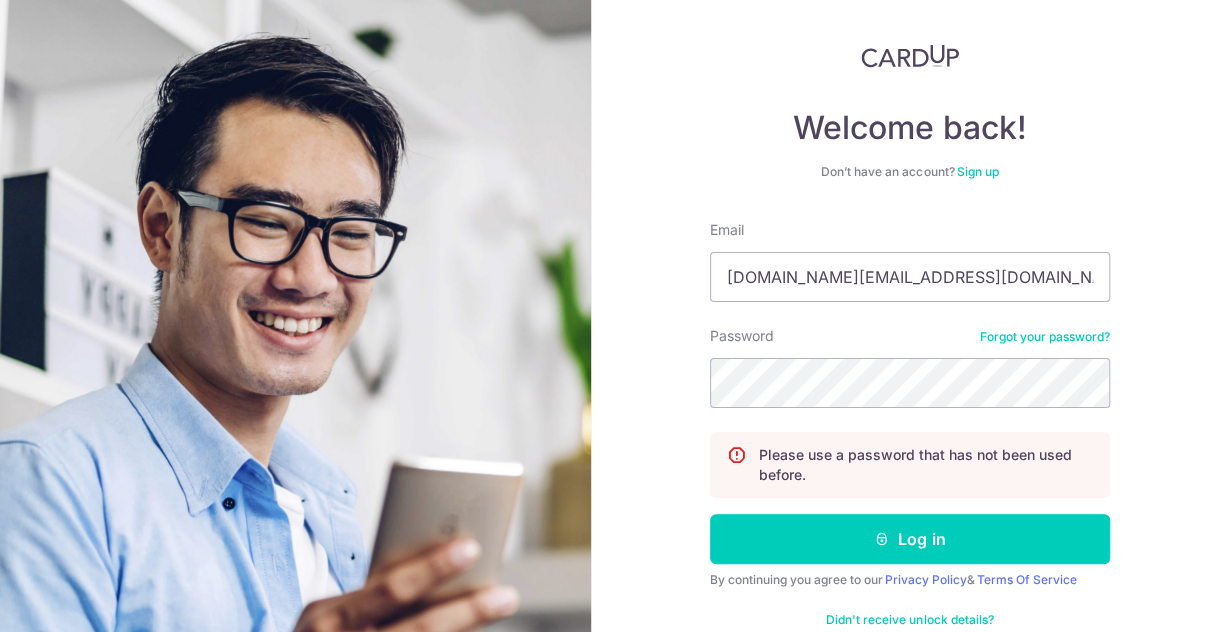 click on "Welcome back!
Don’t have an account?  Sign up
Email
lovesprings.sg@gmail.com
Password
Forgot your password?
Please use a password that has not been used before.
Log in
By continuing you agree to our
Privacy Policy
&  Terms Of Service
Didn't receive unlock details?
Haven't confirmed your email?" at bounding box center (910, 316) 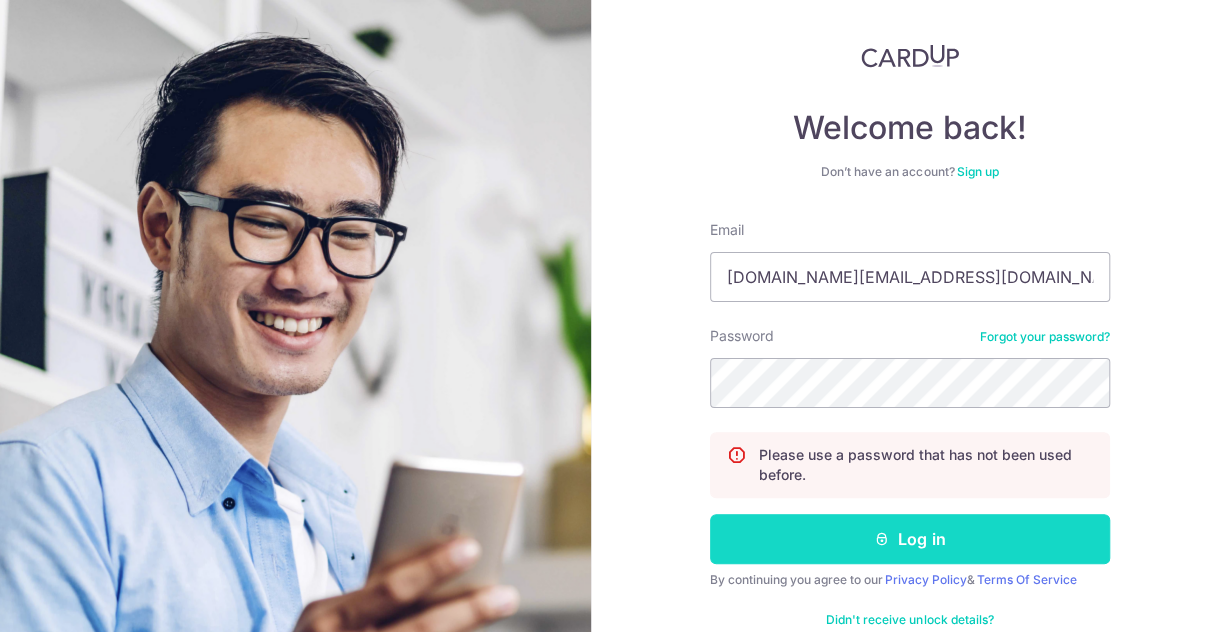 click on "Log in" at bounding box center (910, 539) 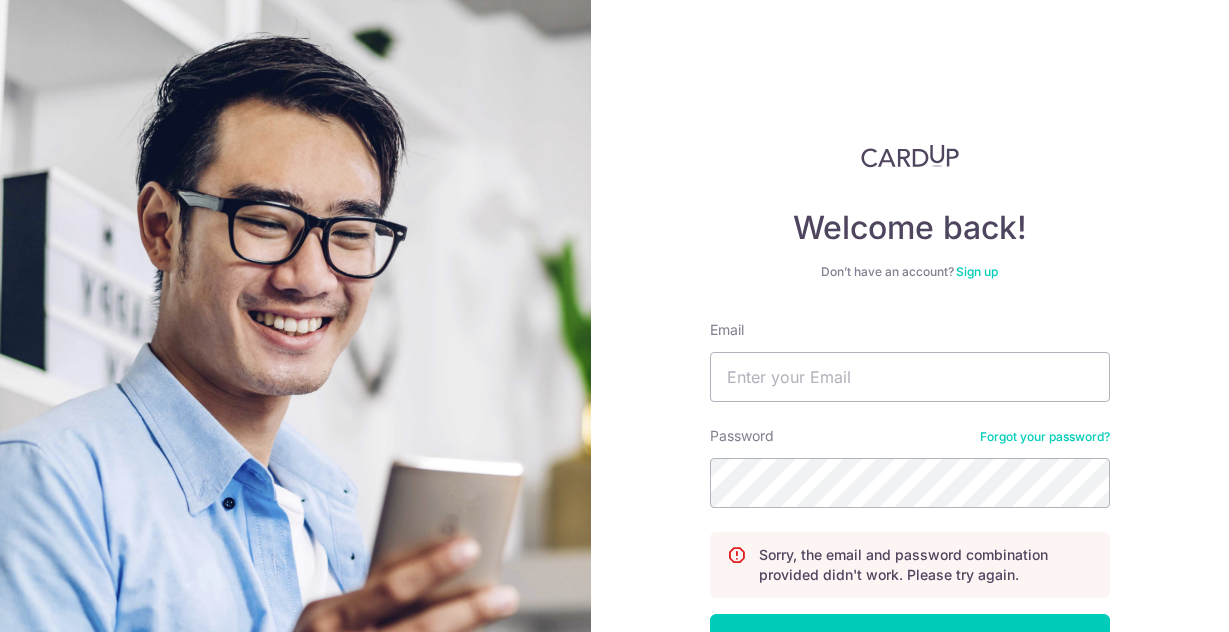 scroll, scrollTop: 0, scrollLeft: 0, axis: both 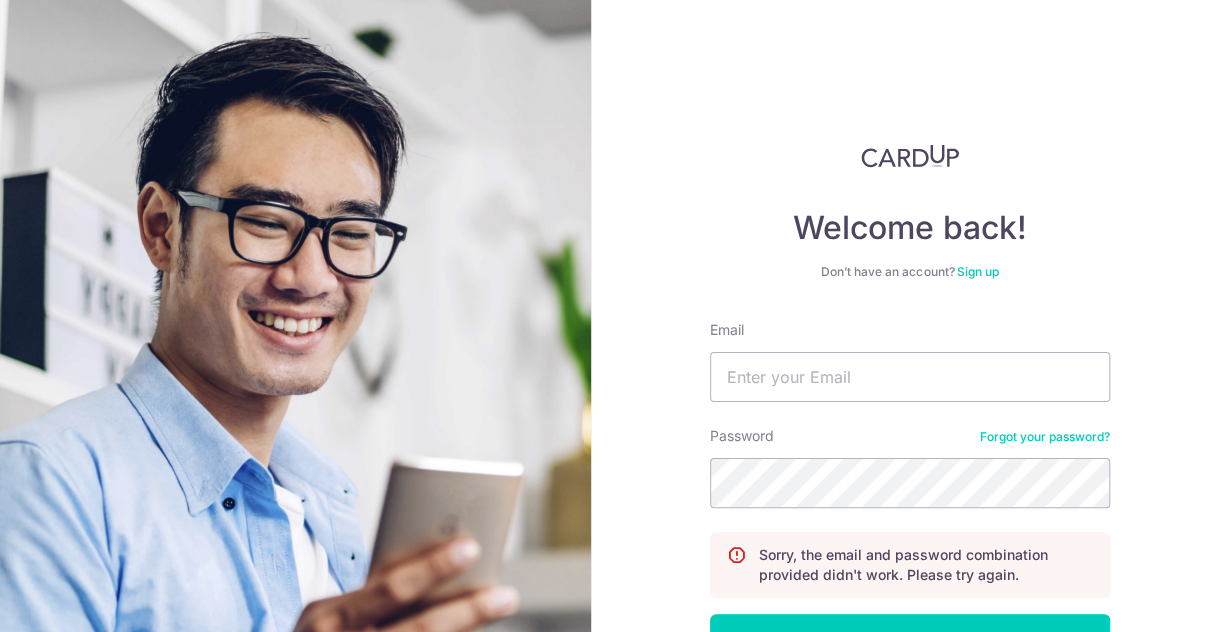 click on "Sign up" at bounding box center [977, 271] 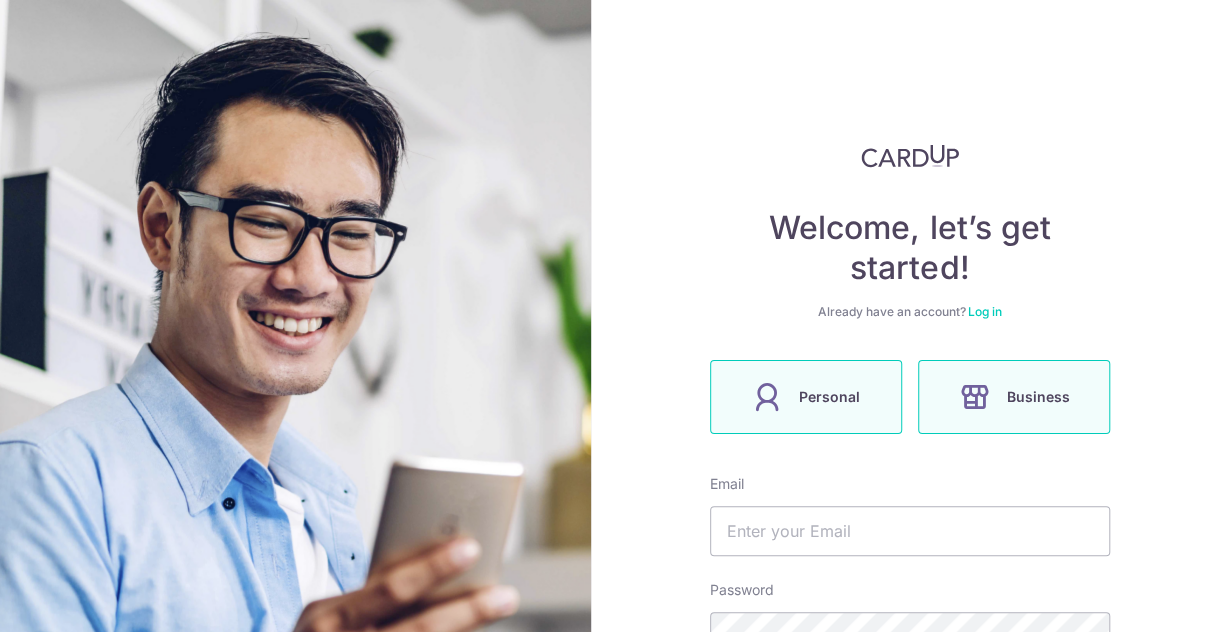 click on "Business" at bounding box center (1014, 397) 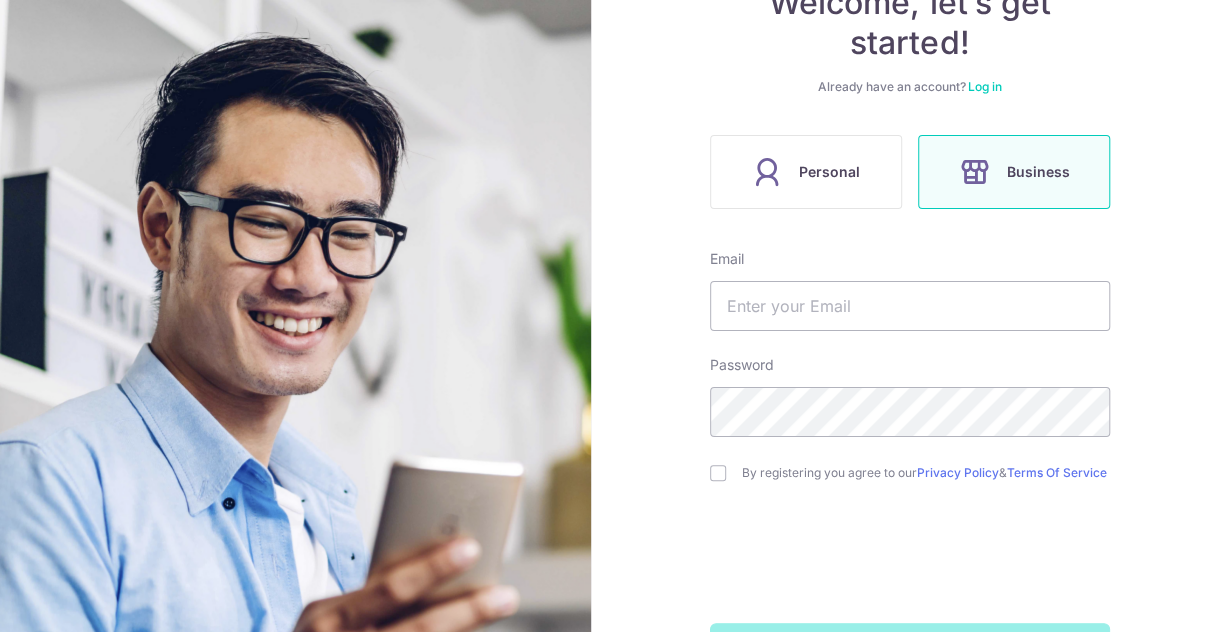 scroll, scrollTop: 300, scrollLeft: 0, axis: vertical 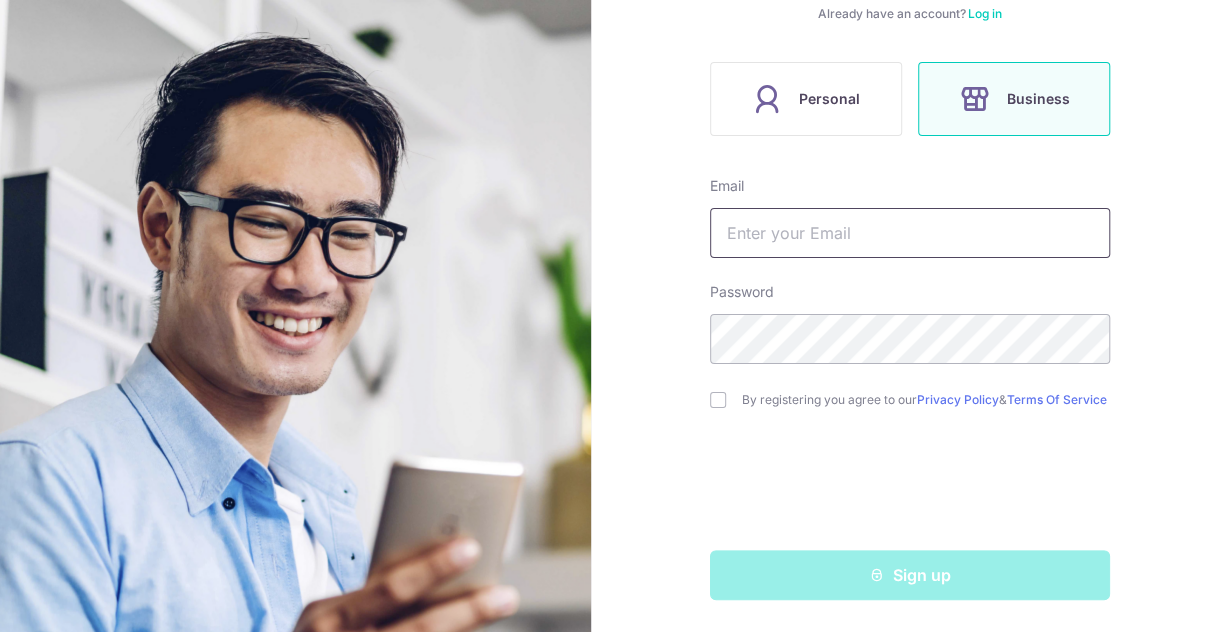 click at bounding box center [910, 233] 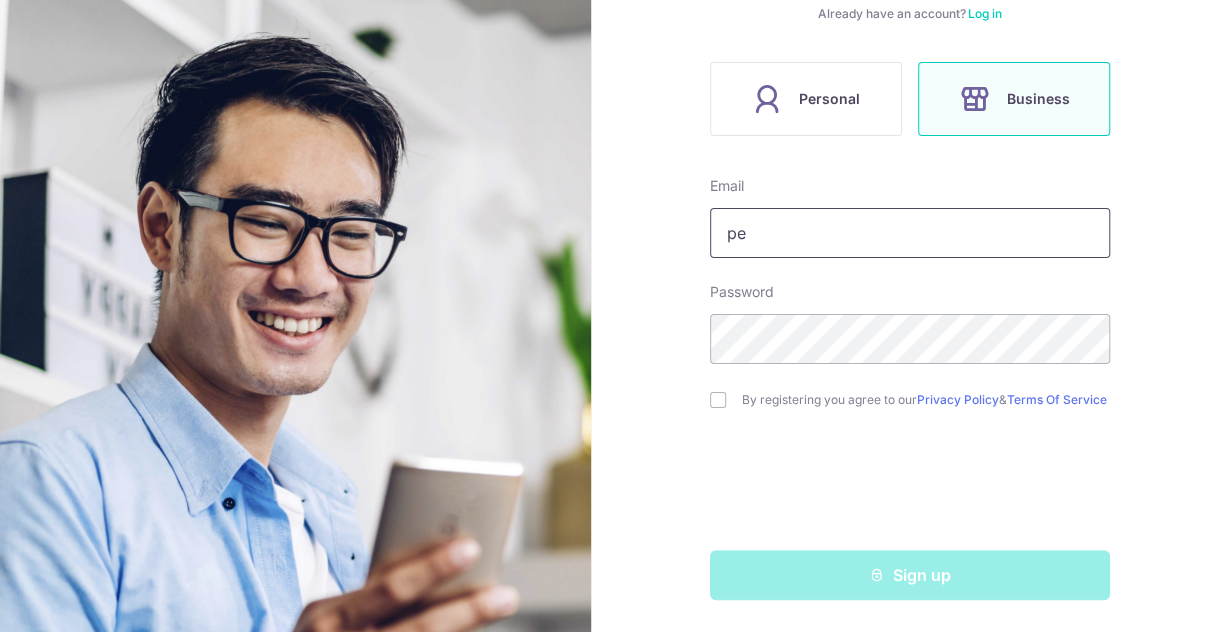 type on "p" 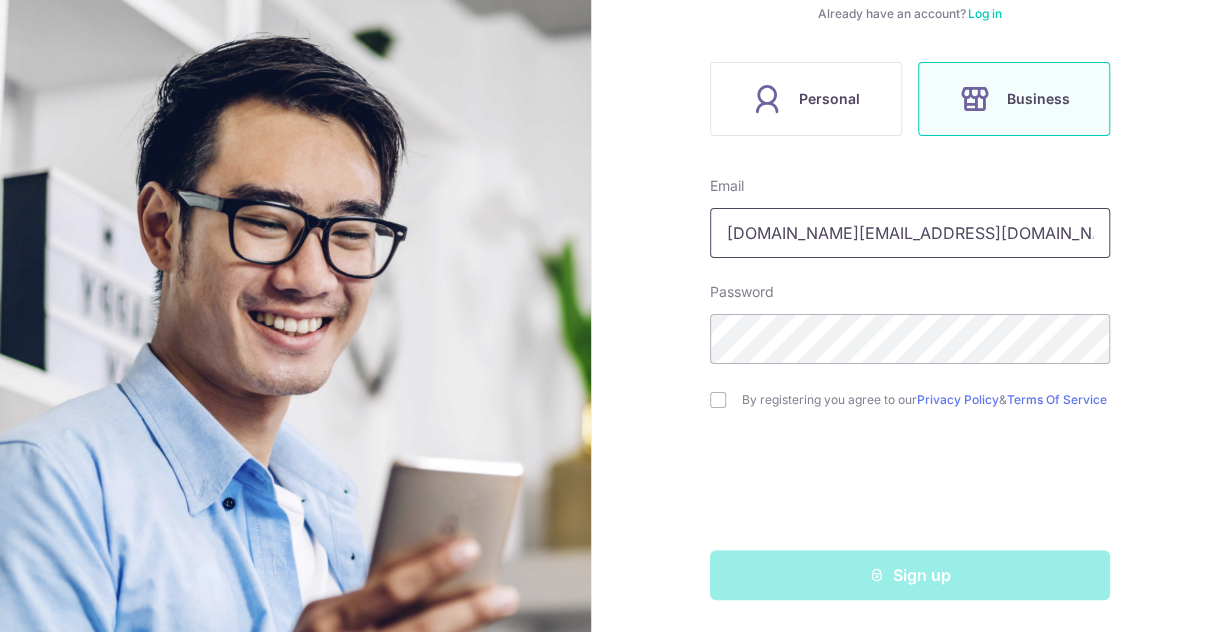 type on "lovesprings.sg@gmail.com" 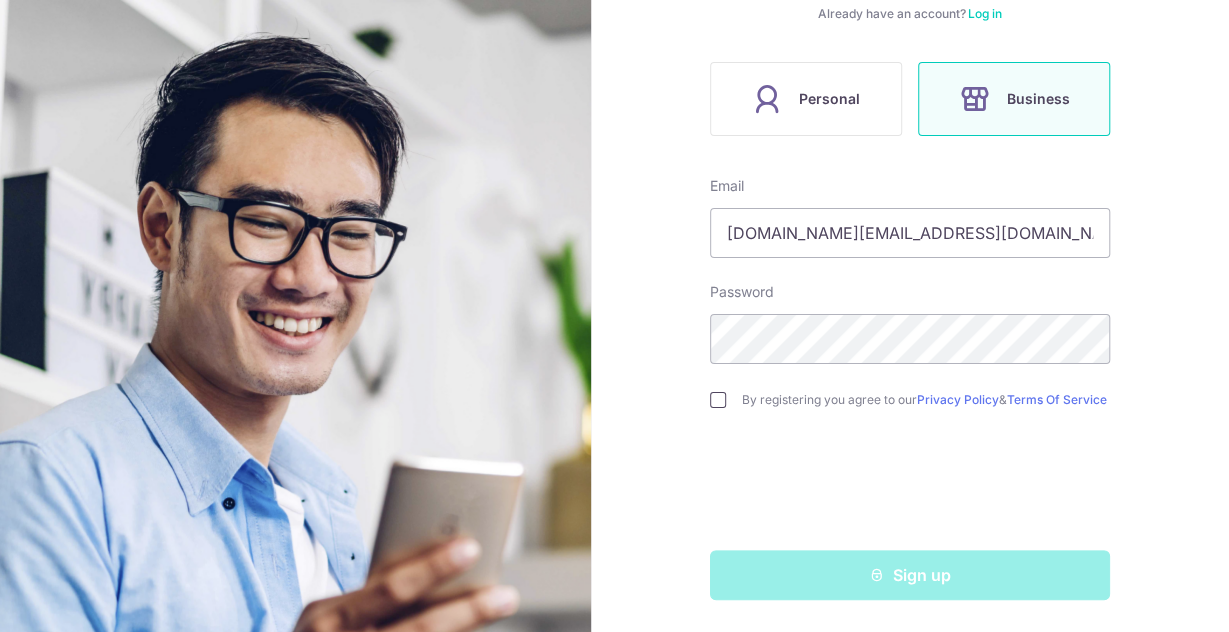 click at bounding box center [718, 400] 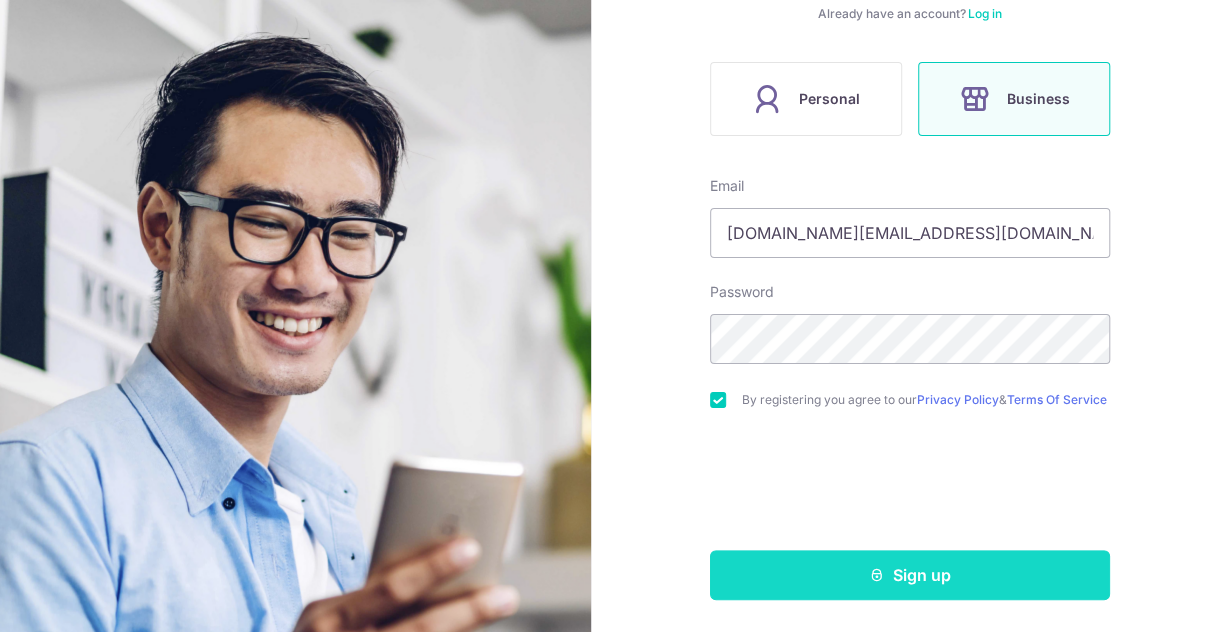 click on "Sign up" at bounding box center [910, 575] 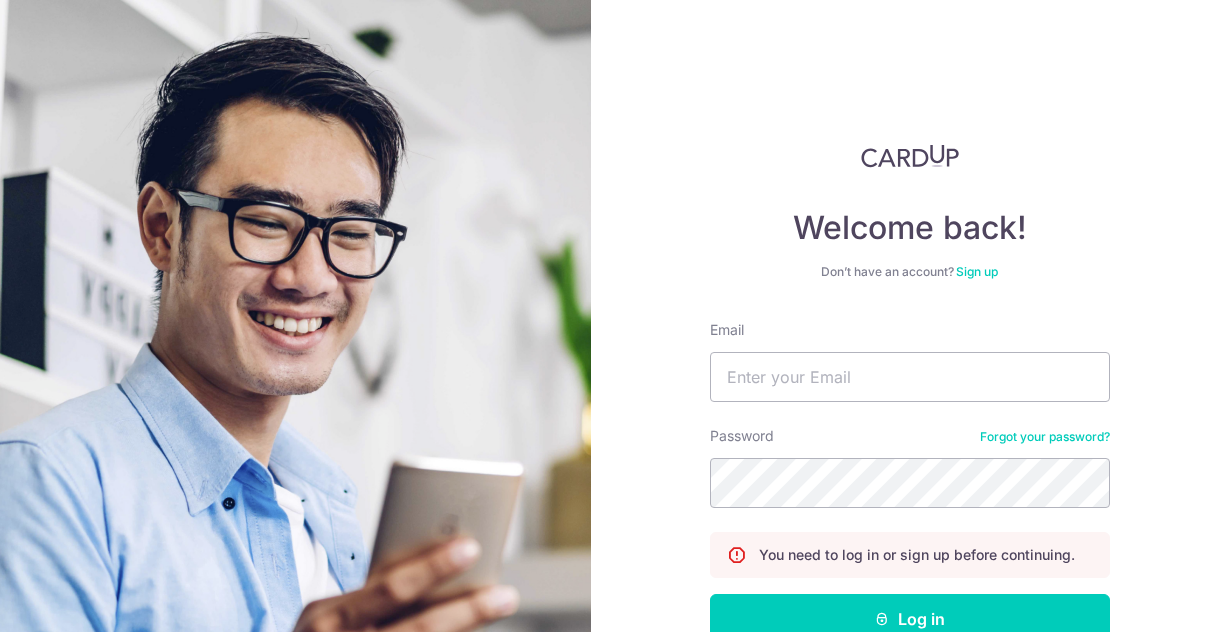 scroll, scrollTop: 0, scrollLeft: 0, axis: both 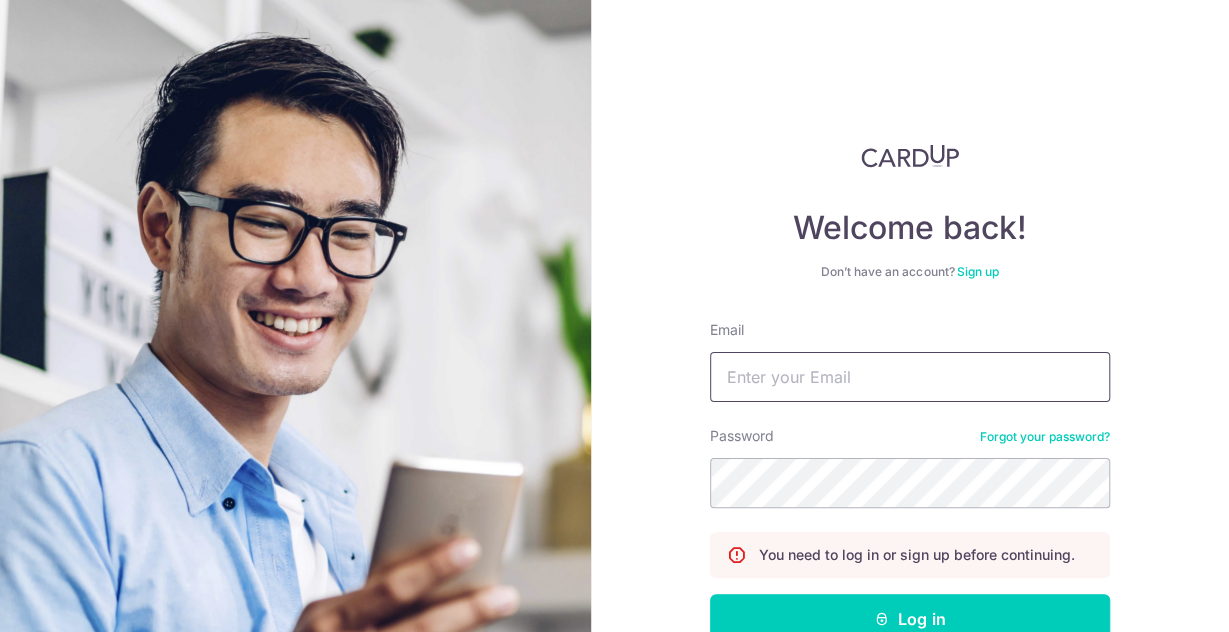 click on "Email" at bounding box center [910, 377] 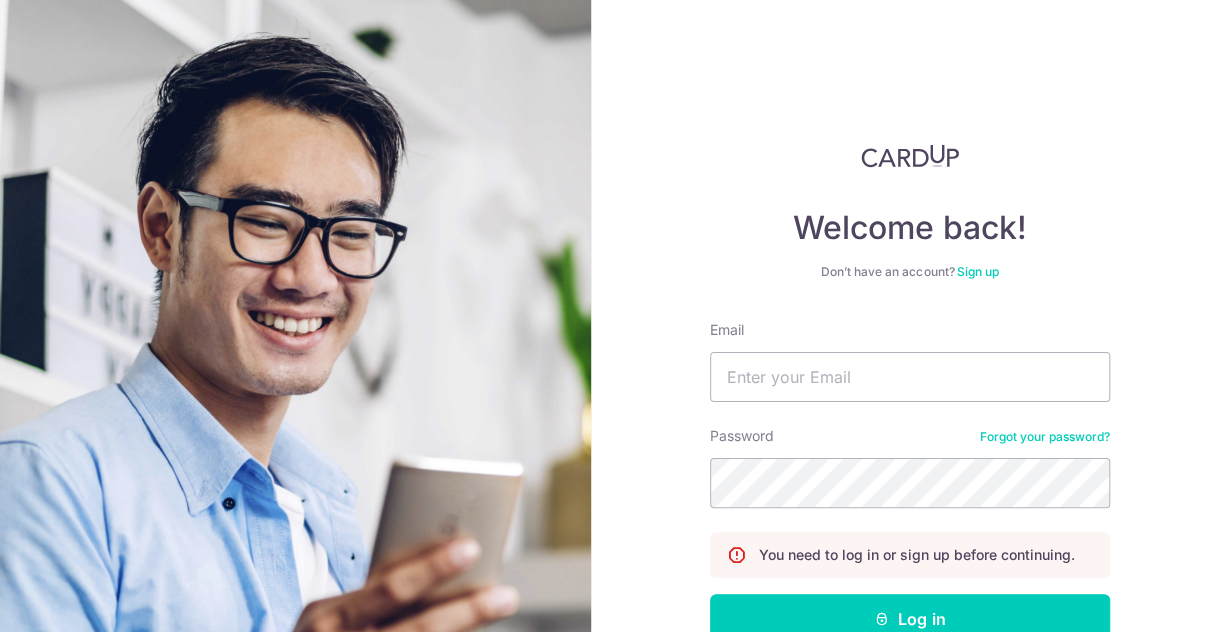 click on "Sign up" at bounding box center (977, 271) 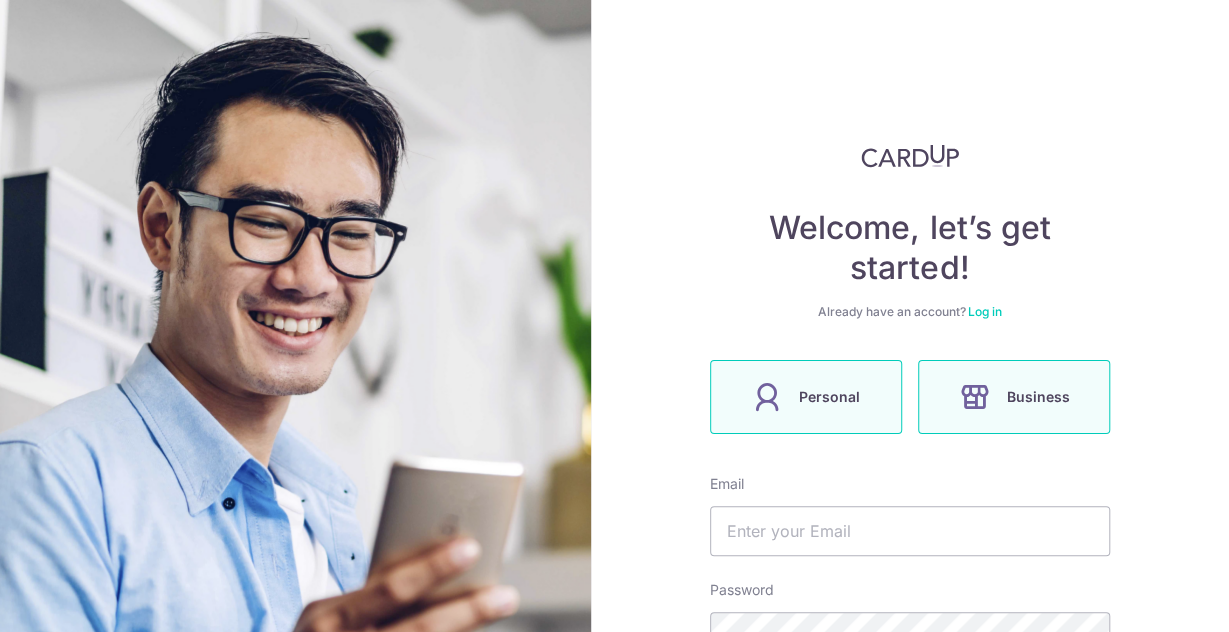 click at bounding box center [974, 397] 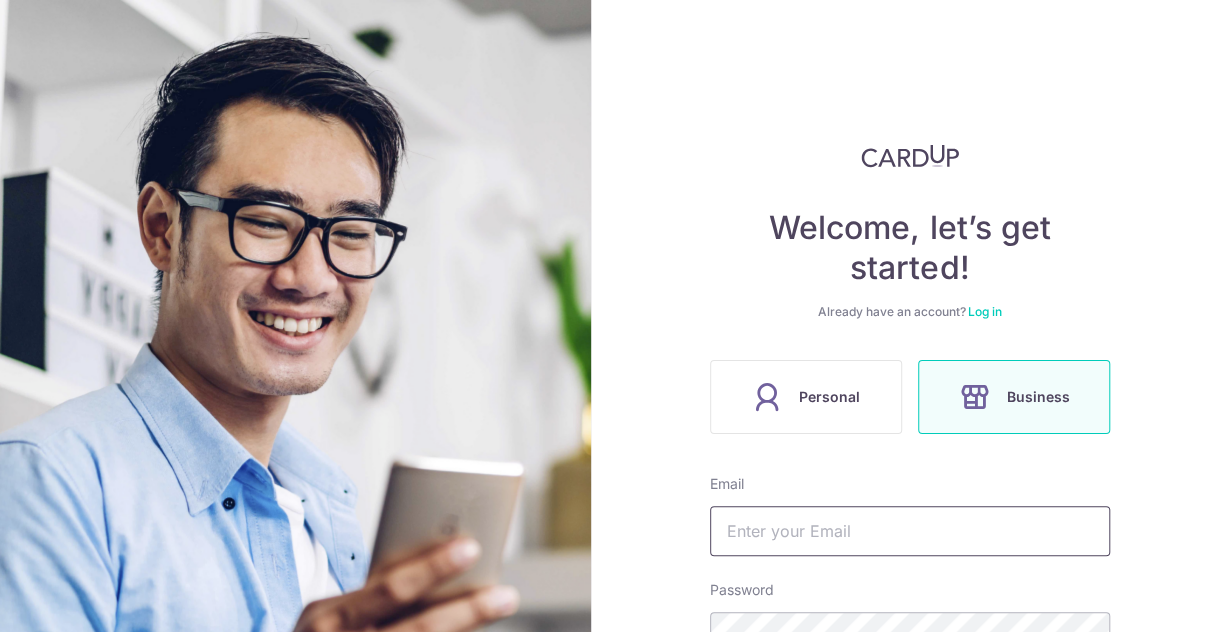 click at bounding box center (910, 531) 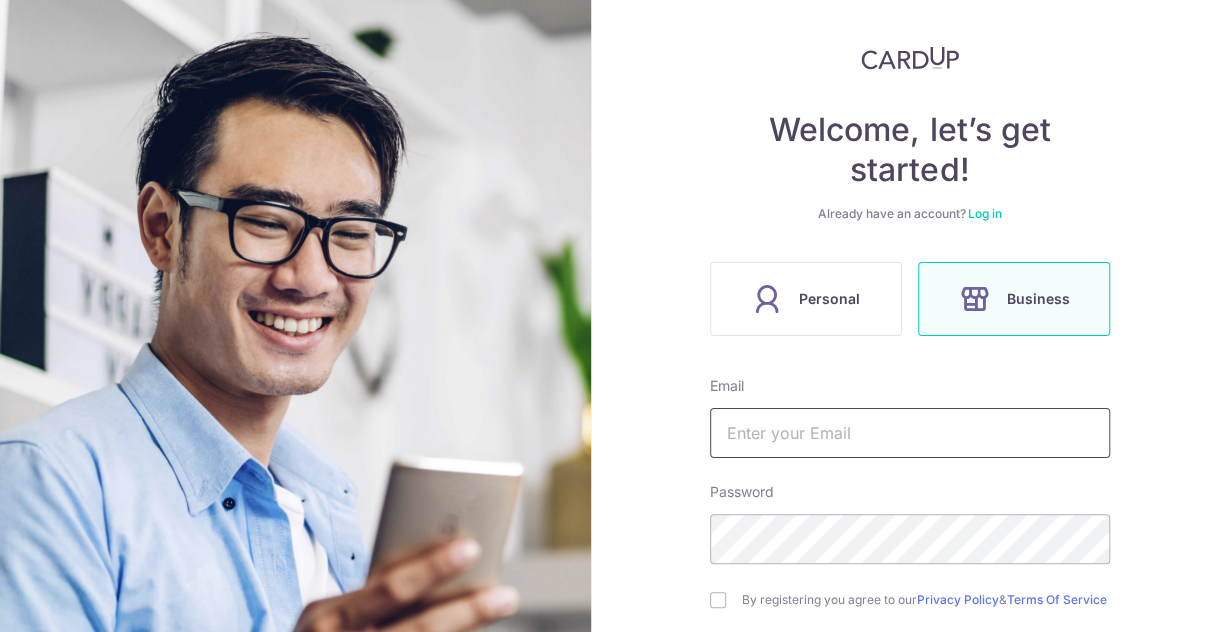 scroll, scrollTop: 99, scrollLeft: 0, axis: vertical 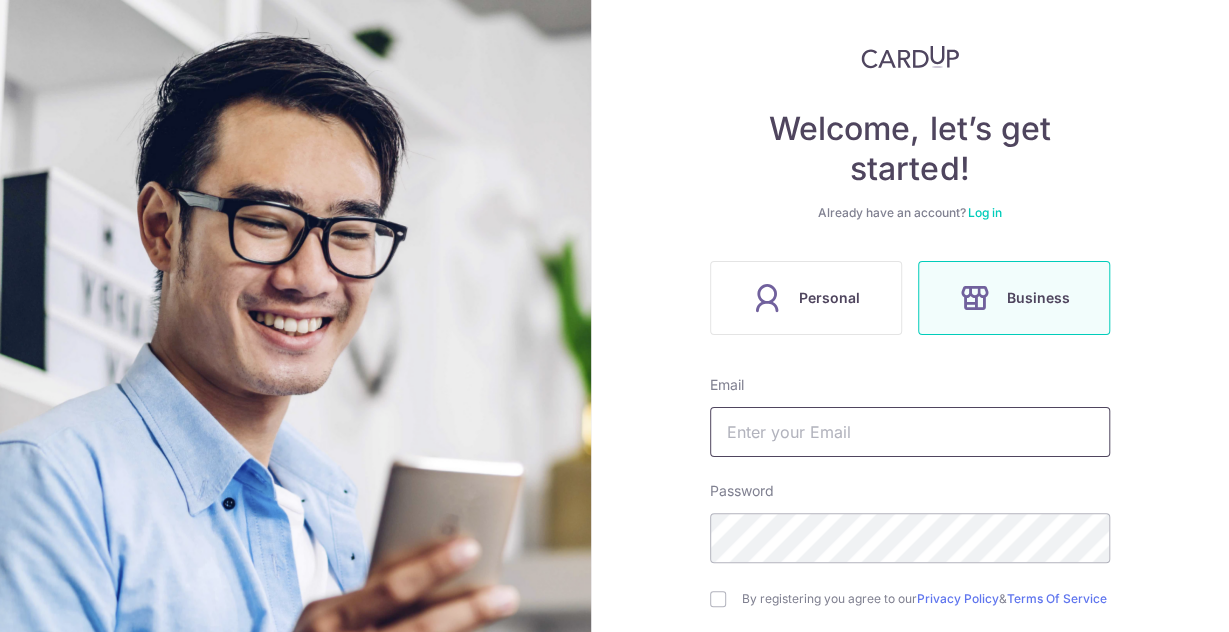 click at bounding box center [910, 432] 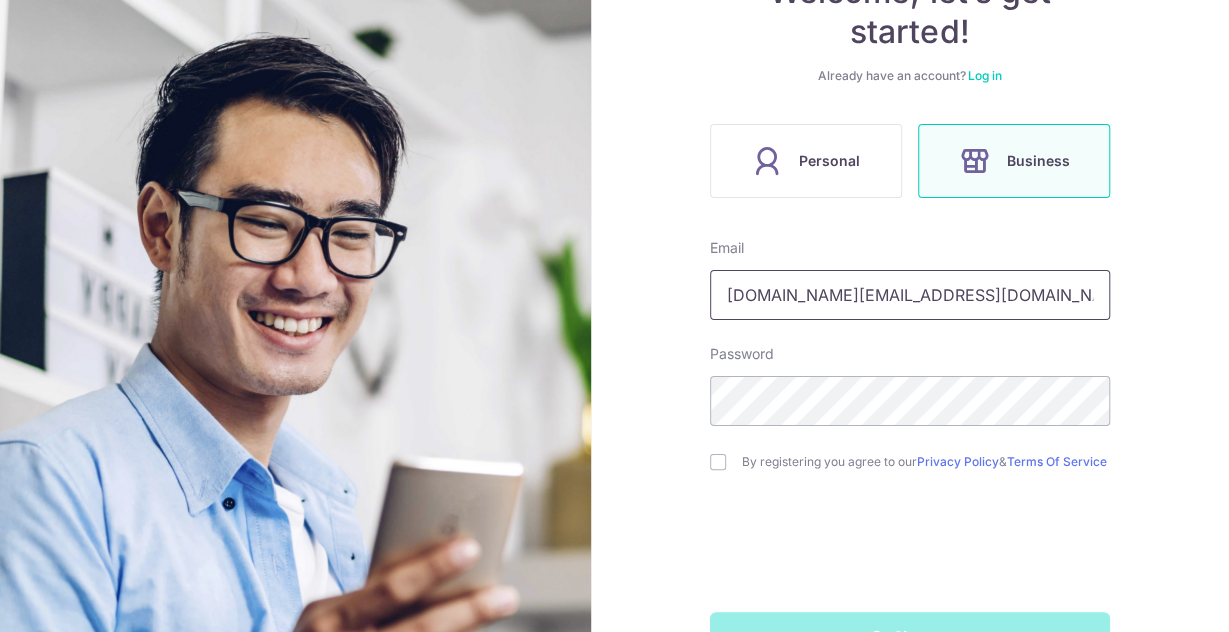 scroll, scrollTop: 244, scrollLeft: 0, axis: vertical 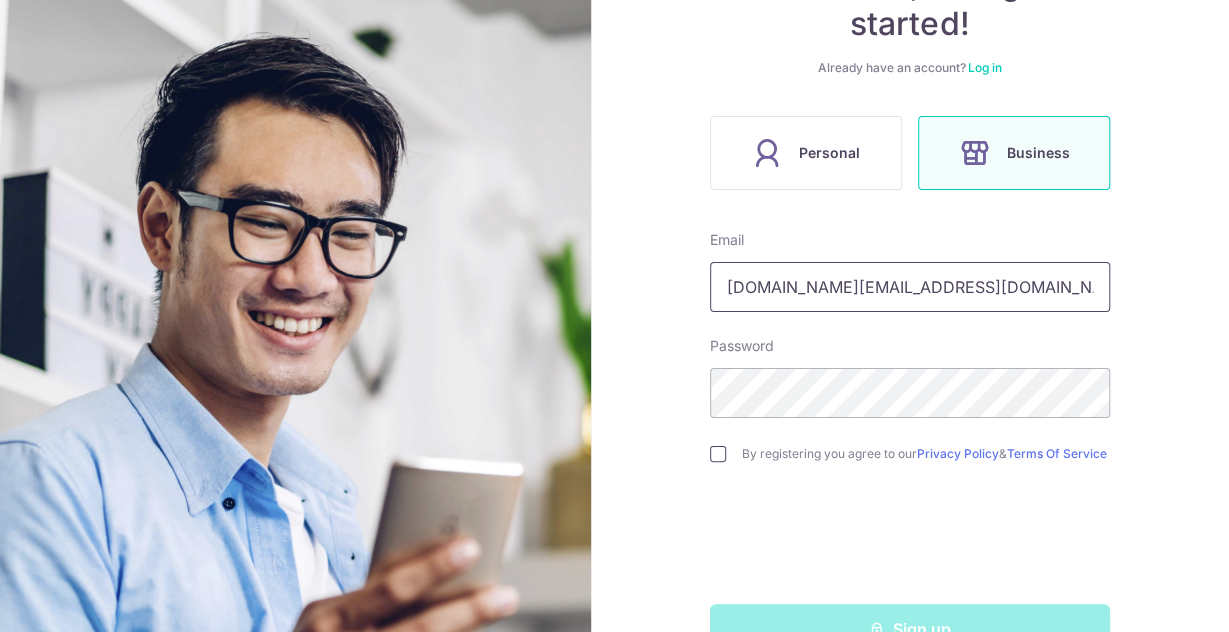 type on "lovesprings.sg@gmail.com" 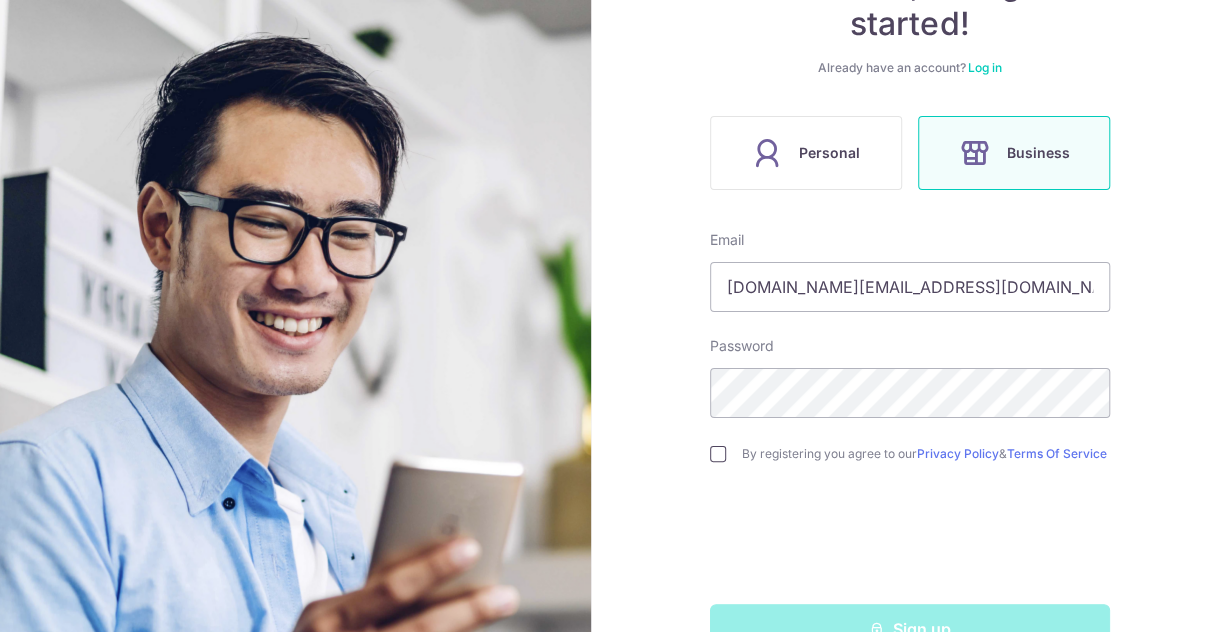 click at bounding box center (718, 454) 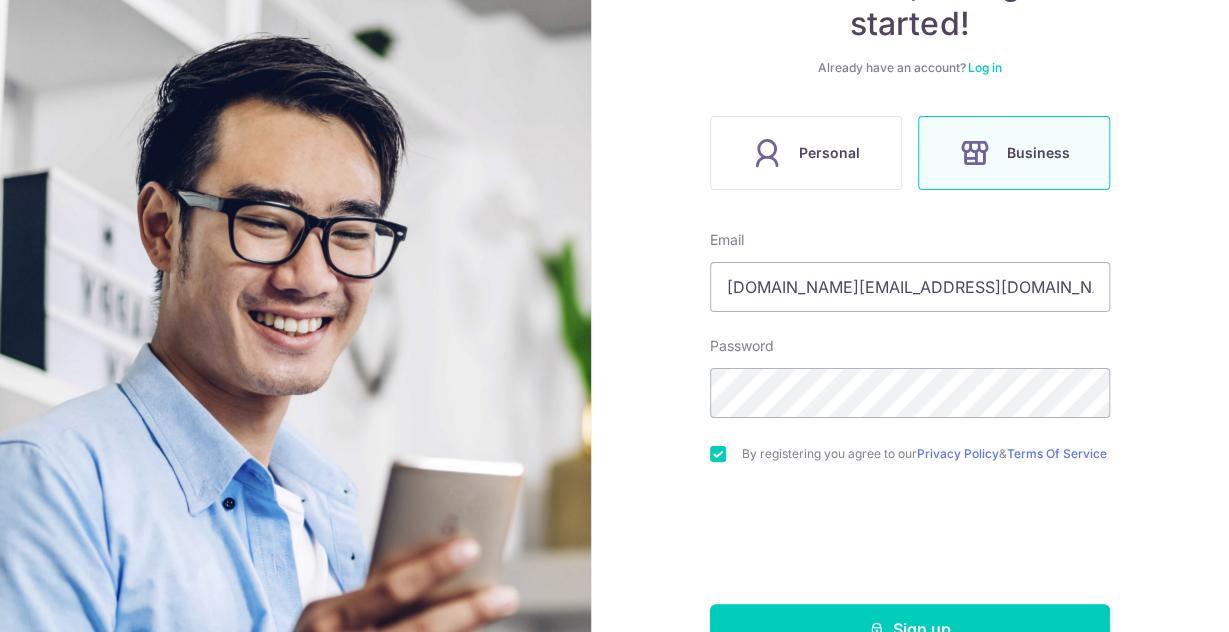 scroll, scrollTop: 305, scrollLeft: 0, axis: vertical 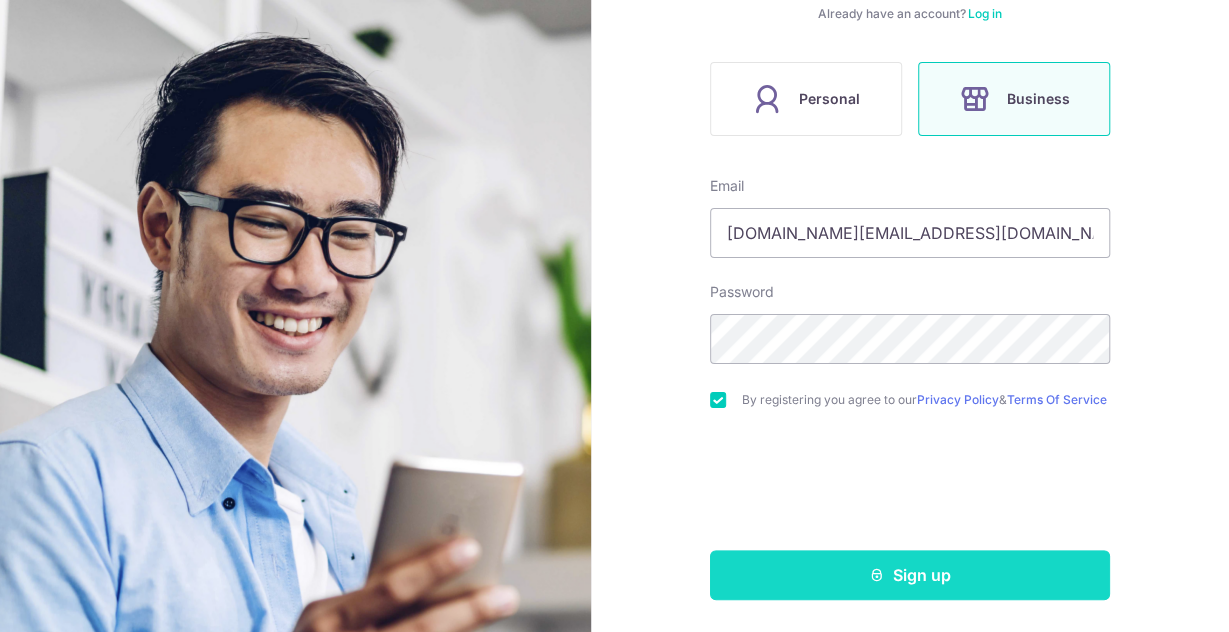 click on "Sign up" at bounding box center [910, 575] 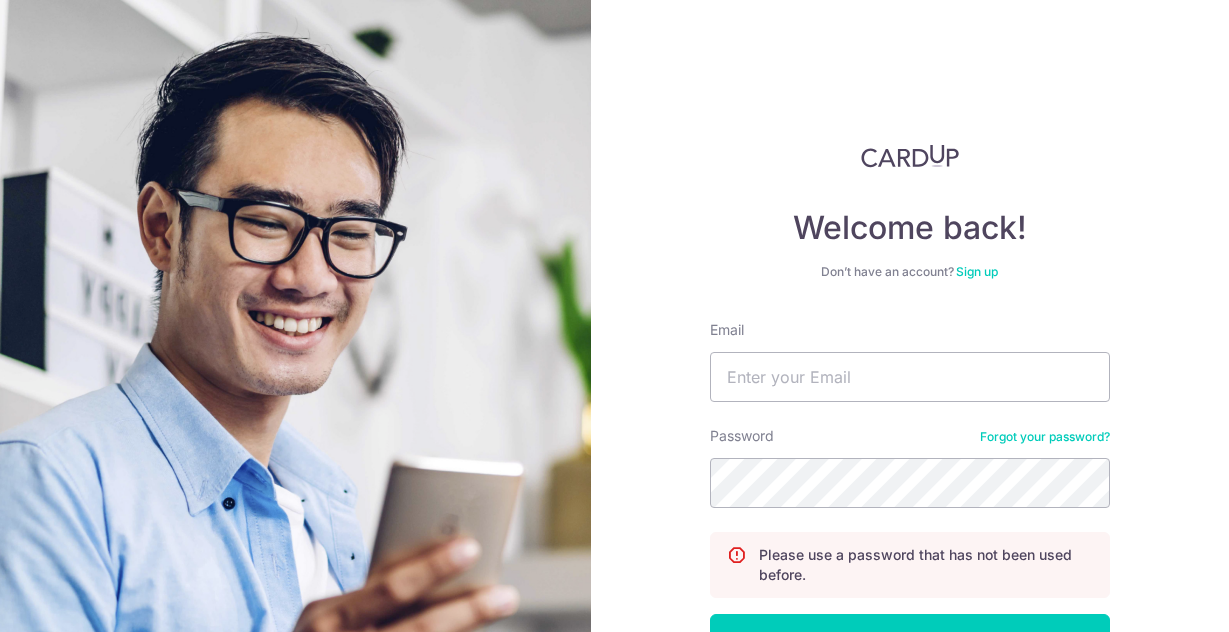 scroll, scrollTop: 0, scrollLeft: 0, axis: both 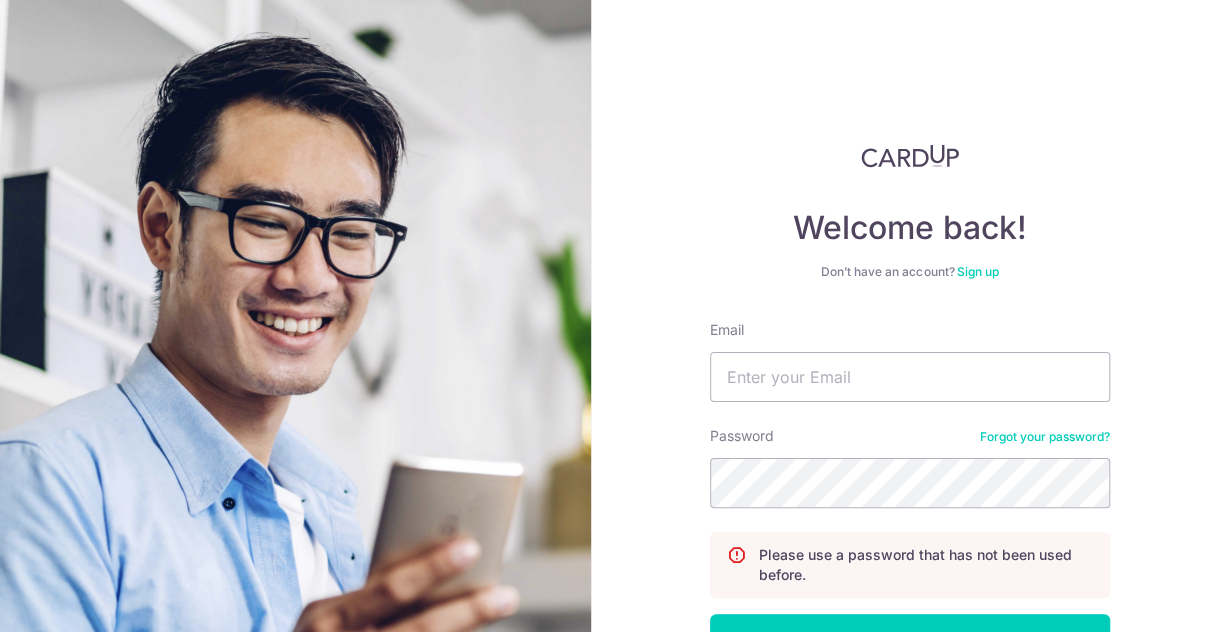 click on "Sign up" at bounding box center (977, 271) 